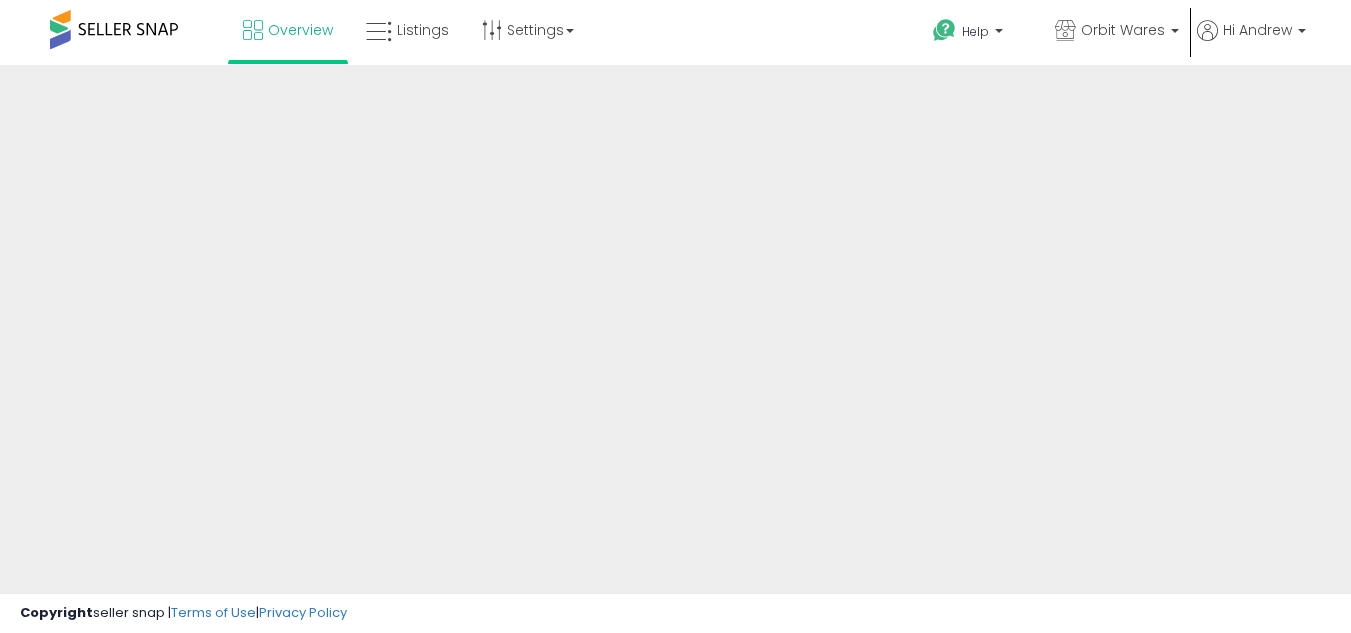 scroll, scrollTop: 0, scrollLeft: 0, axis: both 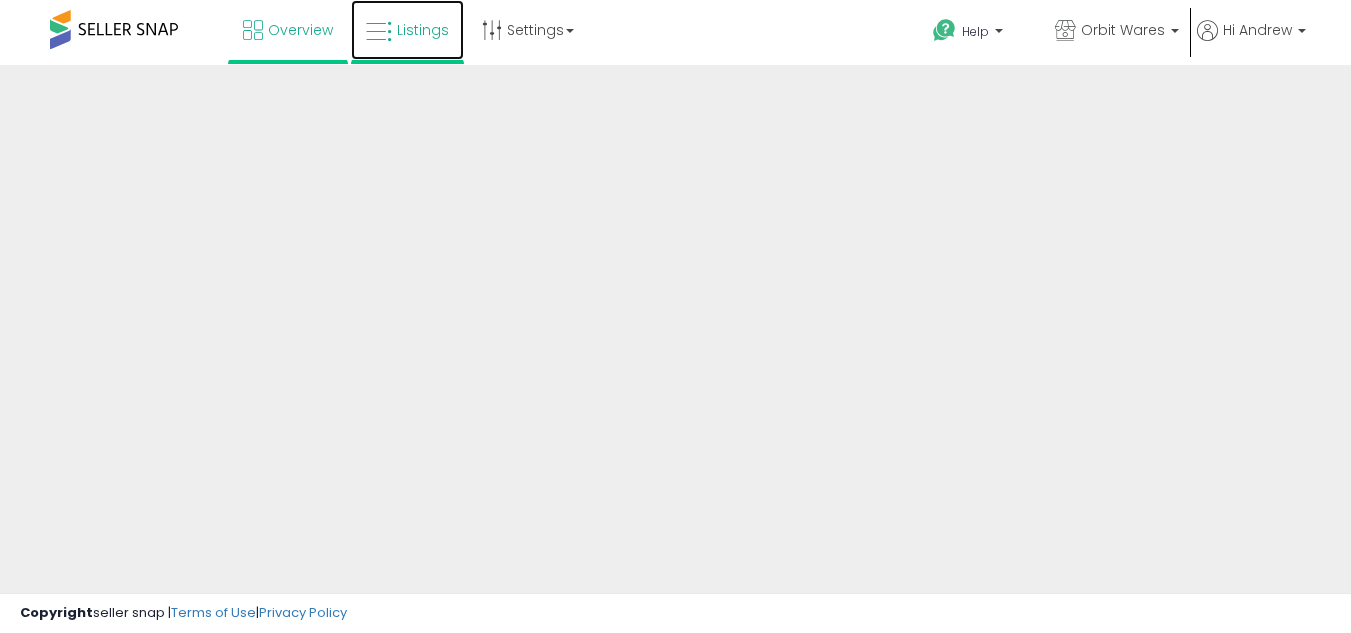 click on "Listings" at bounding box center [407, 30] 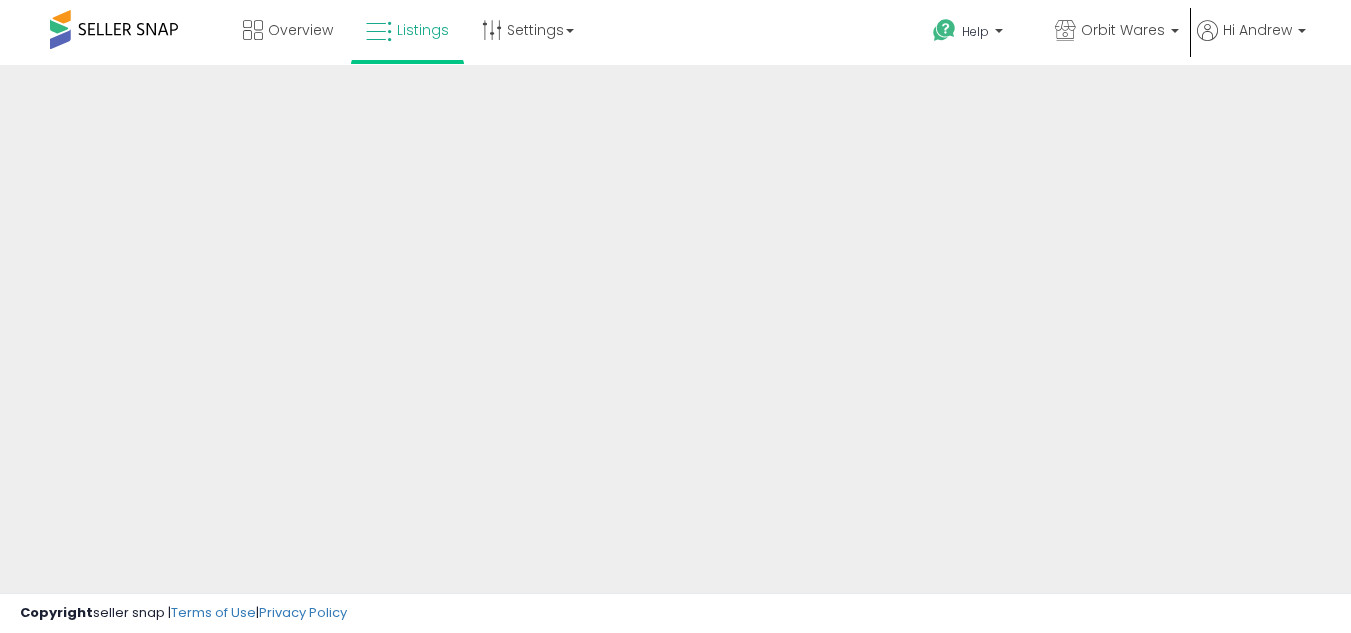 scroll, scrollTop: 0, scrollLeft: 0, axis: both 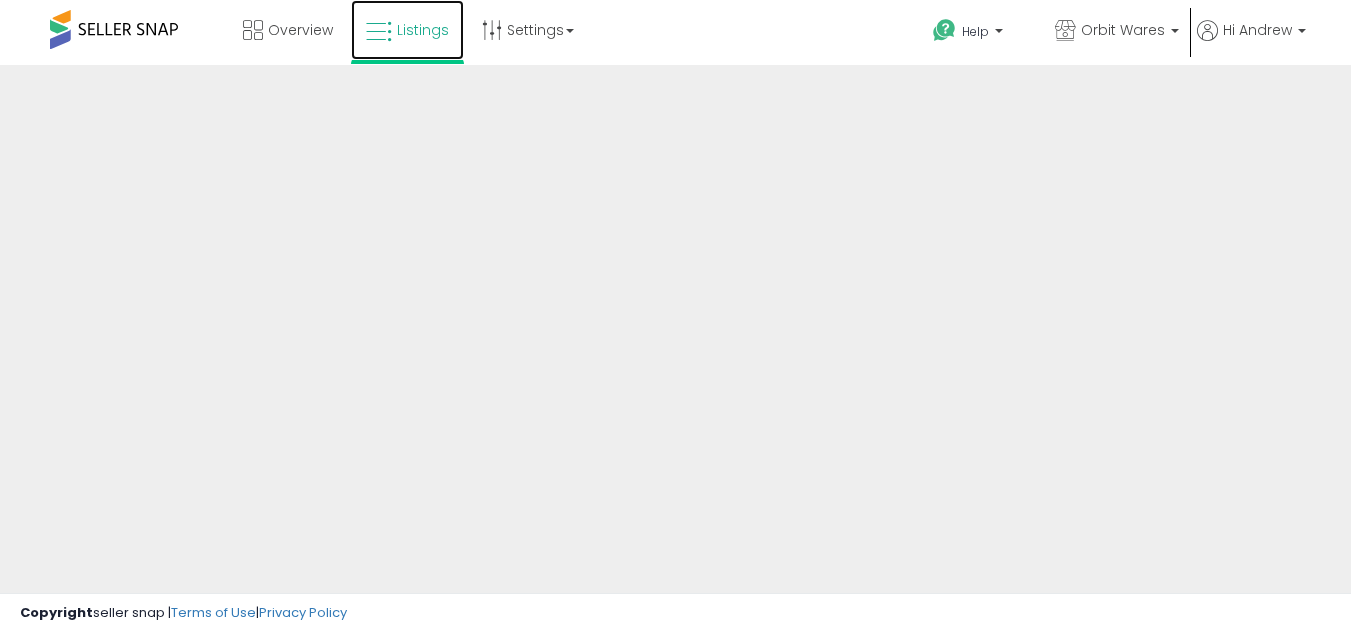 click on "Listings" at bounding box center [407, 30] 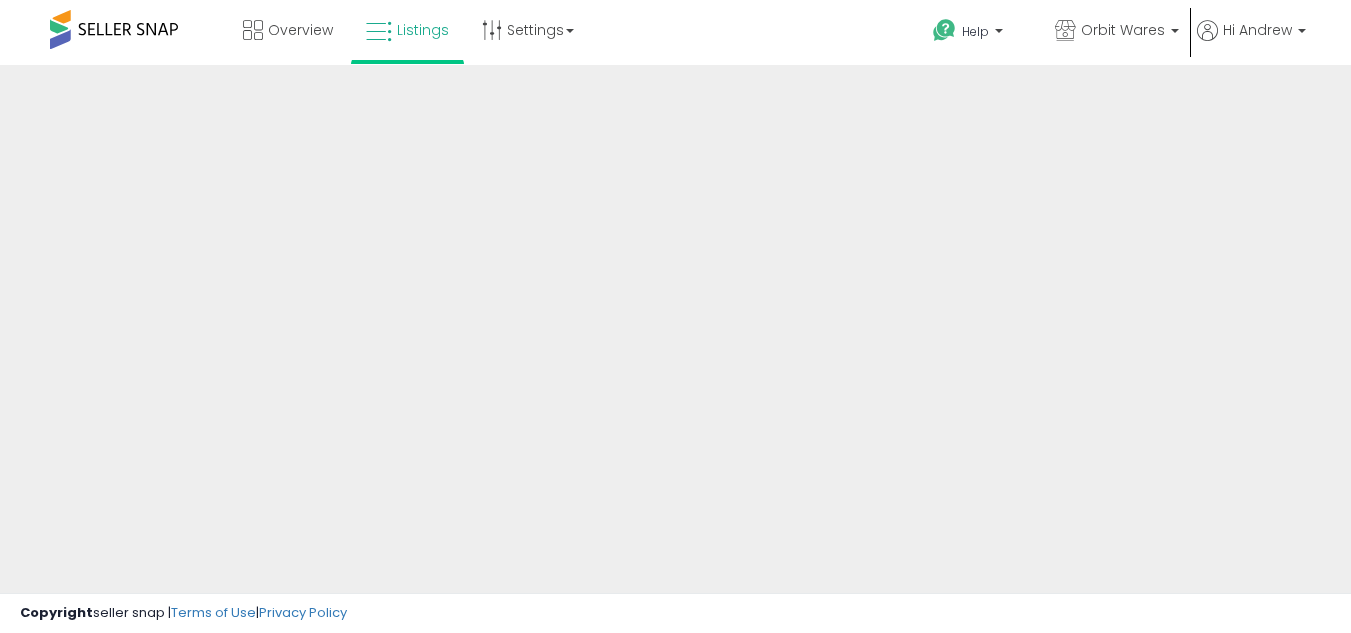scroll, scrollTop: 0, scrollLeft: 0, axis: both 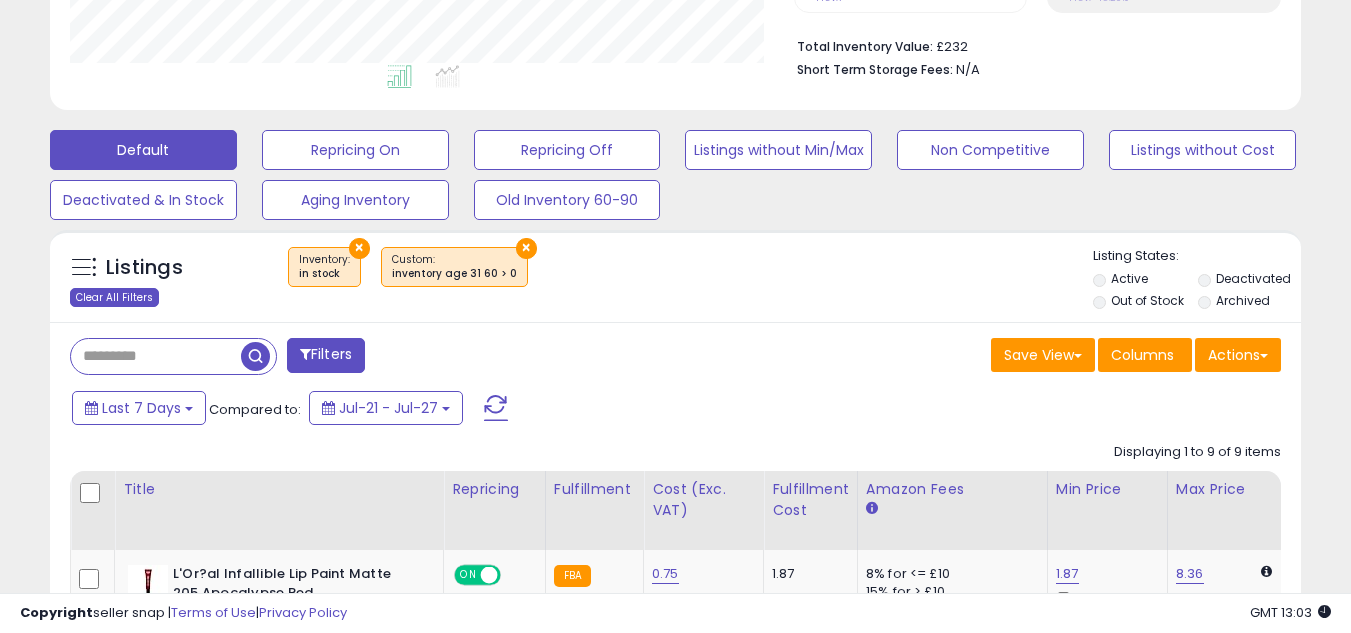 click on "Clear All Filters" at bounding box center [114, 297] 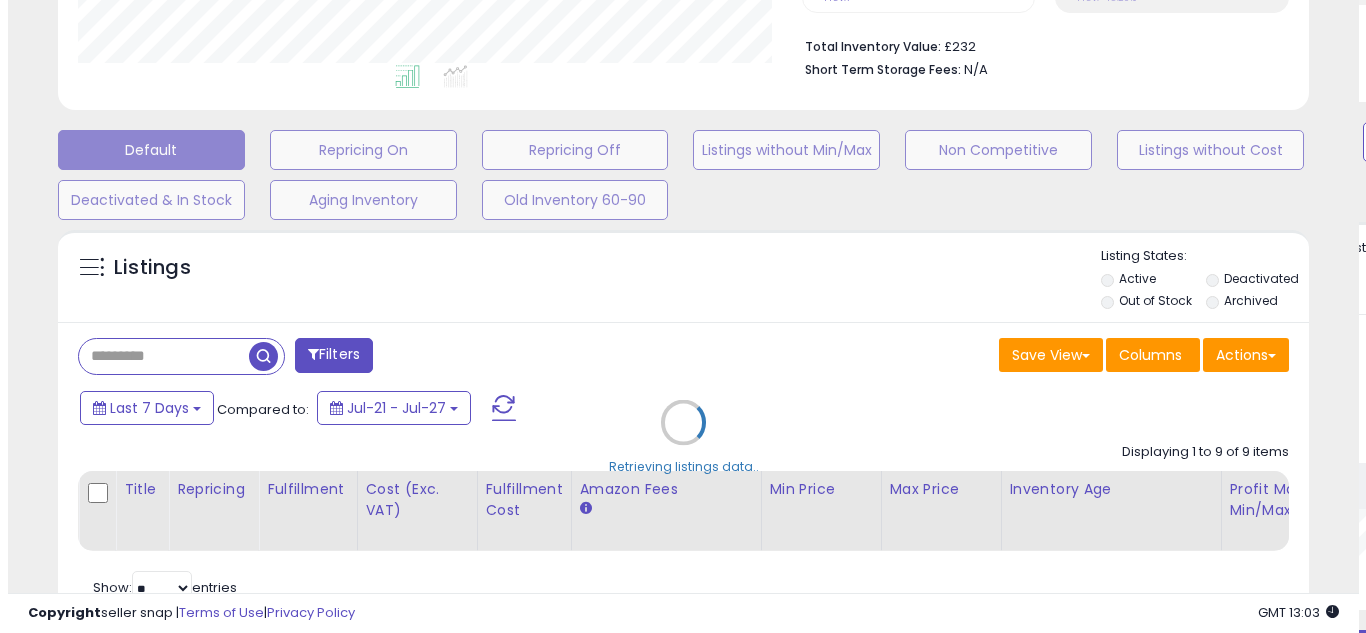 scroll, scrollTop: 999590, scrollLeft: 999267, axis: both 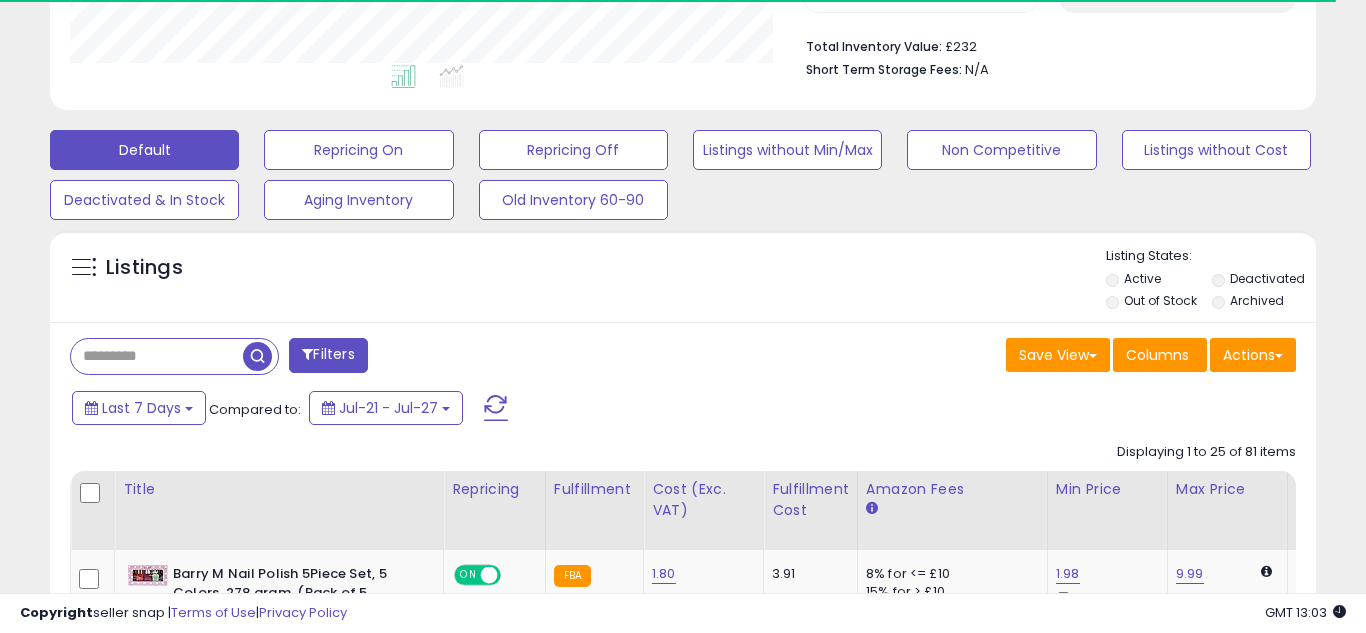 click on "Retrieving listings data.." at bounding box center [683, 2950] 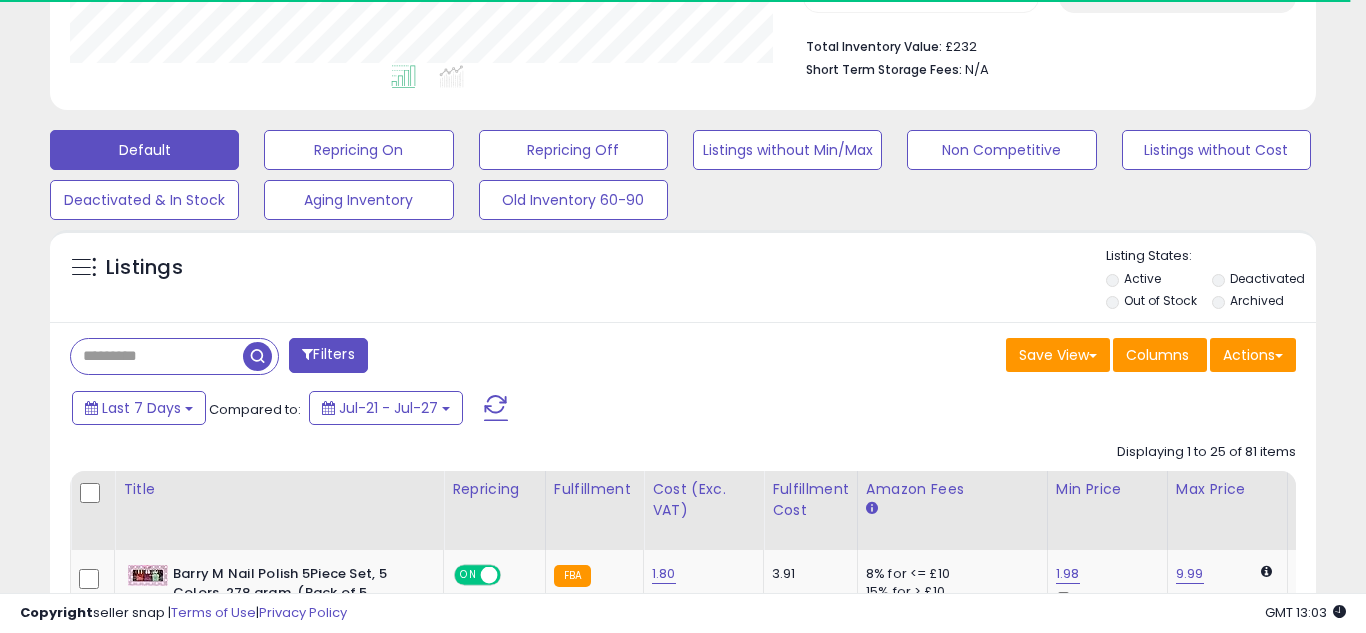 click at bounding box center [257, 356] 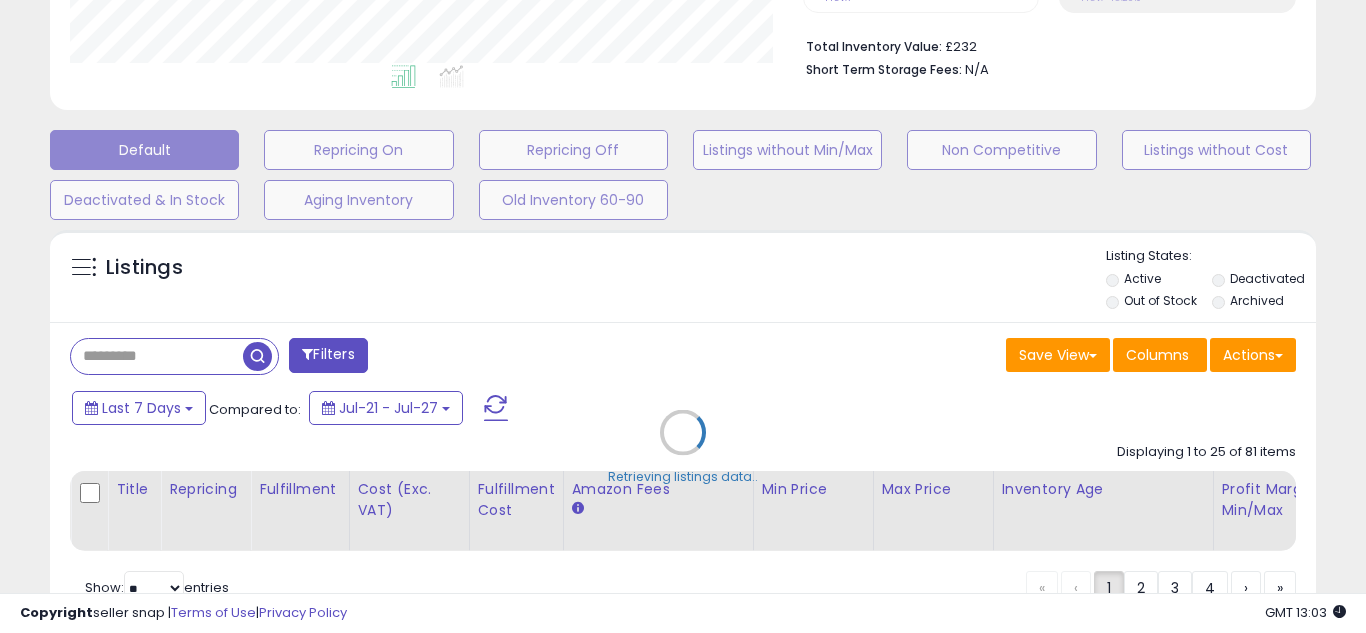 scroll, scrollTop: 410, scrollLeft: 732, axis: both 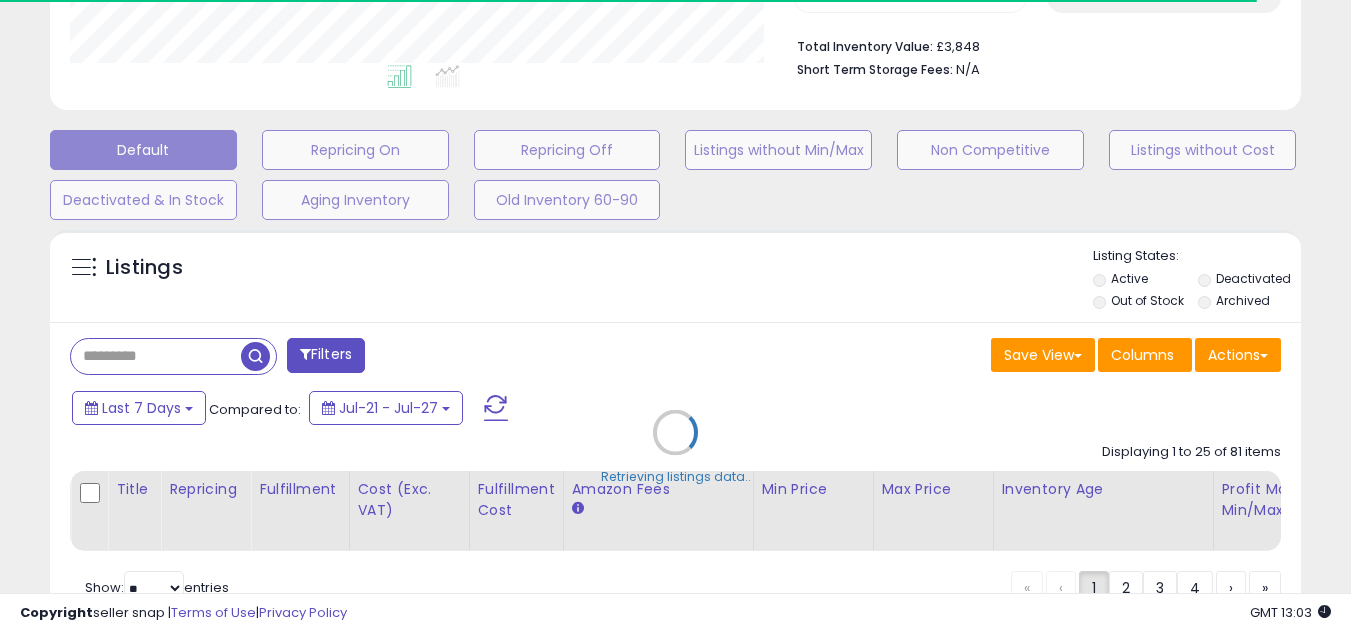 click on "Retrieving listings data.." at bounding box center [675, 447] 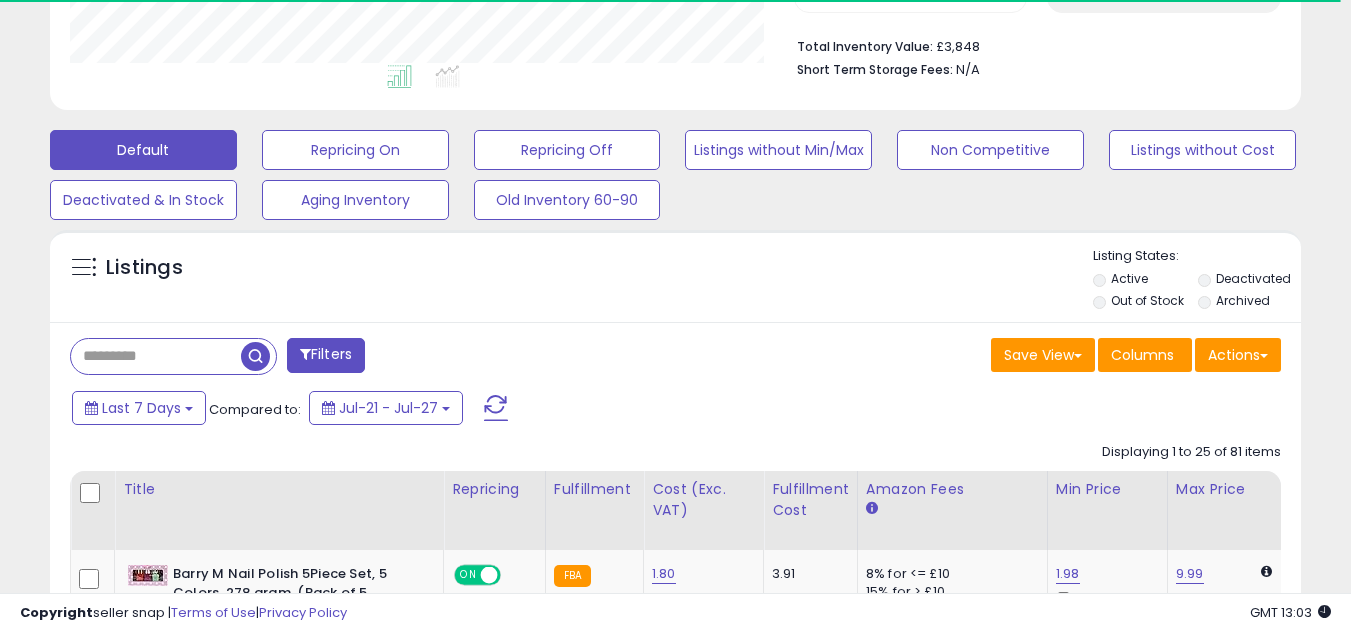 click on "Filters" at bounding box center (326, 355) 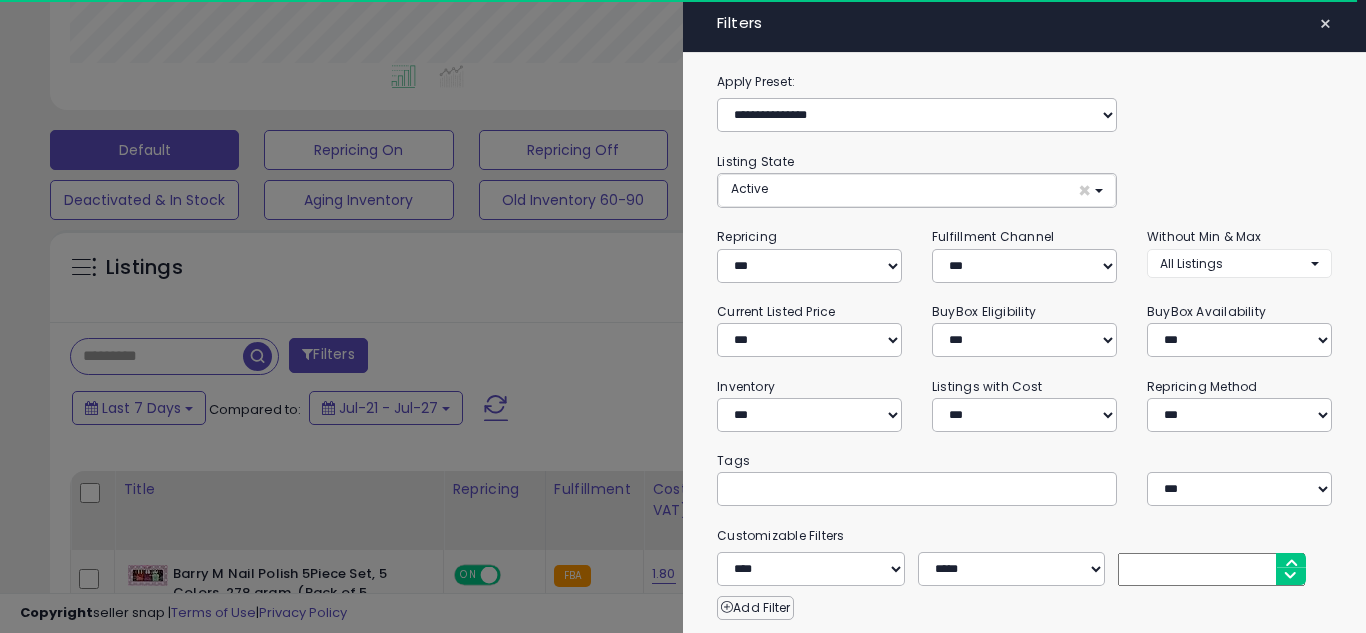 scroll, scrollTop: 999590, scrollLeft: 999267, axis: both 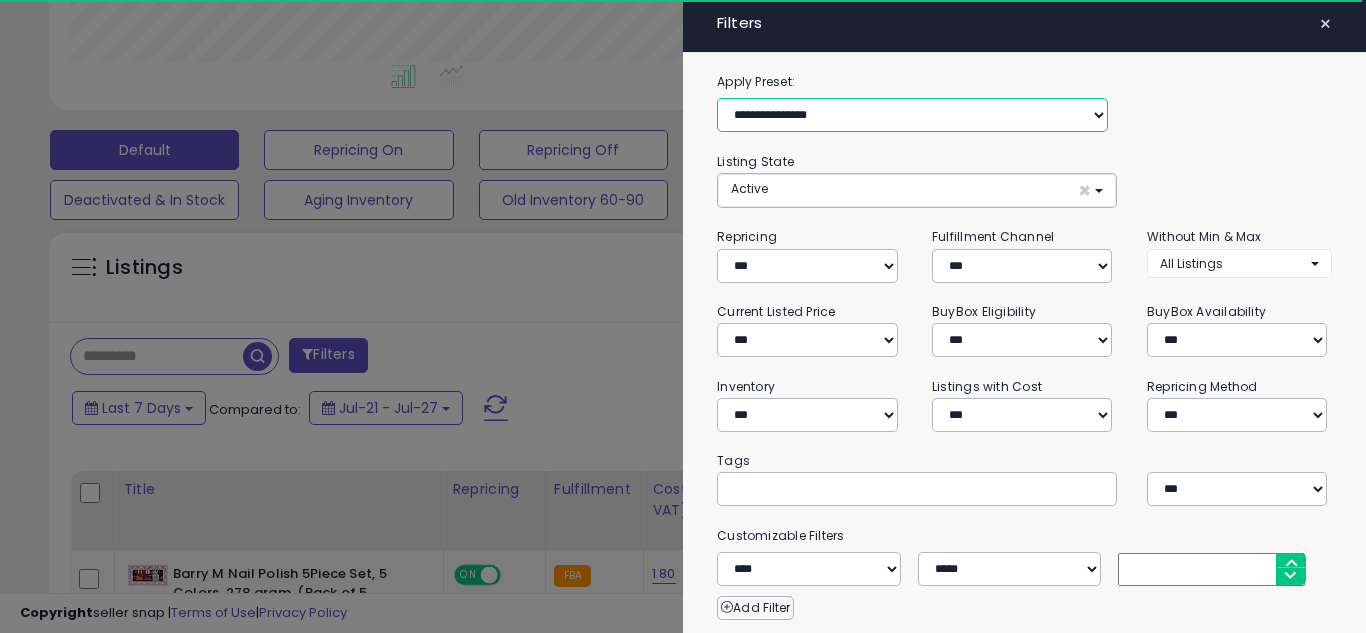 click on "**********" at bounding box center (912, 115) 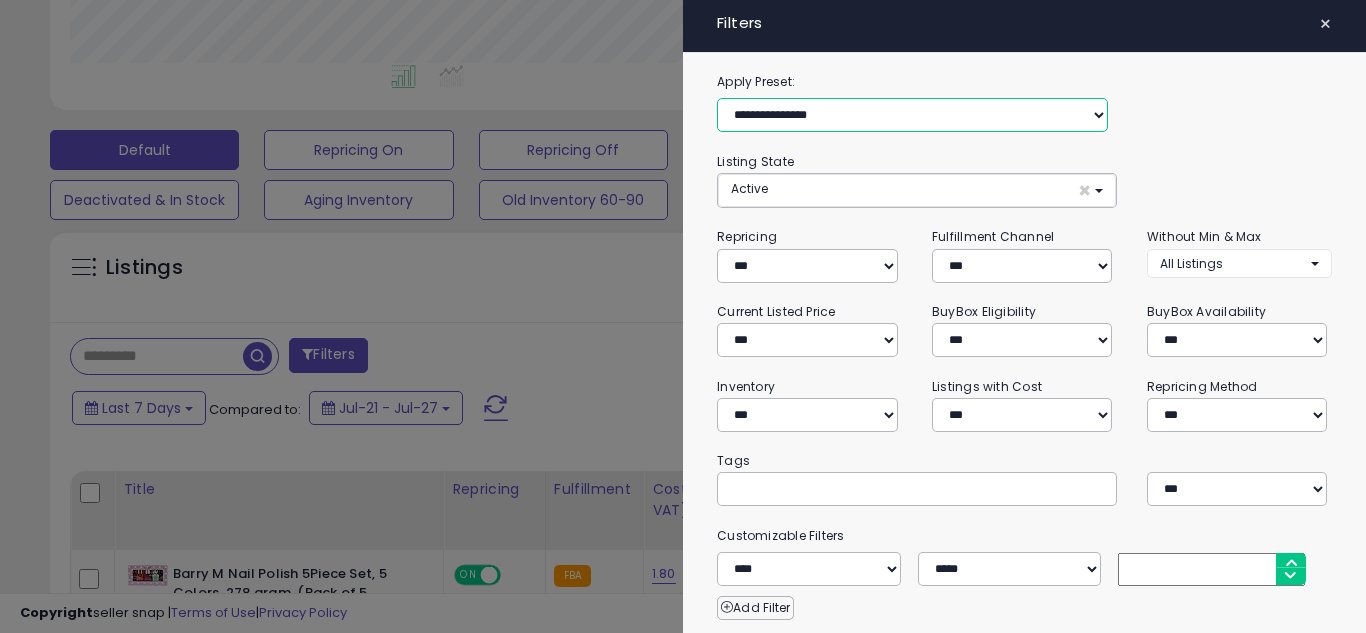 scroll, scrollTop: 999590, scrollLeft: 999267, axis: both 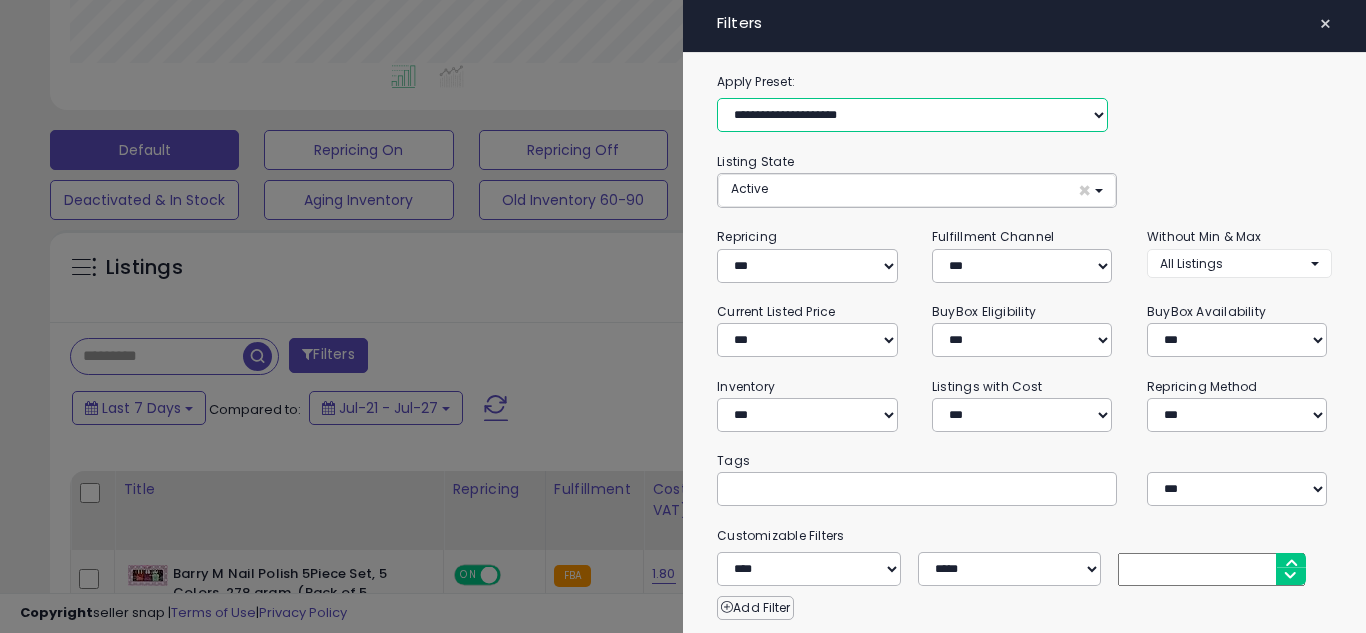 click on "**********" at bounding box center (912, 115) 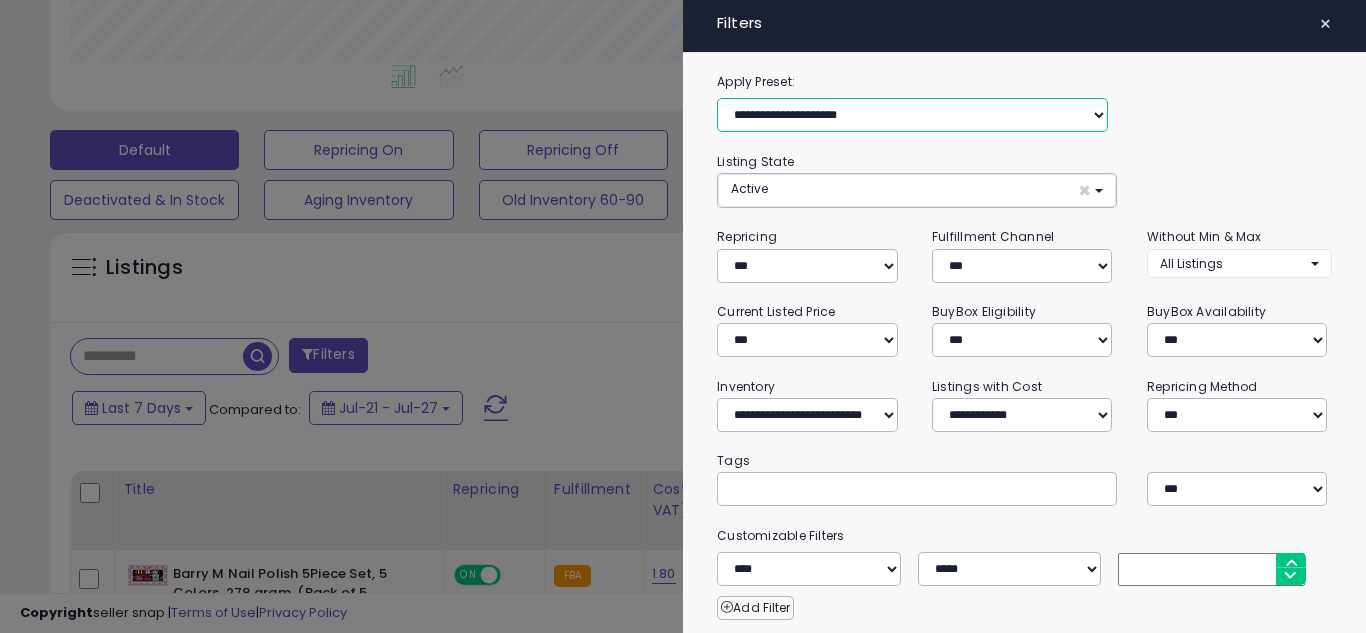 select on "*" 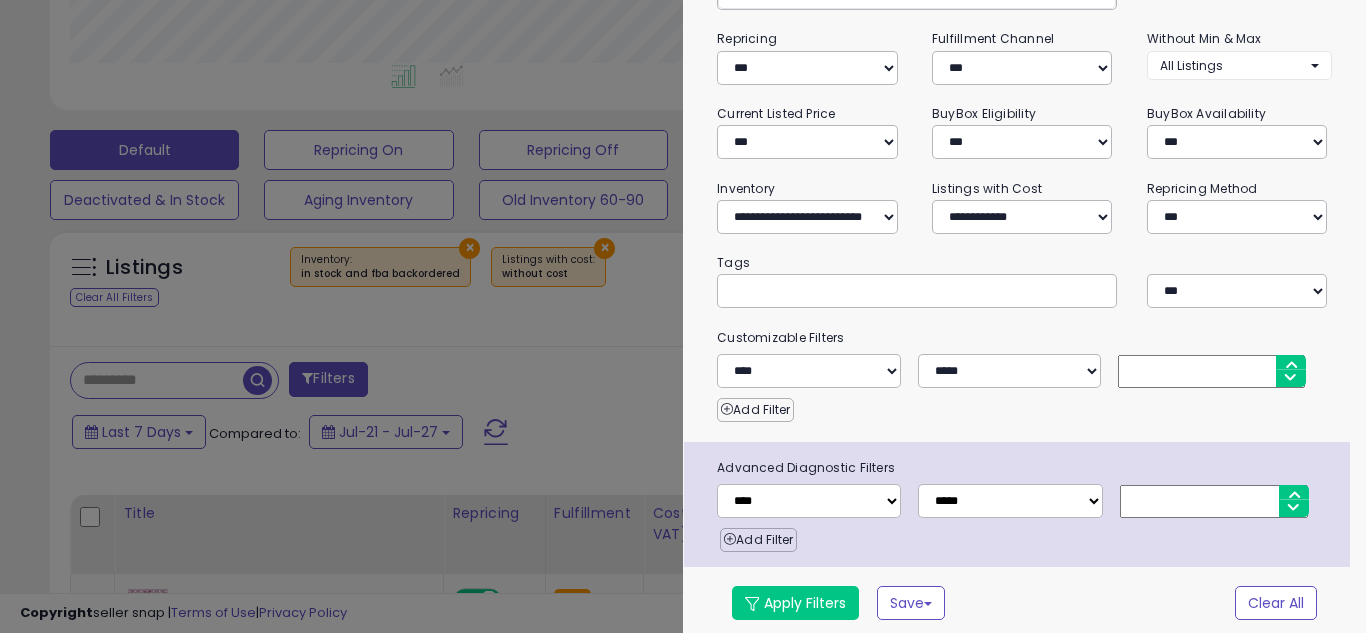 scroll, scrollTop: 200, scrollLeft: 0, axis: vertical 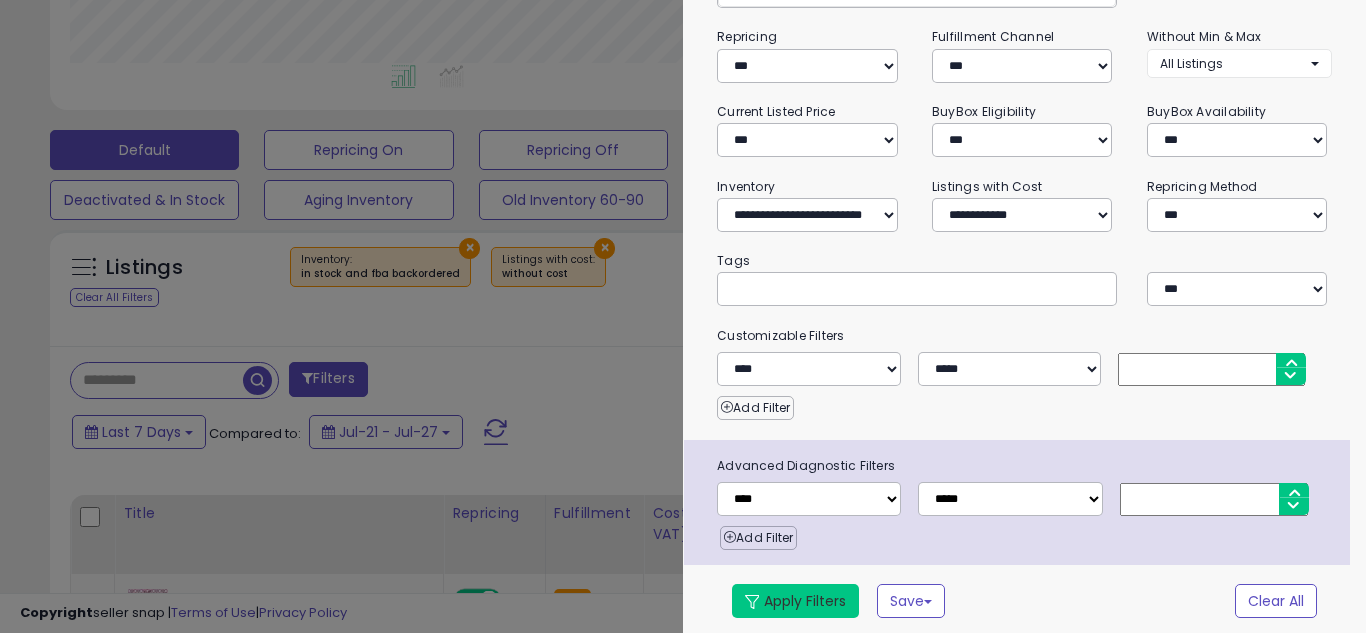 click on "Apply Filters" at bounding box center (795, 601) 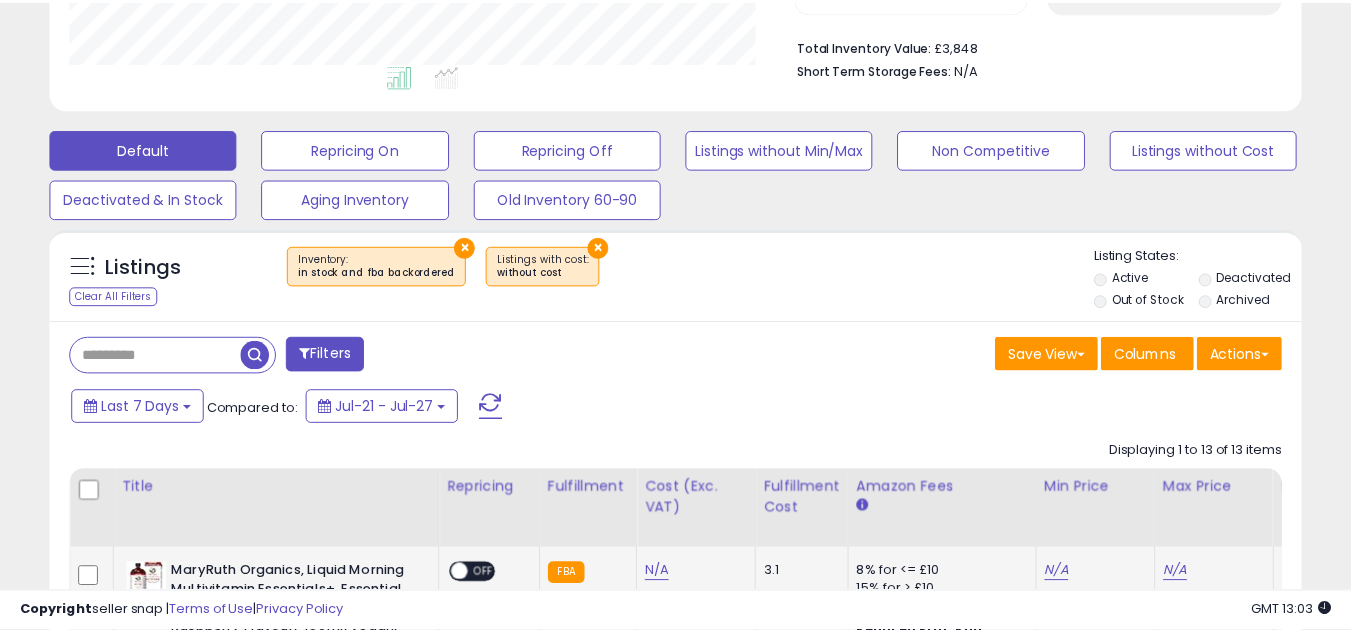 scroll, scrollTop: 900, scrollLeft: 0, axis: vertical 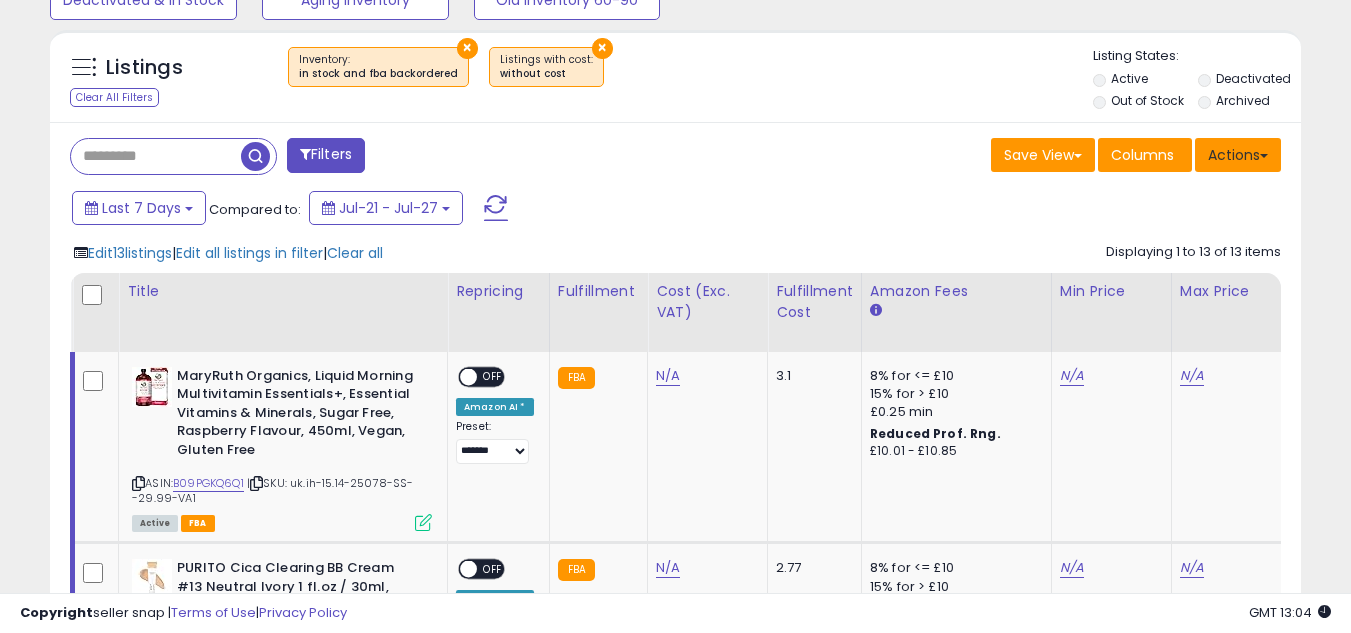 click on "Actions" at bounding box center (1238, 155) 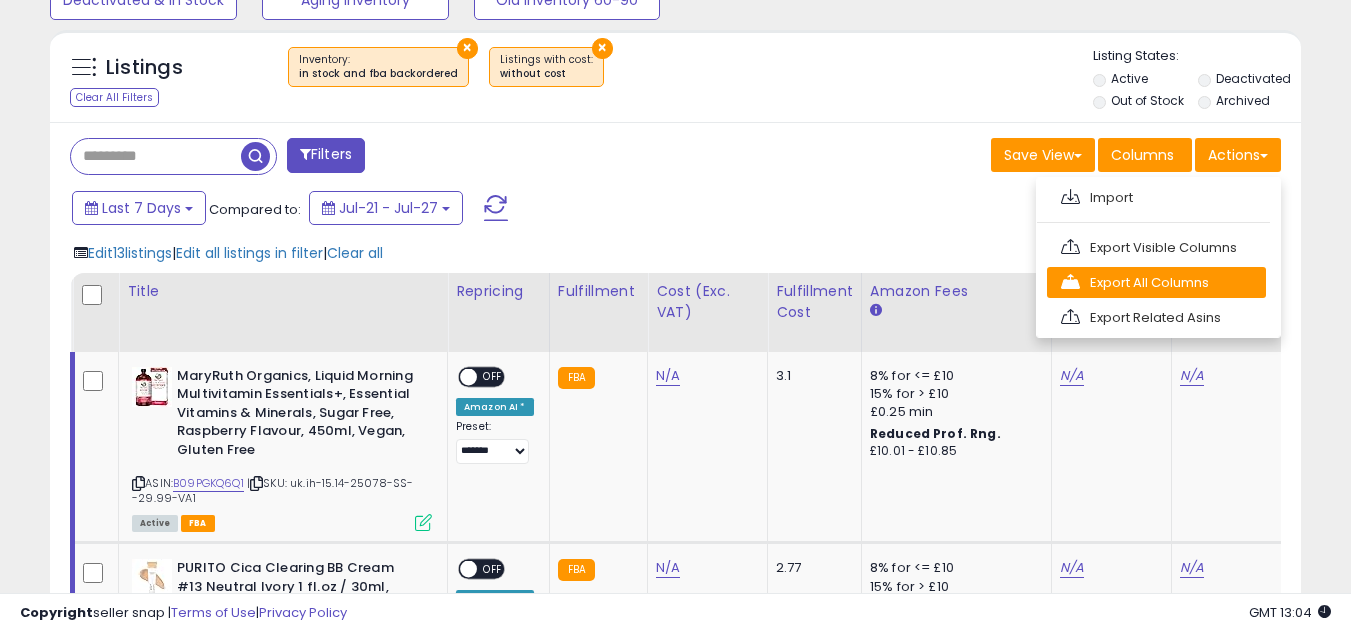 click on "Export All Columns" at bounding box center (1156, 282) 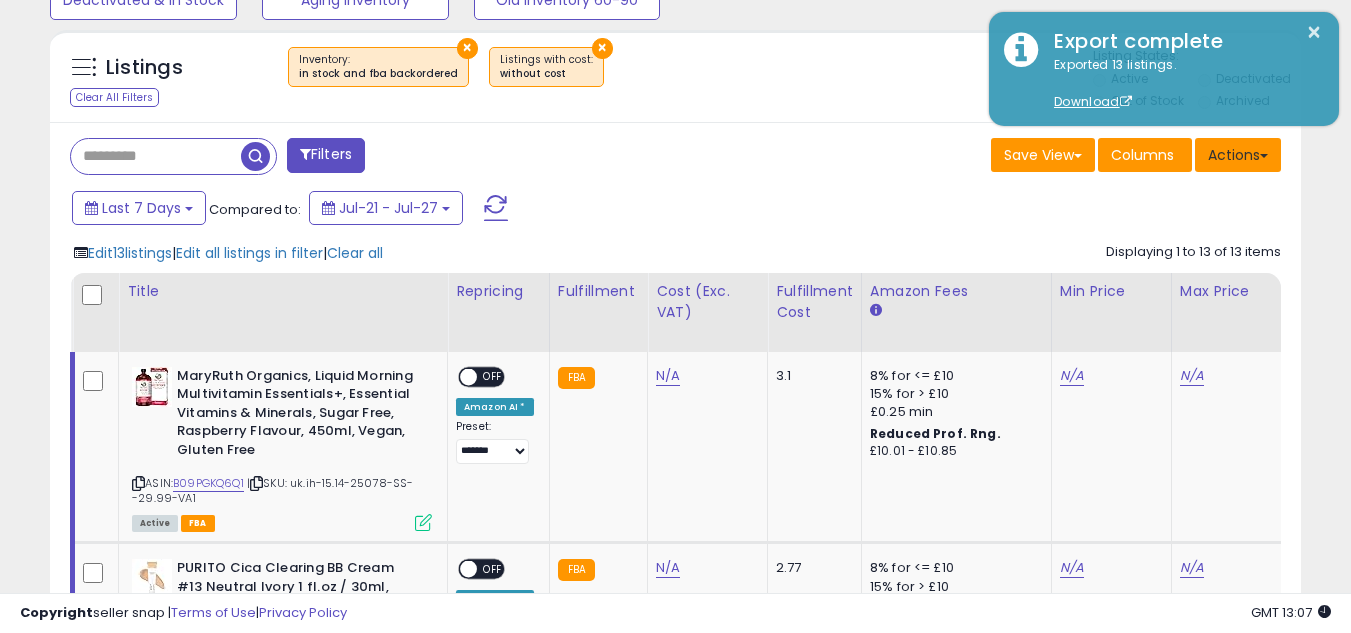 click on "Actions" at bounding box center [1238, 155] 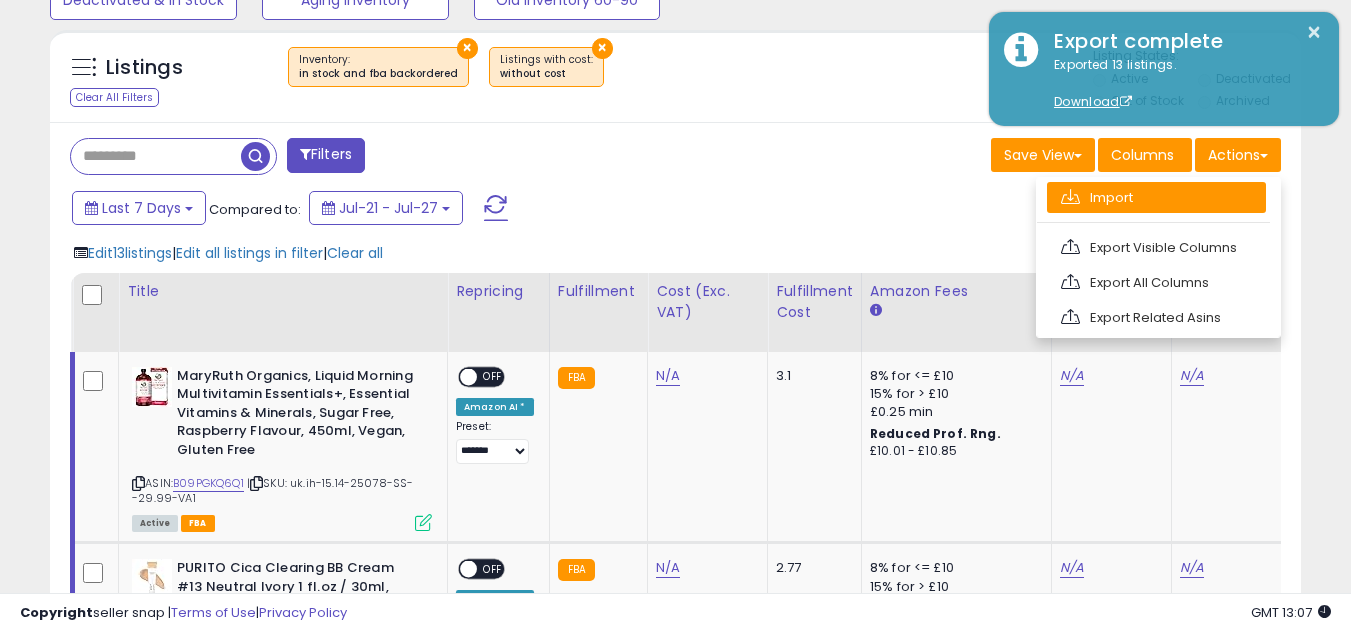 click on "Import" at bounding box center (1156, 197) 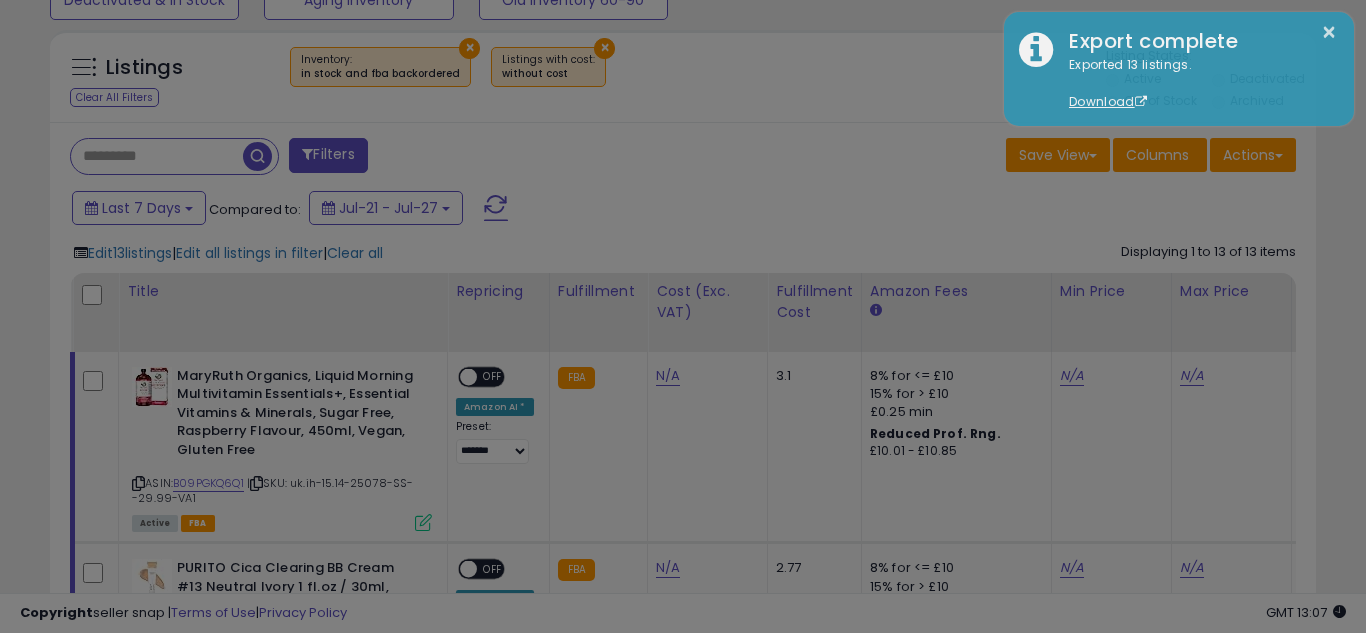 scroll, scrollTop: 999590, scrollLeft: 999267, axis: both 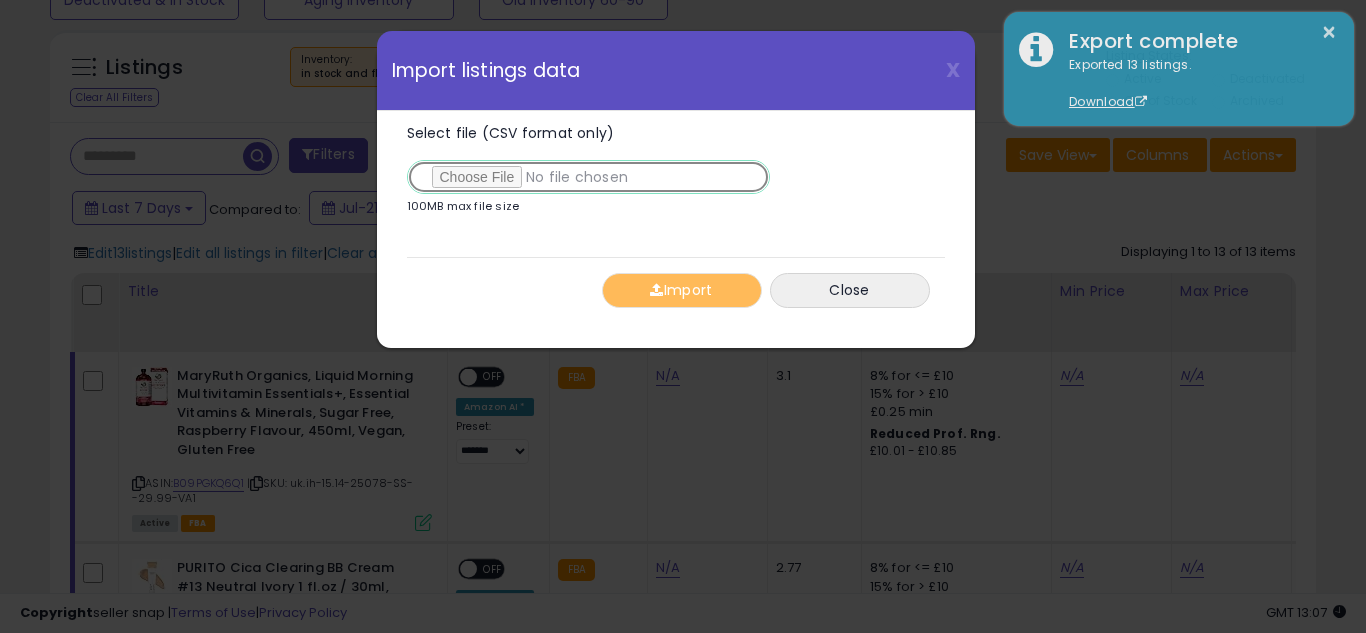 click on "Select file (CSV format only)" at bounding box center (588, 177) 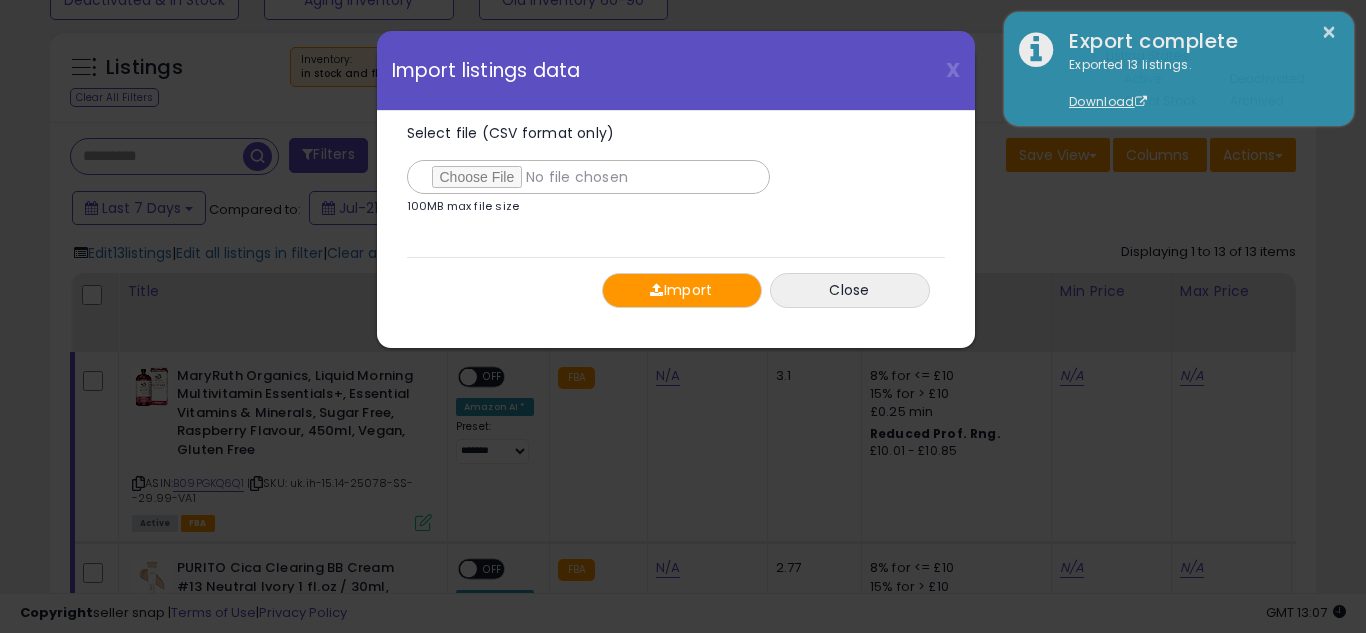 click on "Import" at bounding box center [682, 290] 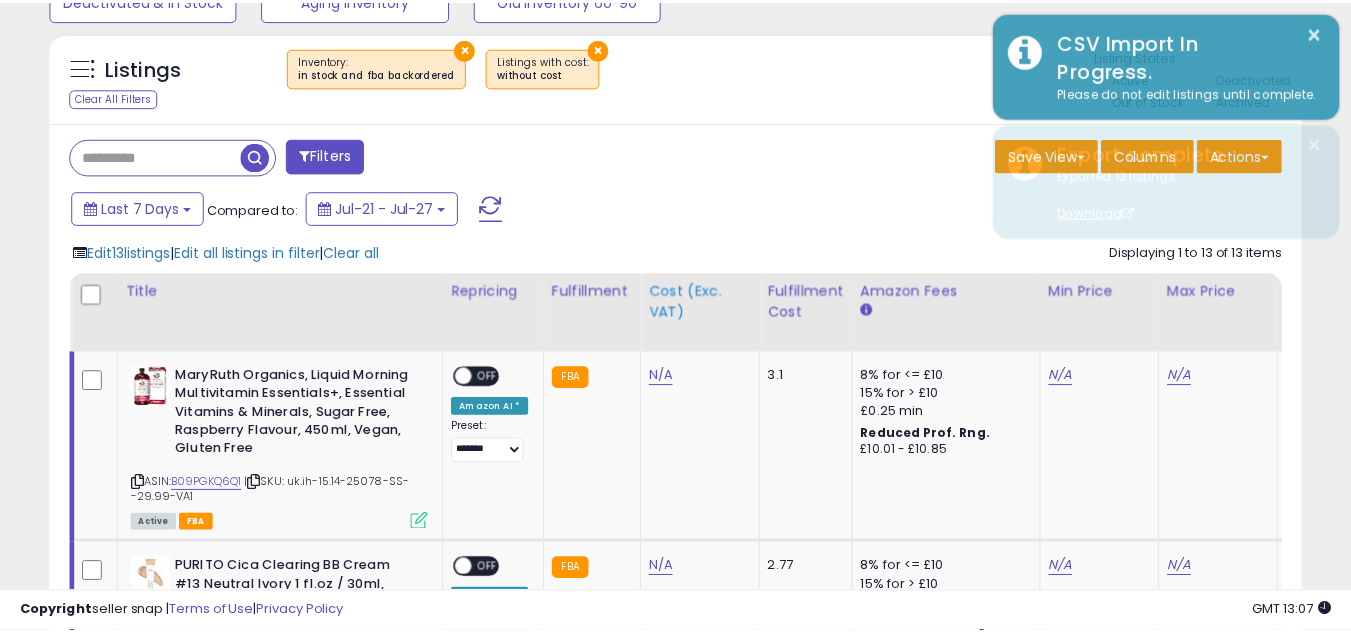 scroll, scrollTop: 410, scrollLeft: 724, axis: both 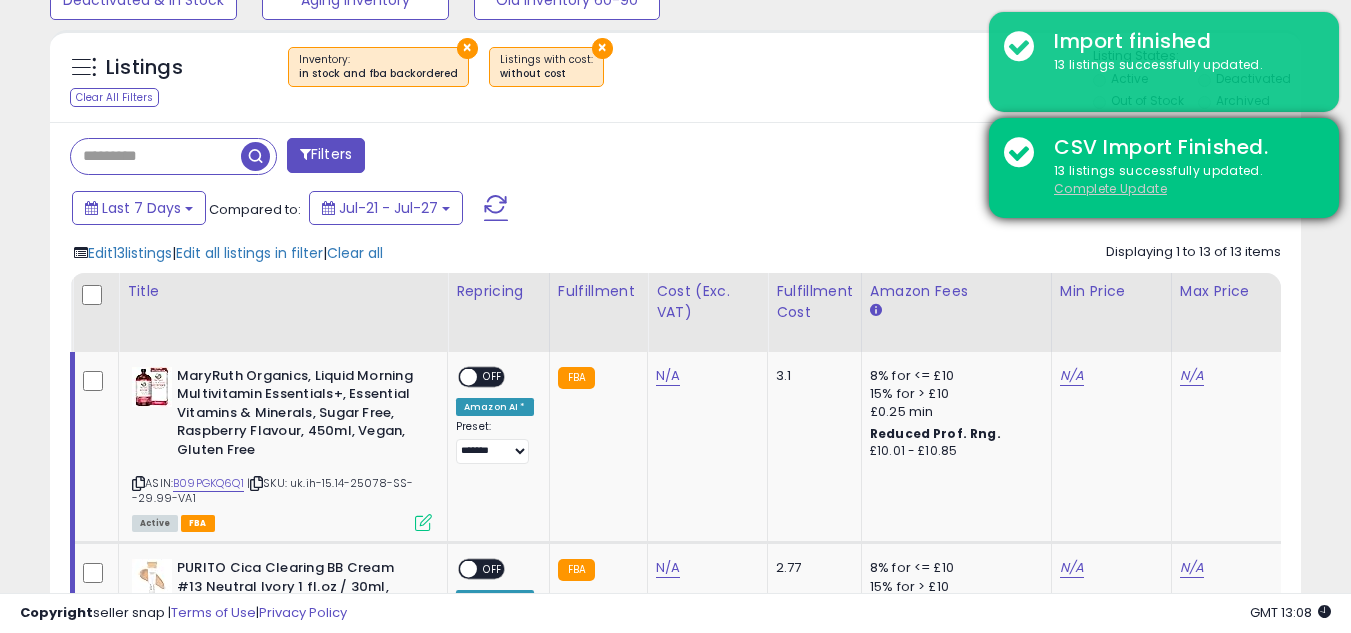 click on "Complete Update" at bounding box center (1110, 188) 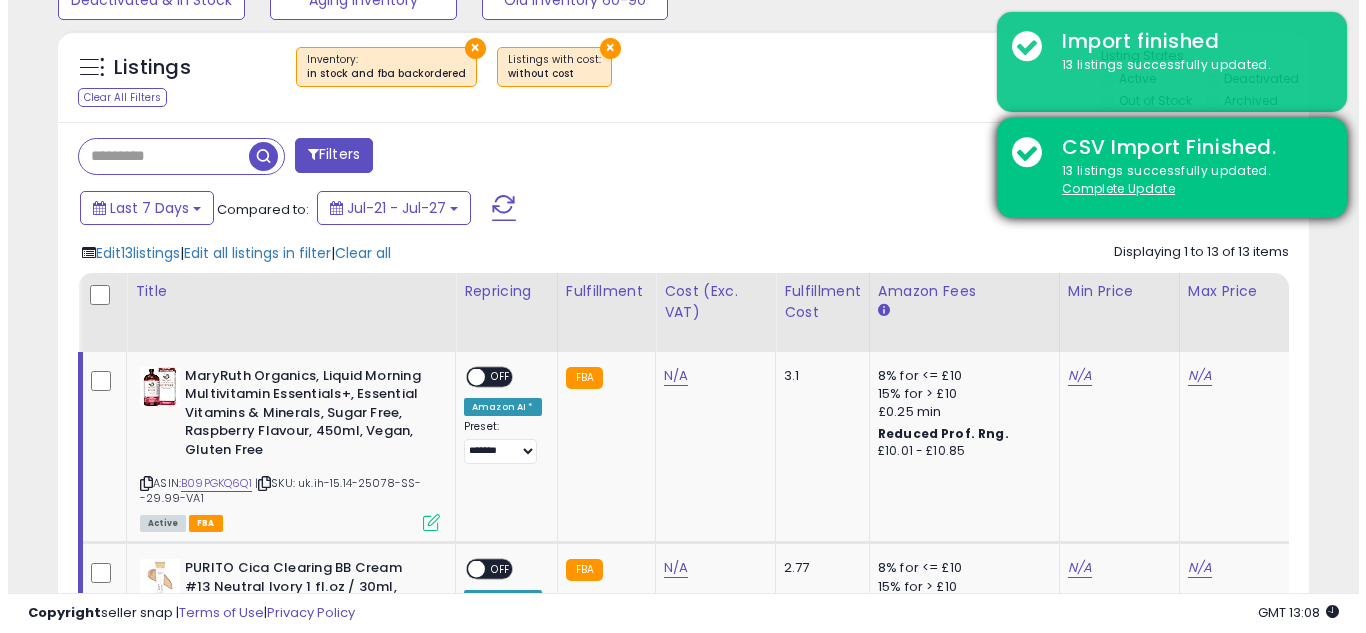 scroll, scrollTop: 587, scrollLeft: 0, axis: vertical 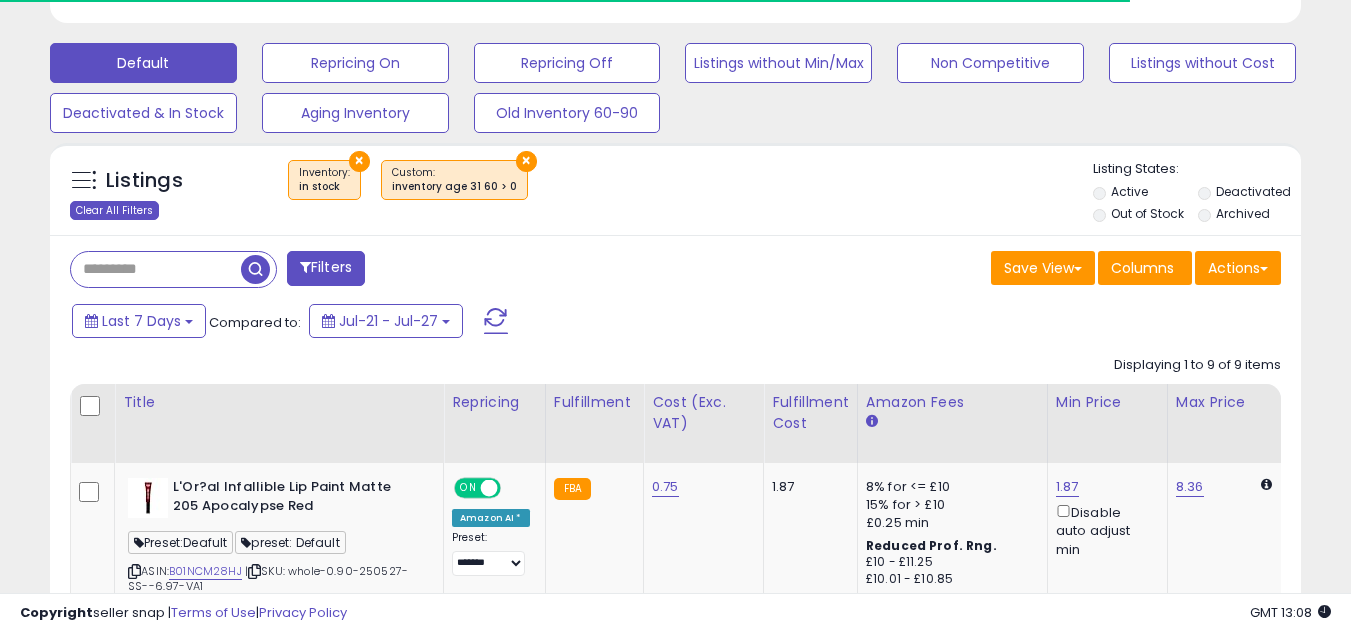 click on "Clear All Filters" at bounding box center (114, 210) 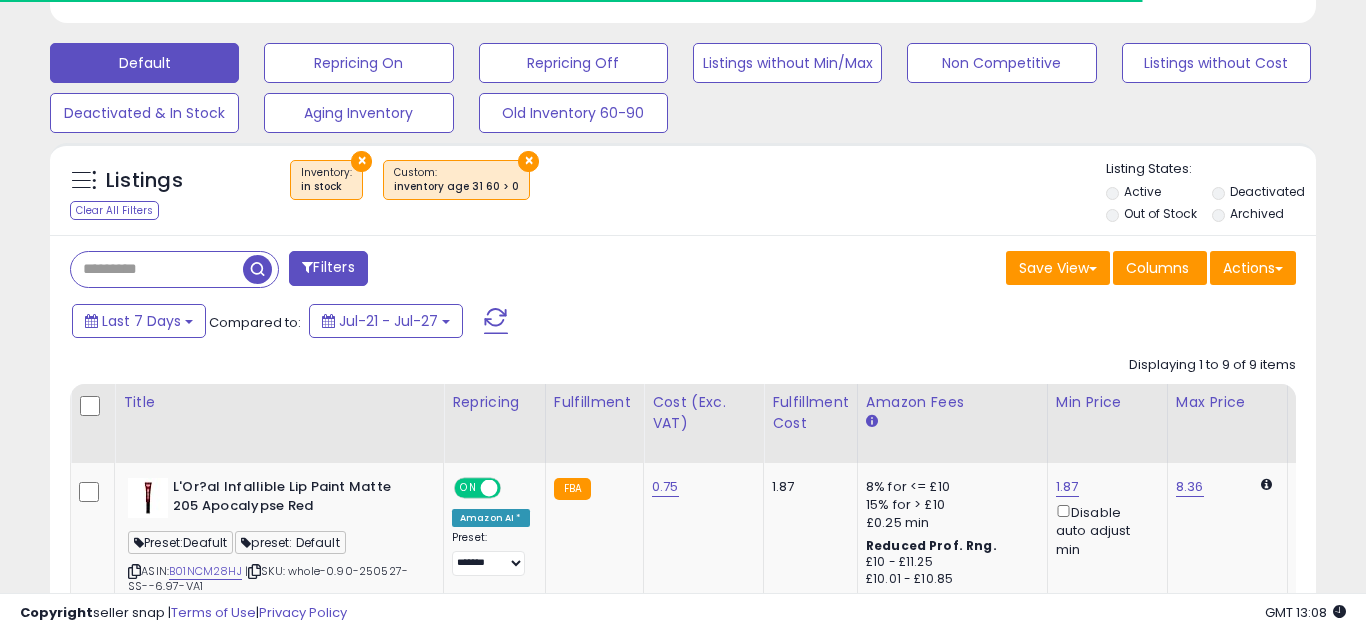 scroll, scrollTop: 999590, scrollLeft: 999267, axis: both 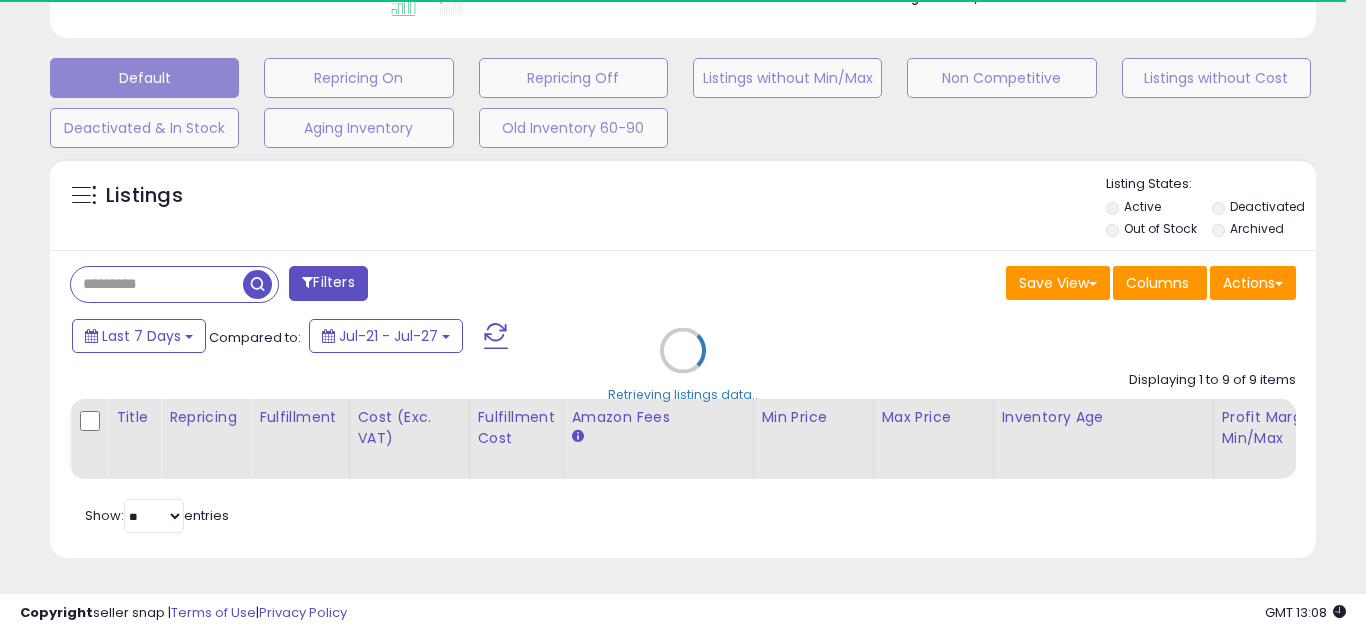 select on "*" 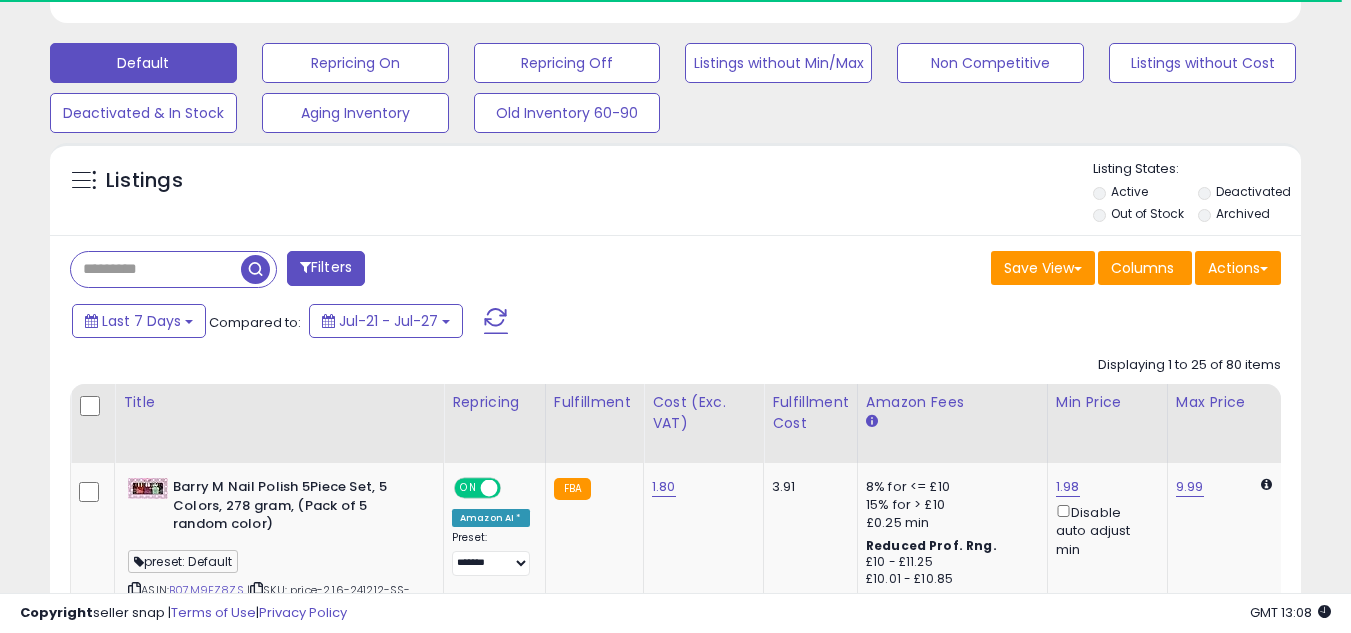 click on "Filters" at bounding box center (326, 268) 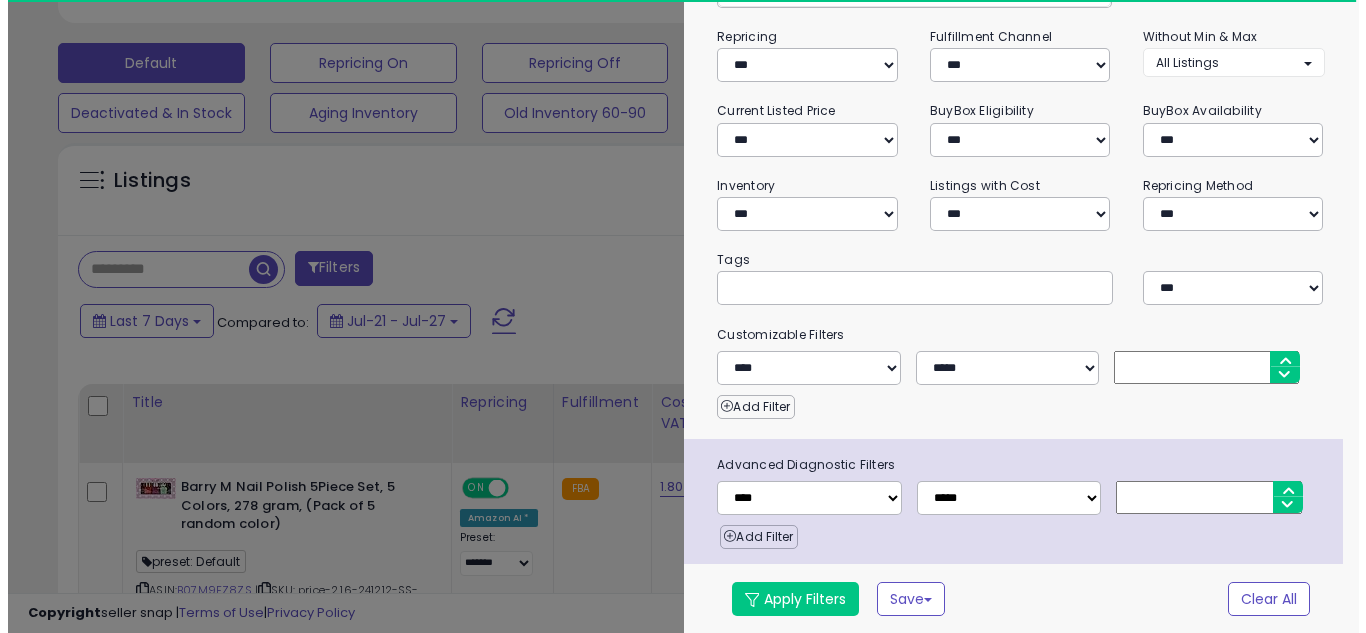 scroll, scrollTop: 410, scrollLeft: 732, axis: both 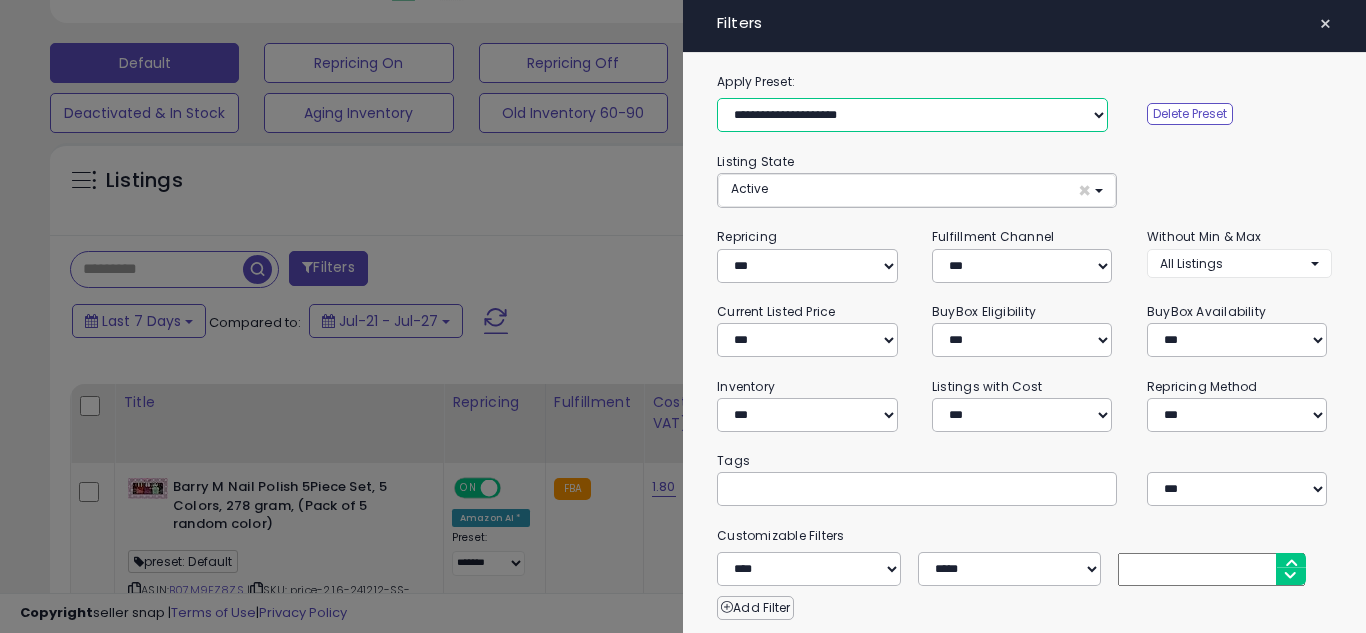 click on "**********" at bounding box center [912, 115] 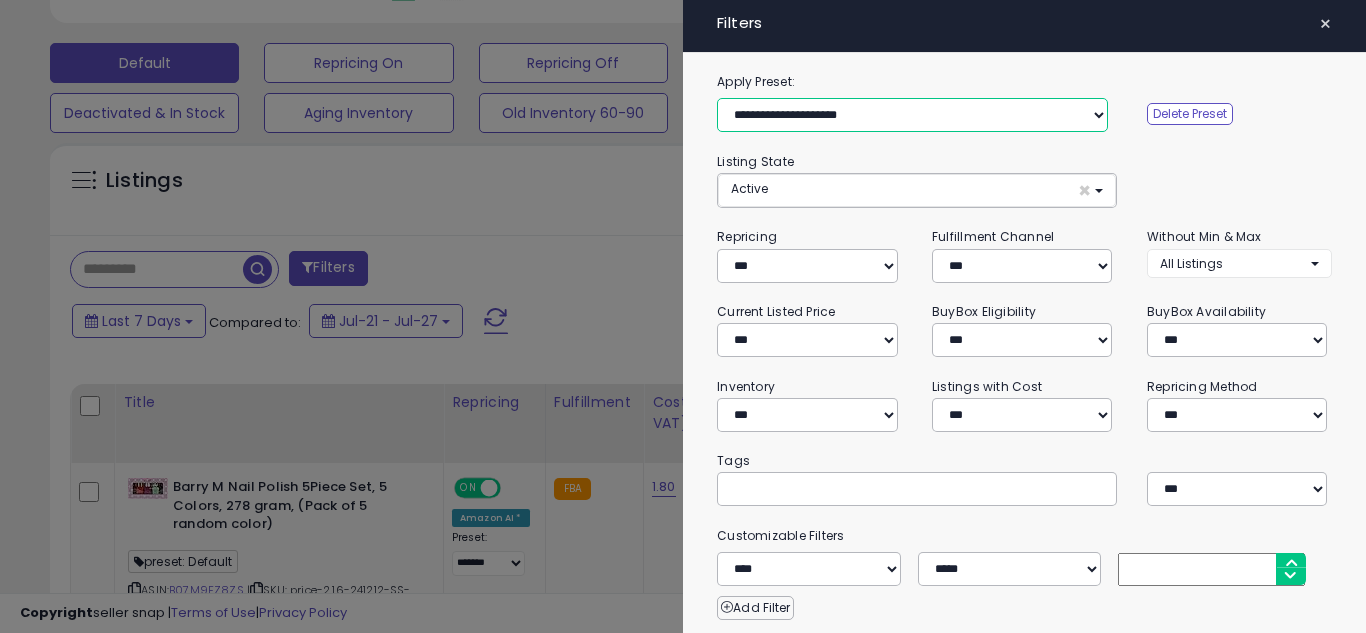 select on "**********" 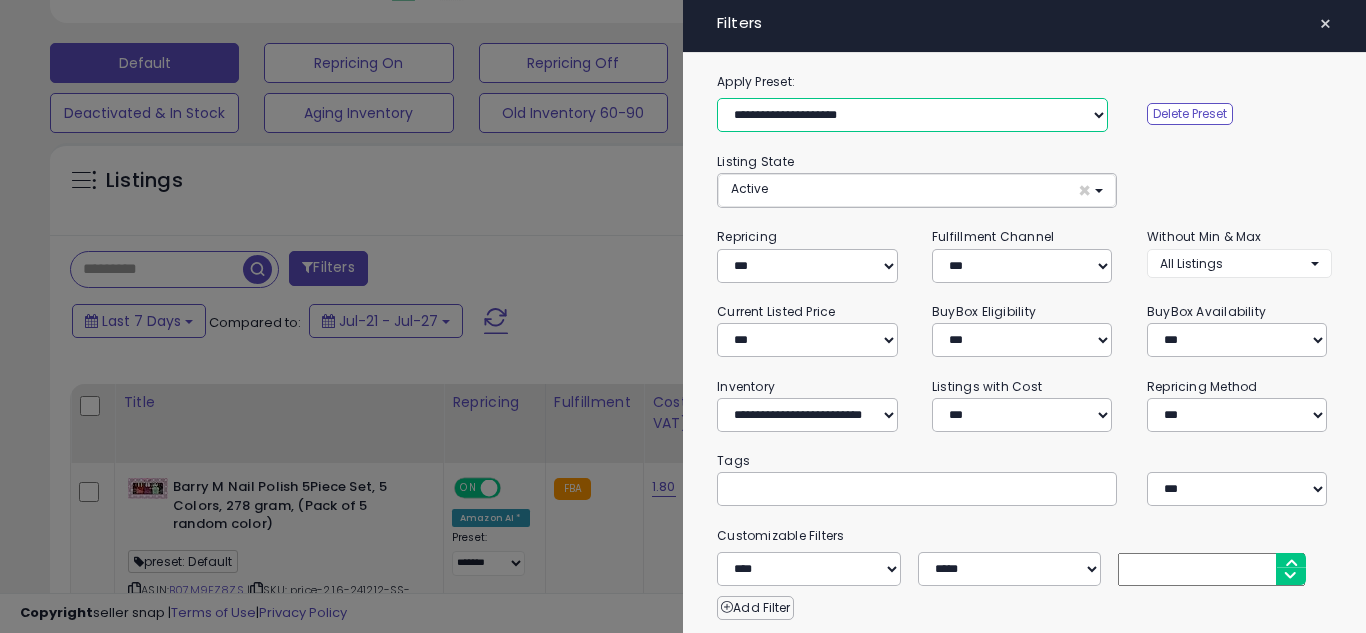 select on "*" 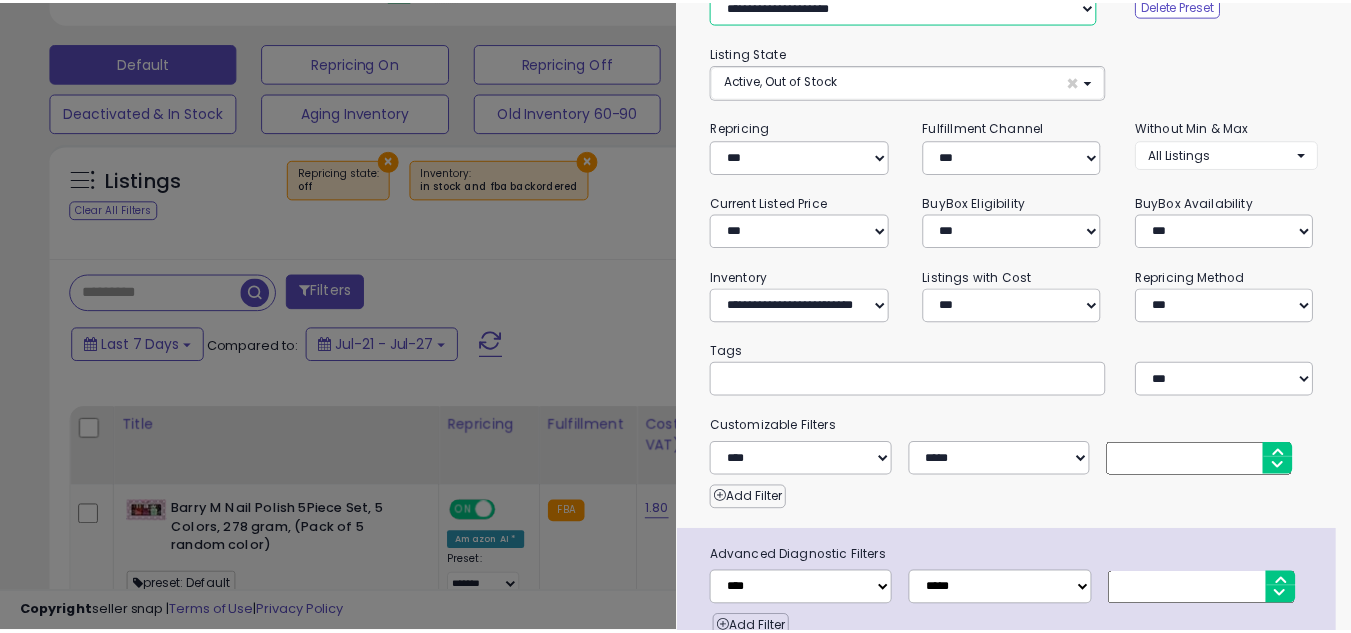 scroll, scrollTop: 200, scrollLeft: 0, axis: vertical 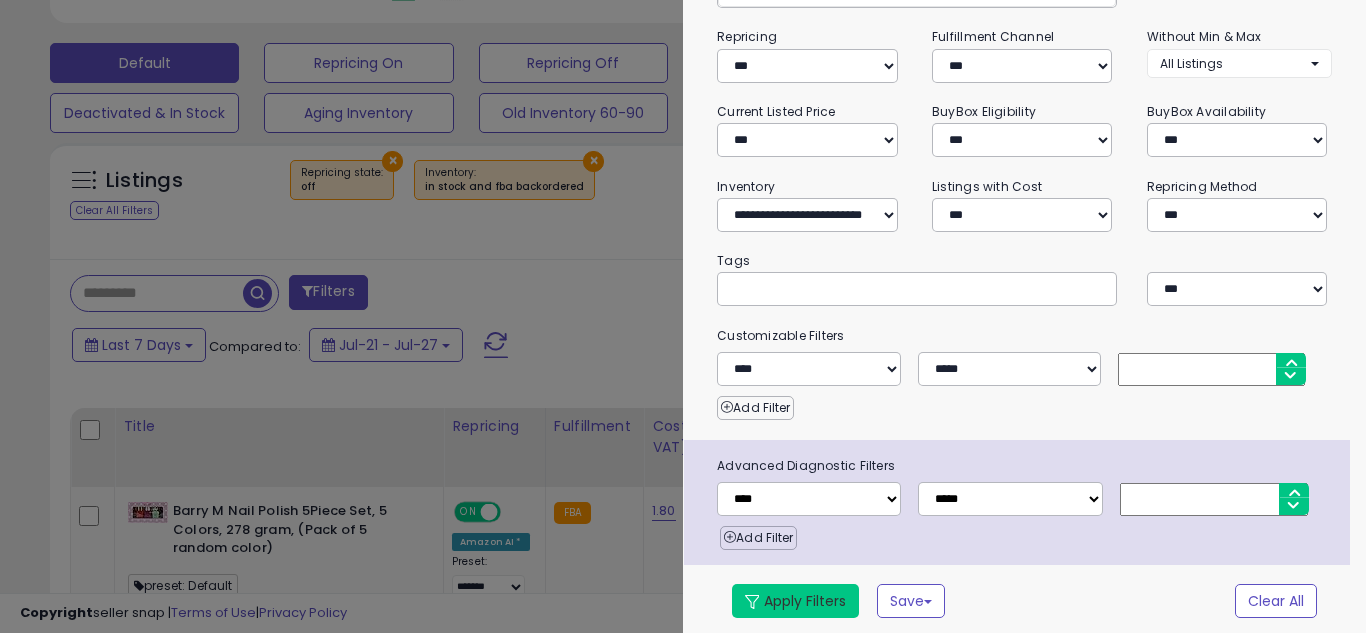 click on "Apply Filters" at bounding box center (795, 601) 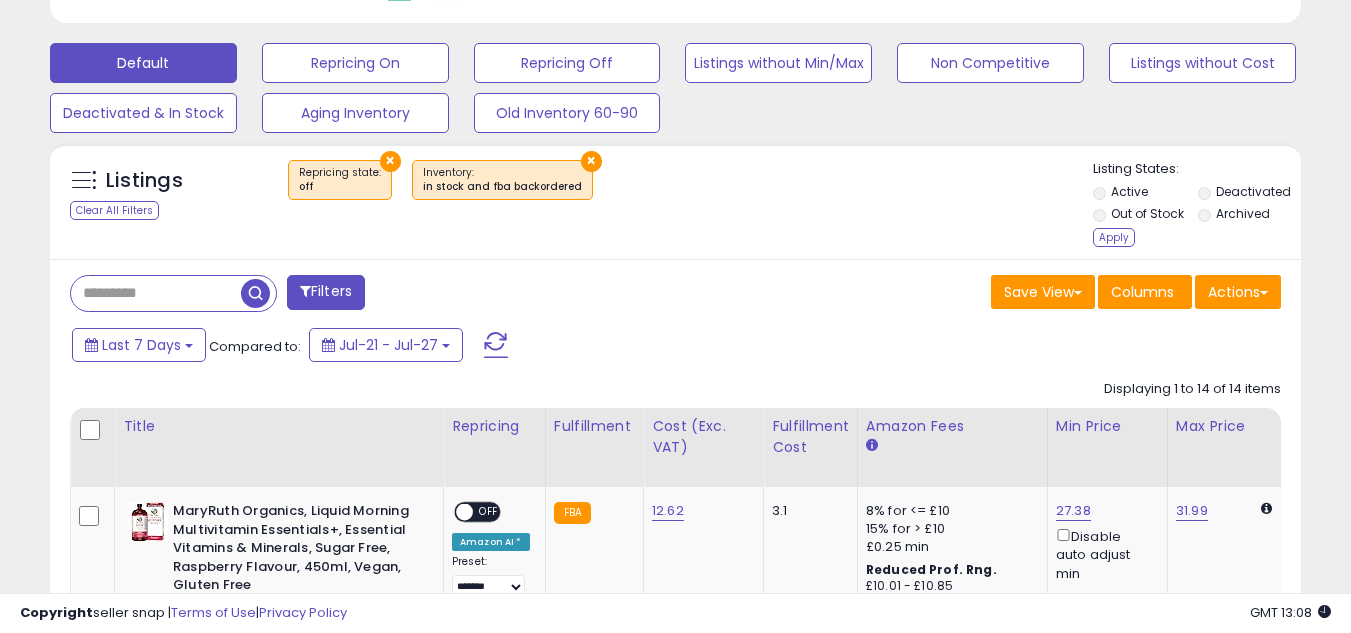 scroll, scrollTop: 410, scrollLeft: 724, axis: both 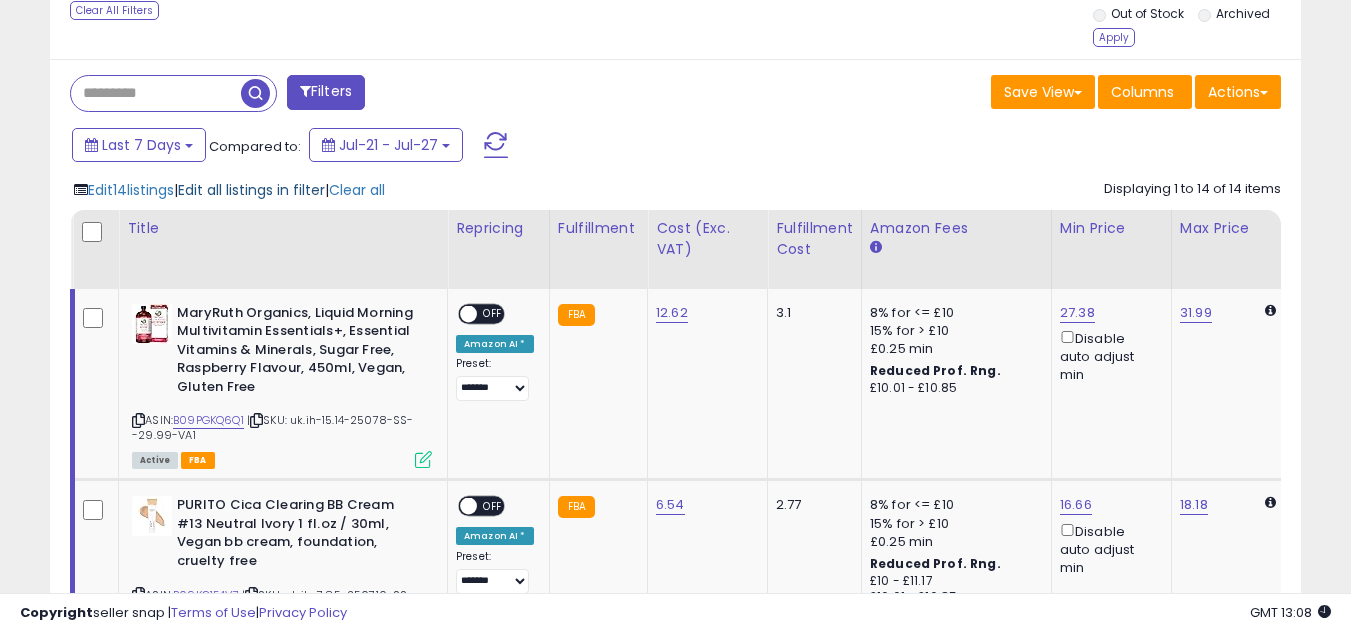 click on "Edit all listings in filter" at bounding box center [251, 190] 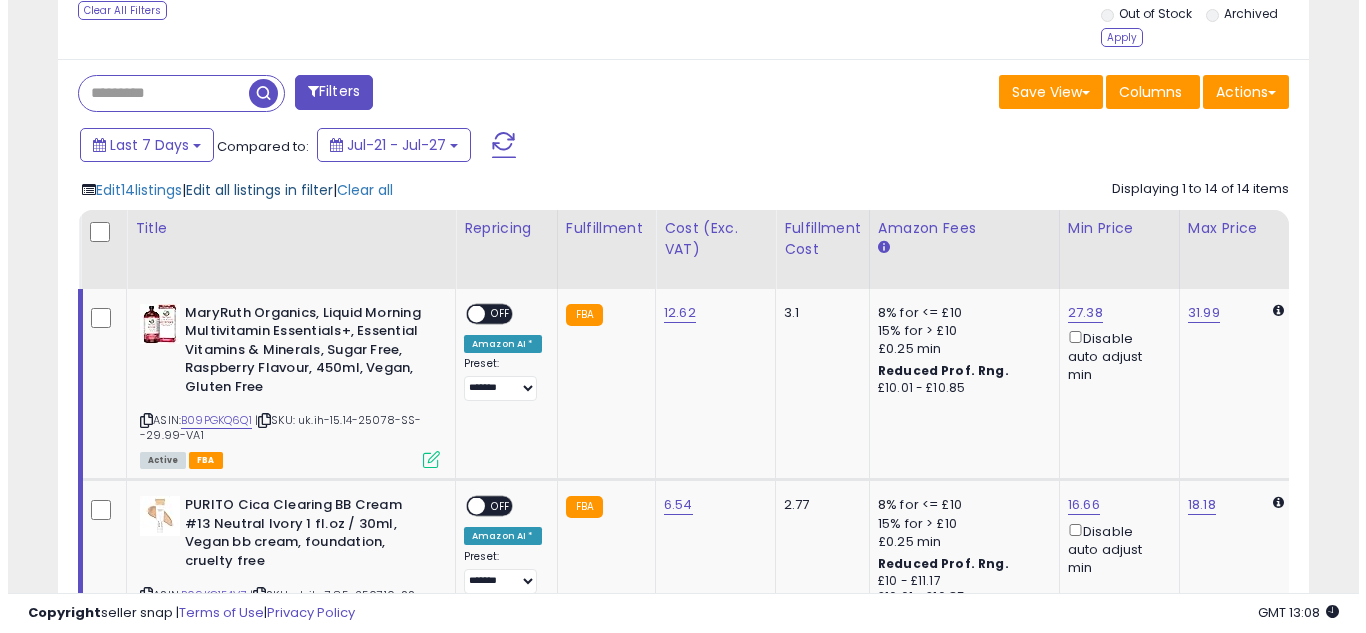 scroll, scrollTop: 999590, scrollLeft: 999267, axis: both 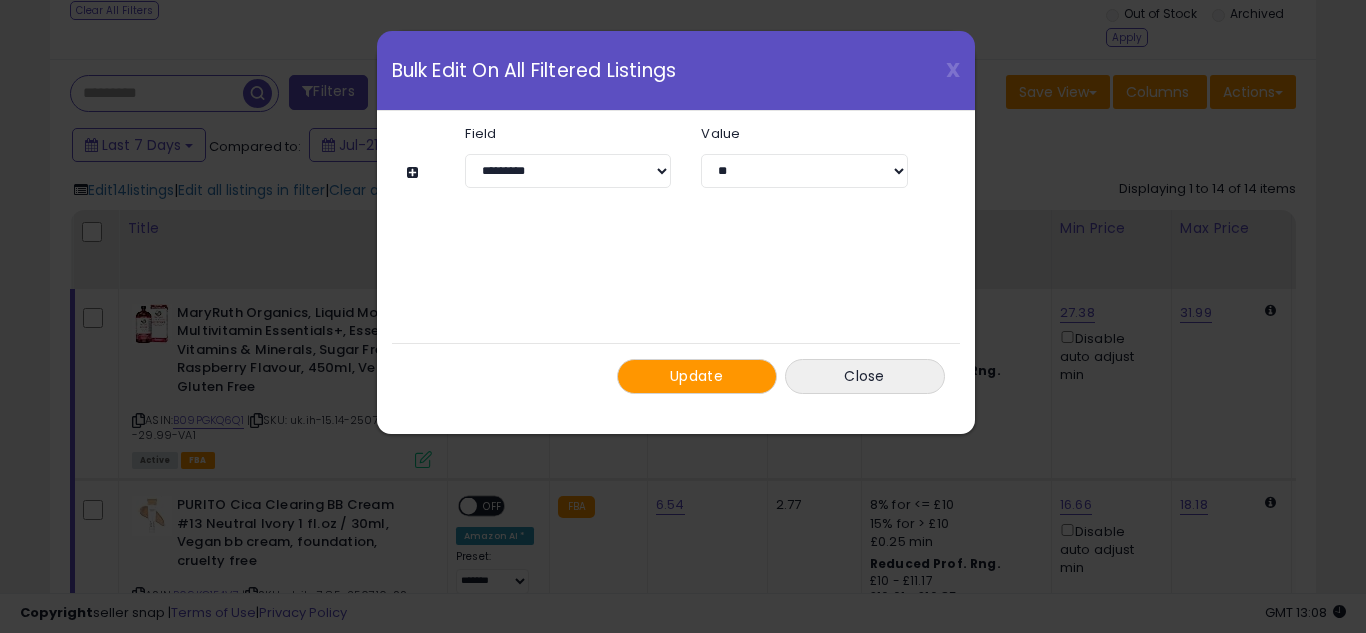 click at bounding box center [415, 172] 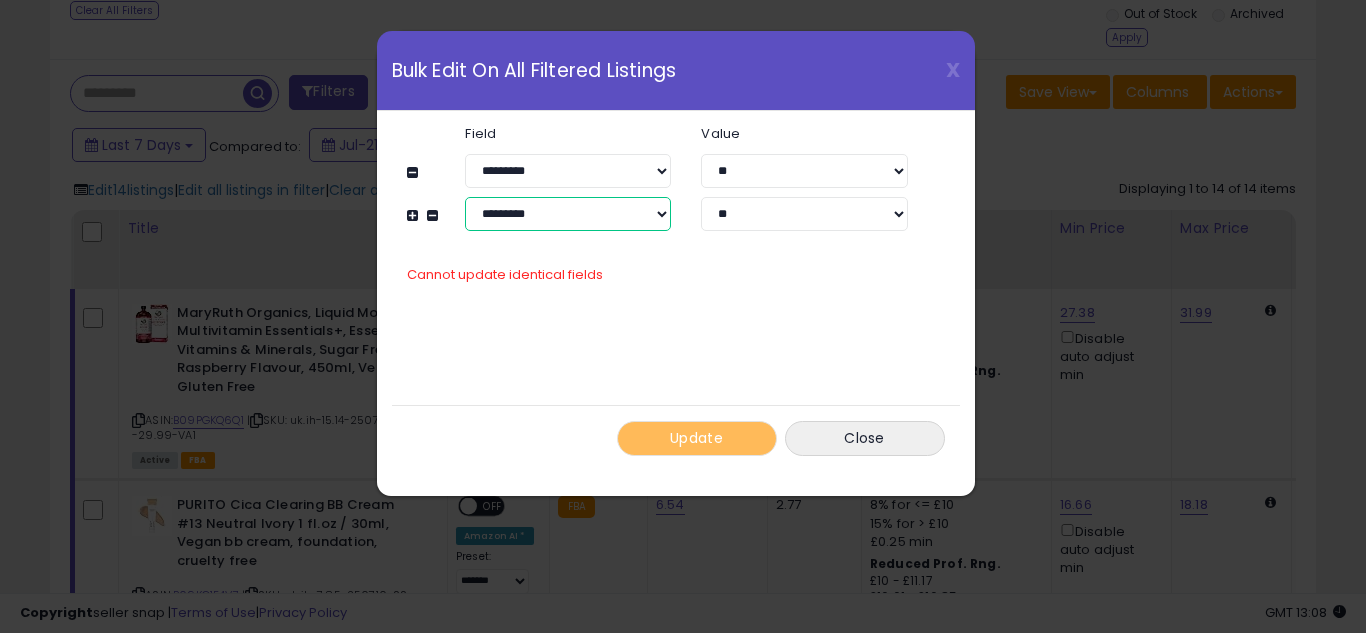 click on "**********" at bounding box center [568, 214] 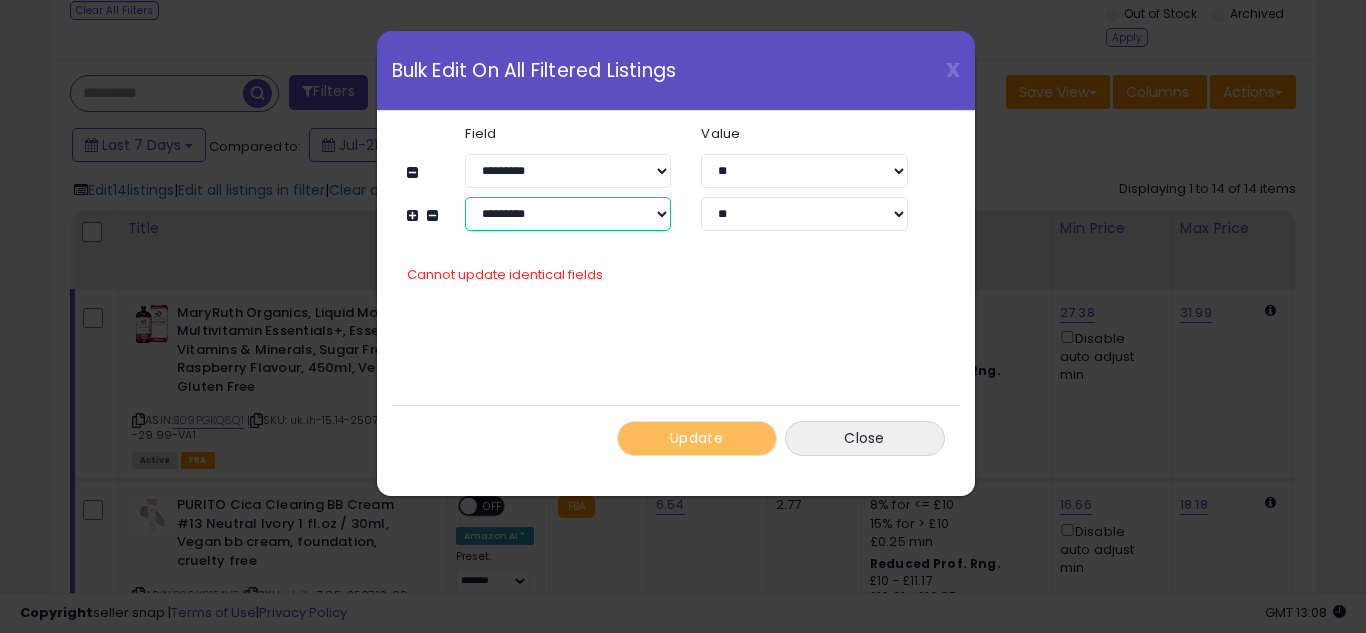 select on "**********" 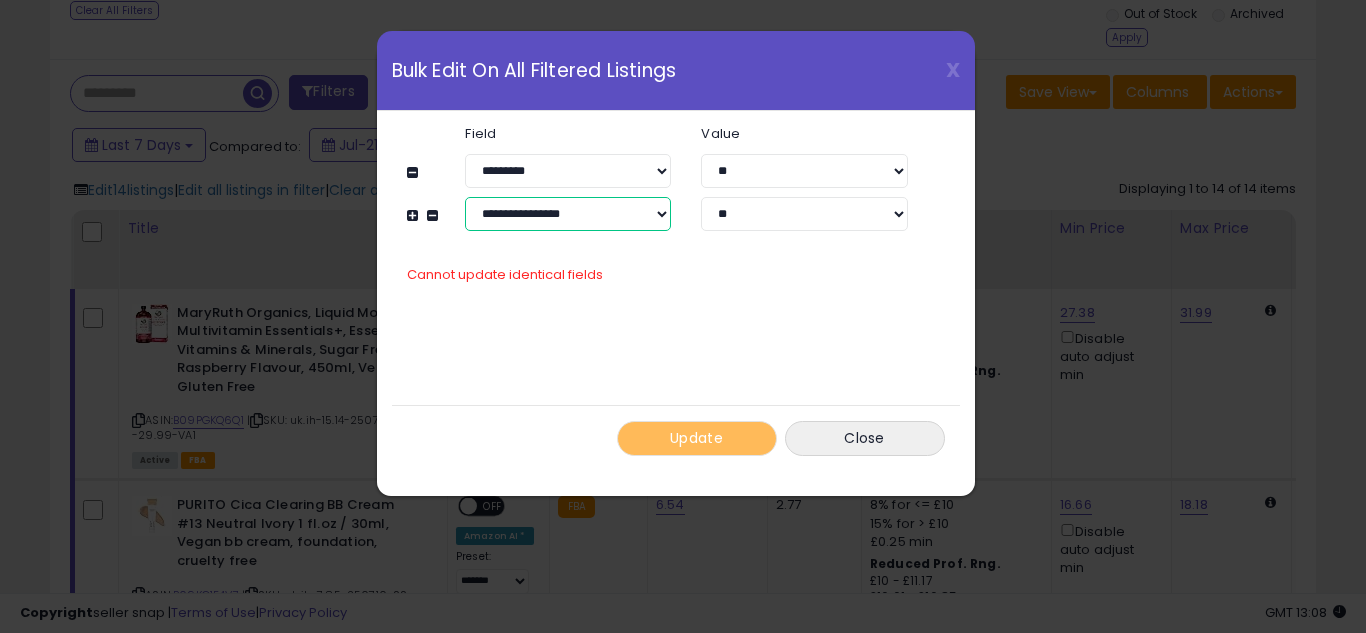 click on "**********" at bounding box center [568, 214] 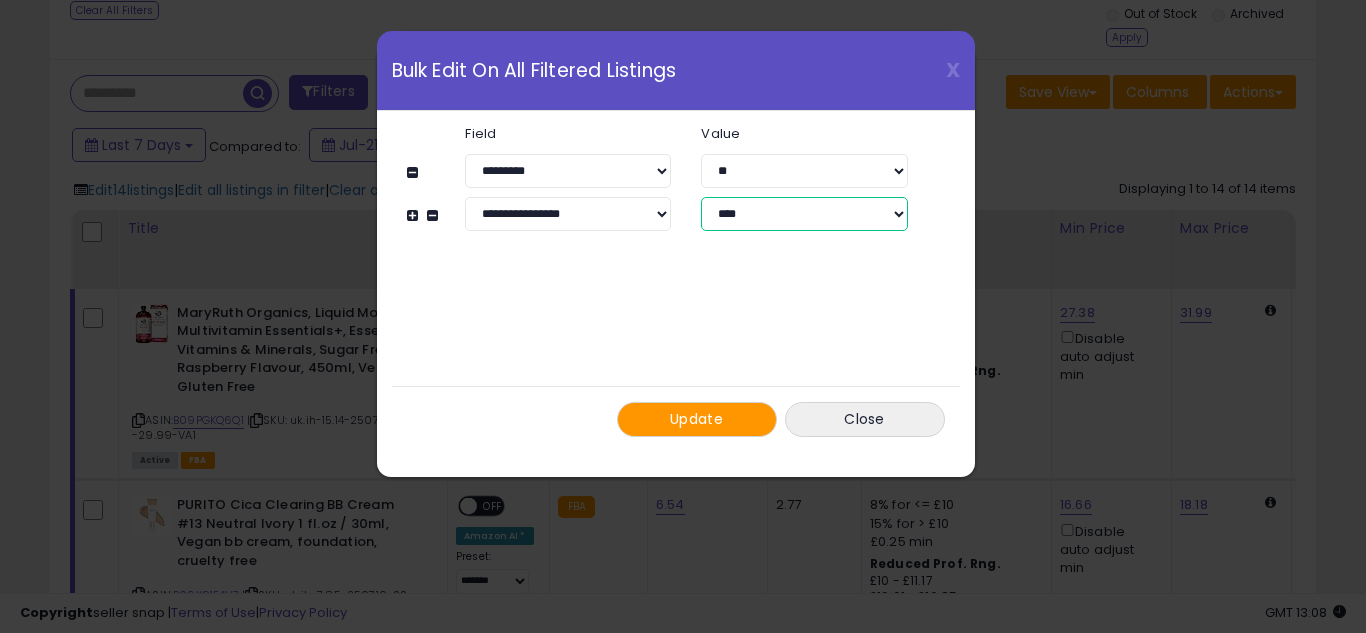 click on "****
*******" at bounding box center (804, 214) 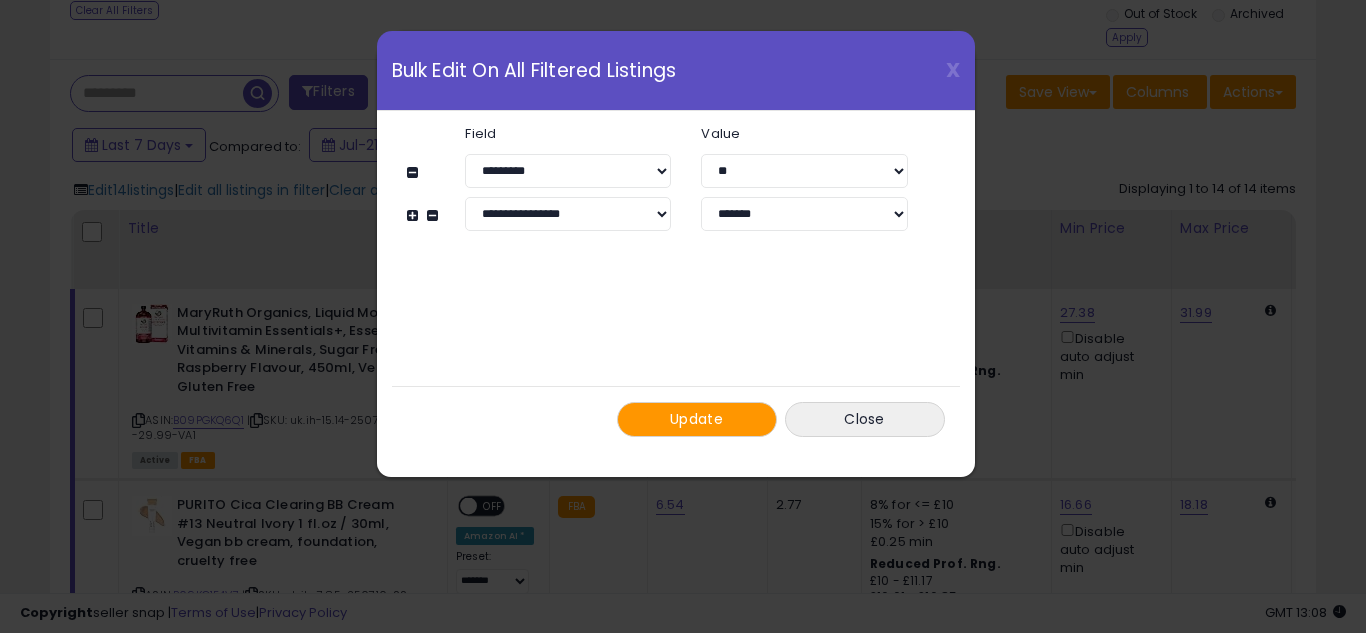 click at bounding box center (415, 215) 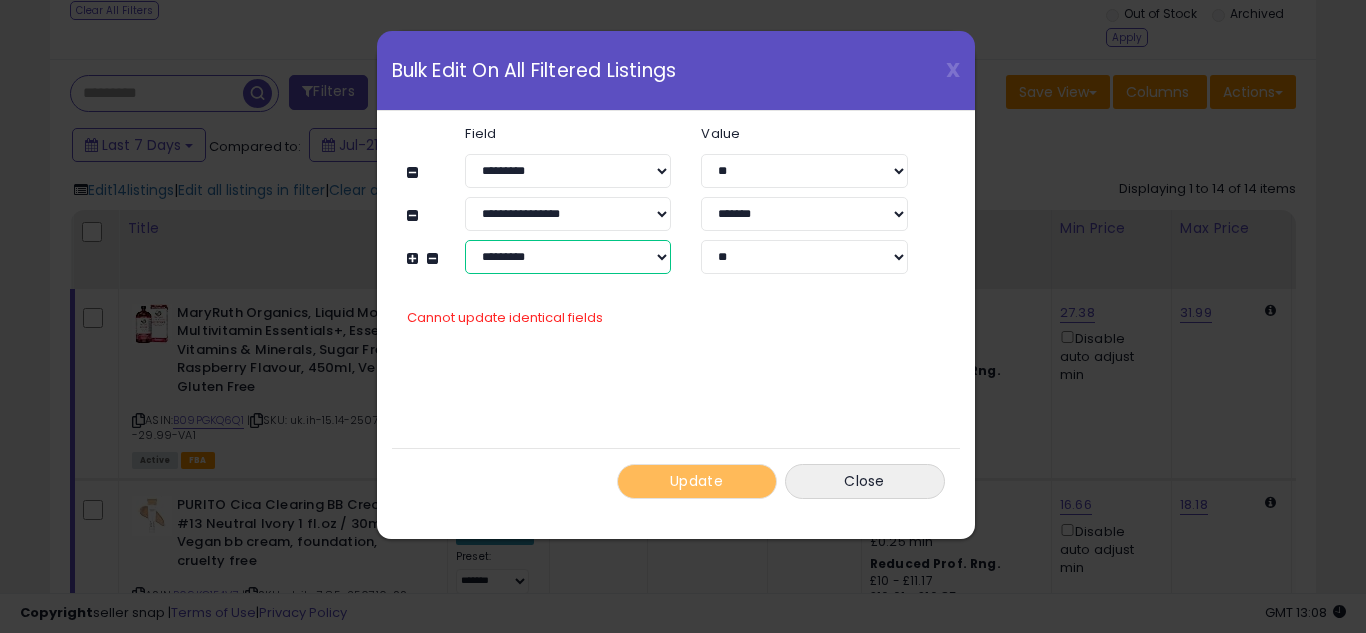 click on "**********" at bounding box center [568, 257] 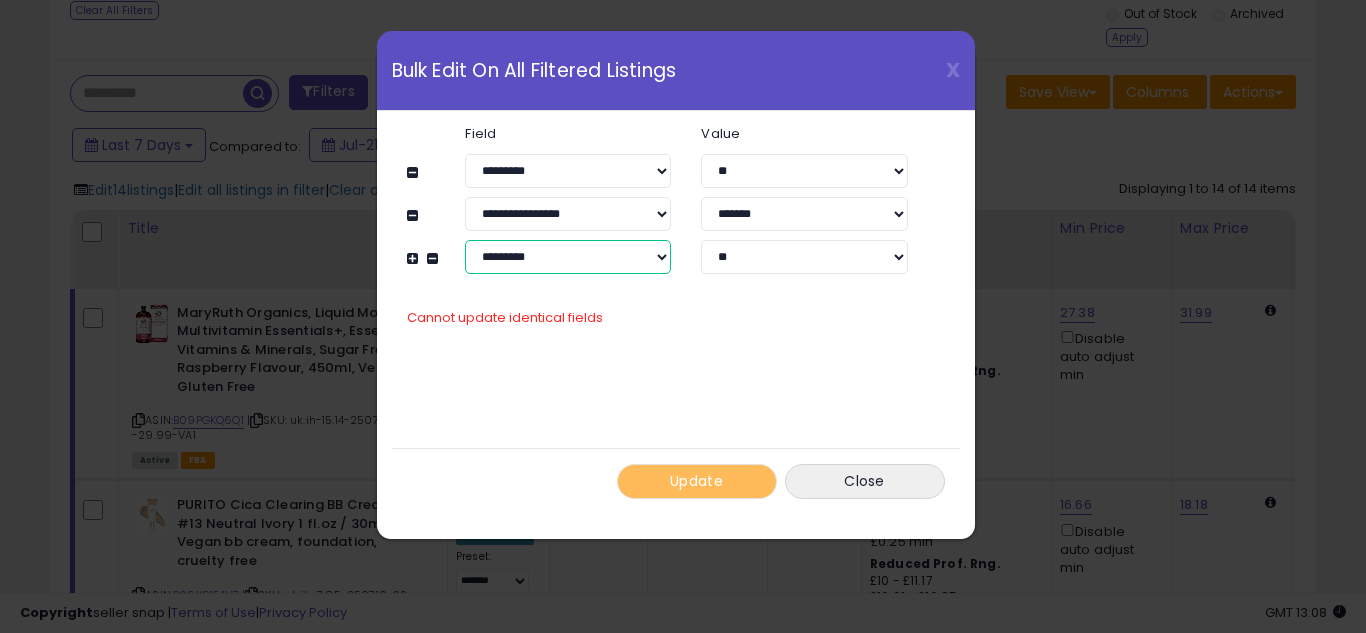 select on "**********" 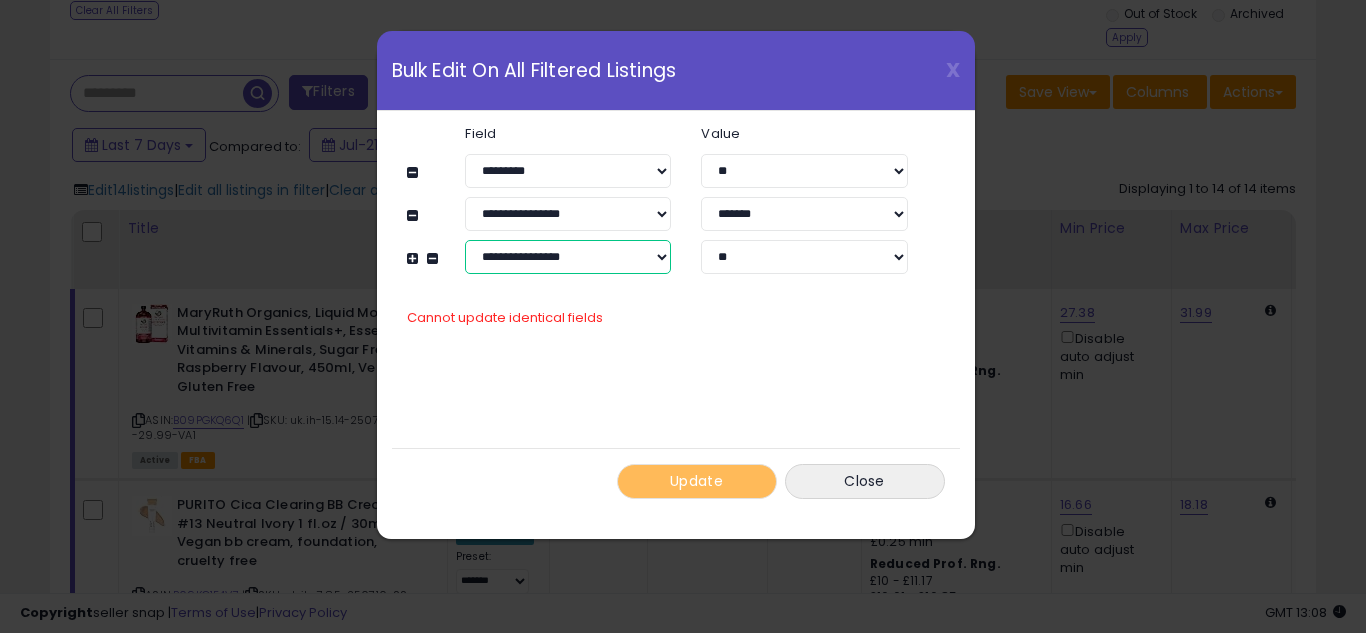 click on "**********" at bounding box center (568, 257) 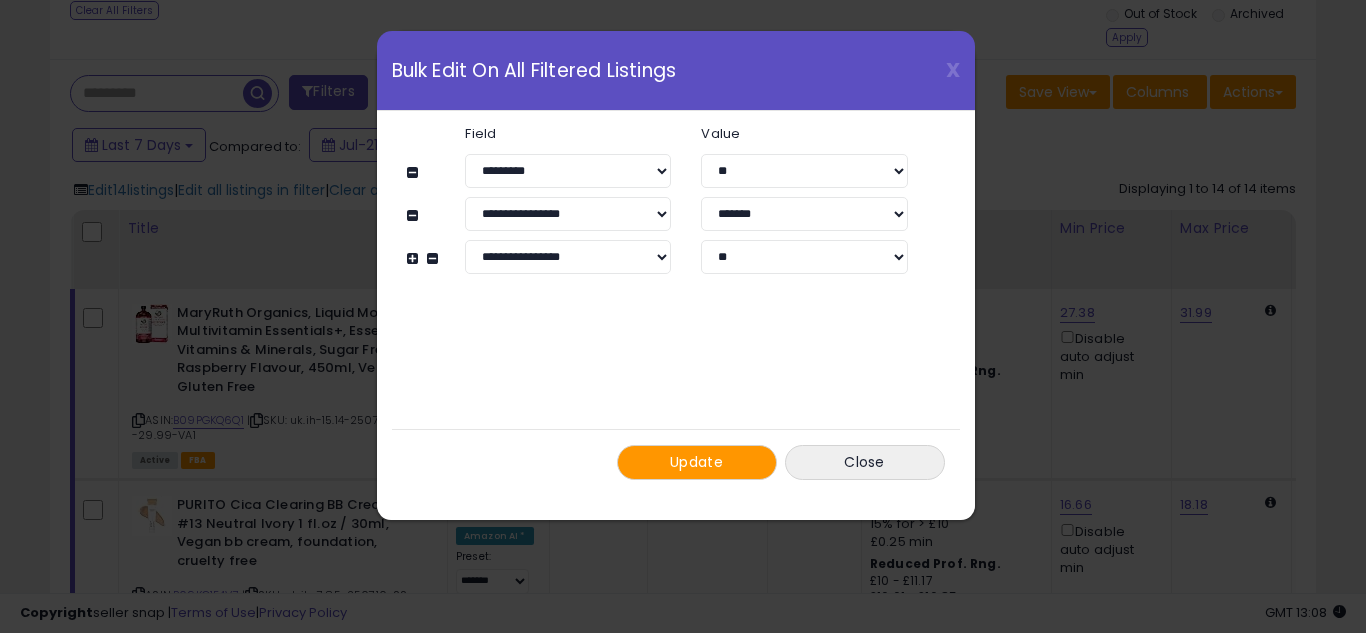 click at bounding box center [415, 258] 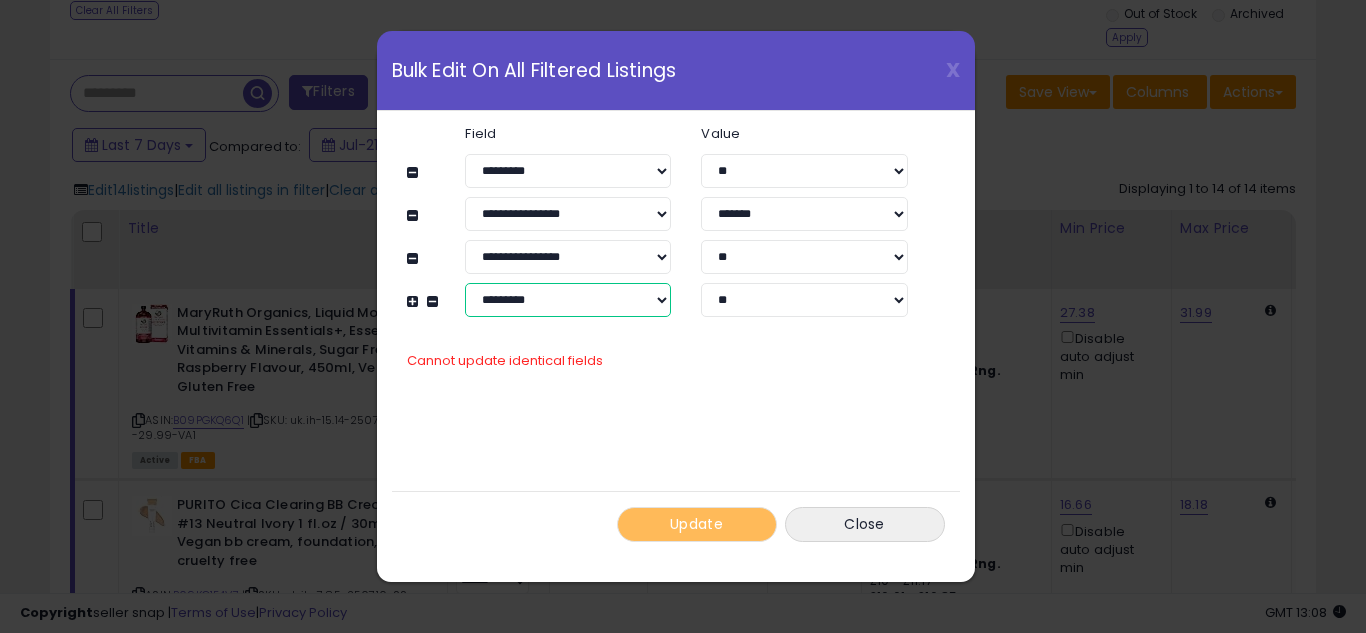 click on "**********" at bounding box center (568, 300) 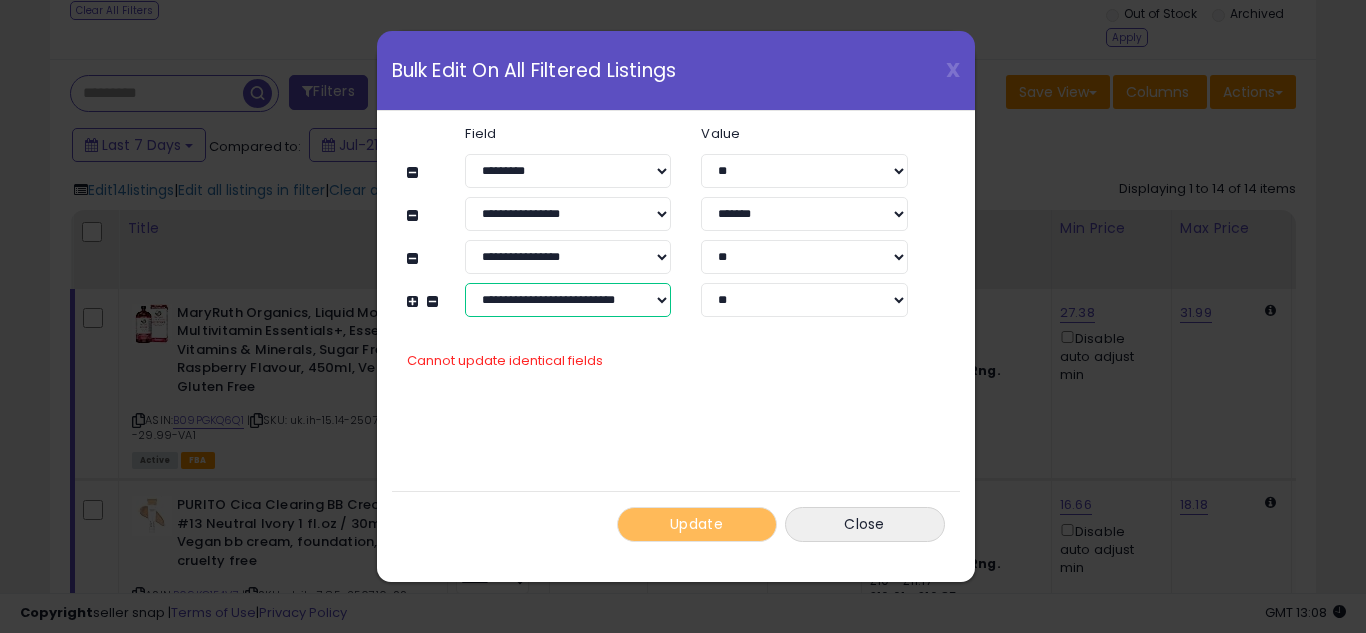 click on "**********" at bounding box center [568, 300] 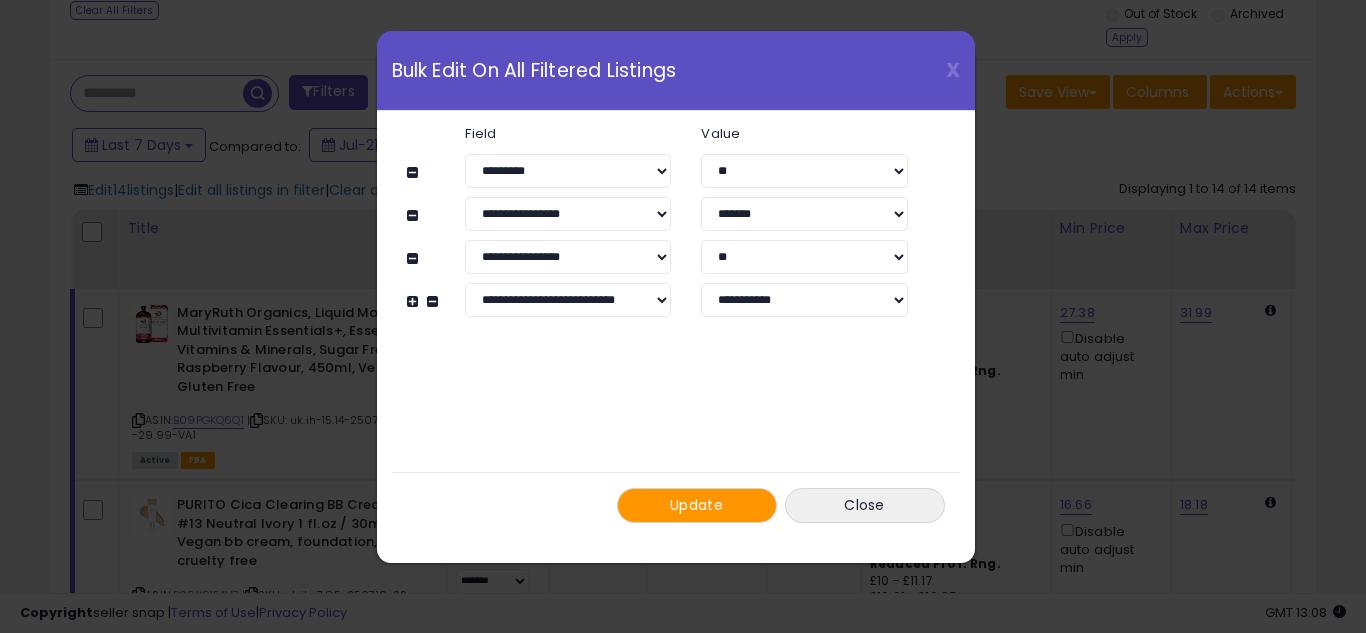 click at bounding box center [415, 301] 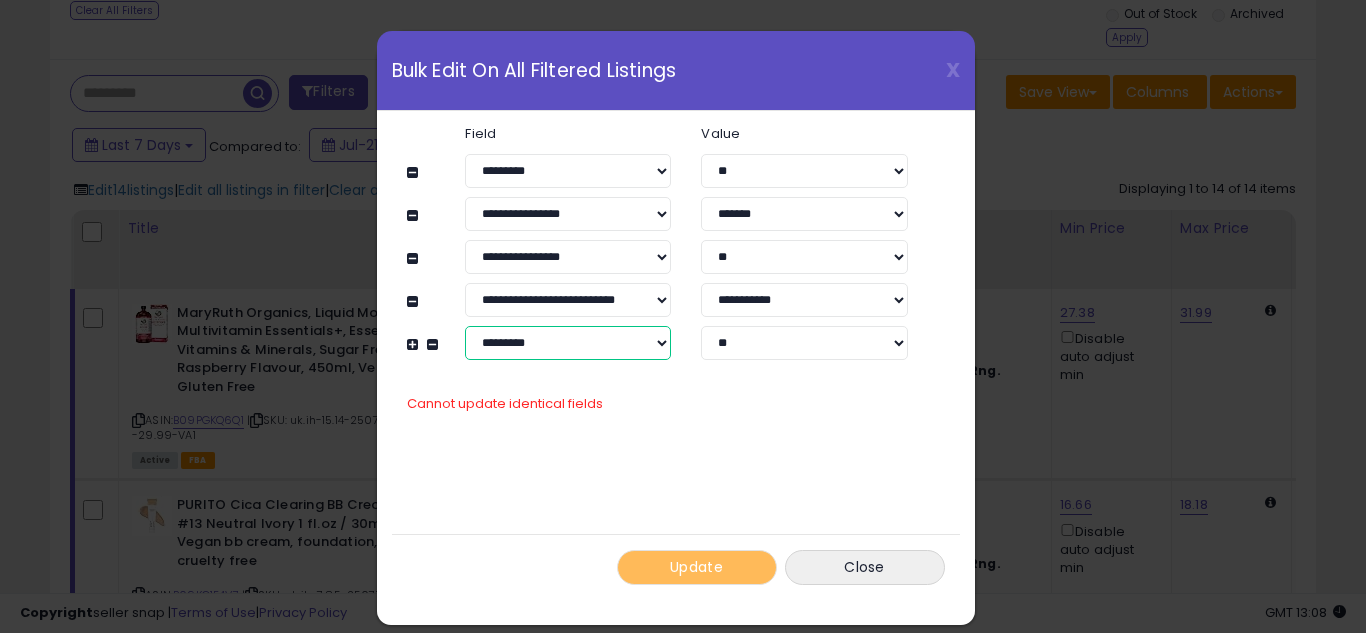 click on "**********" at bounding box center (568, 343) 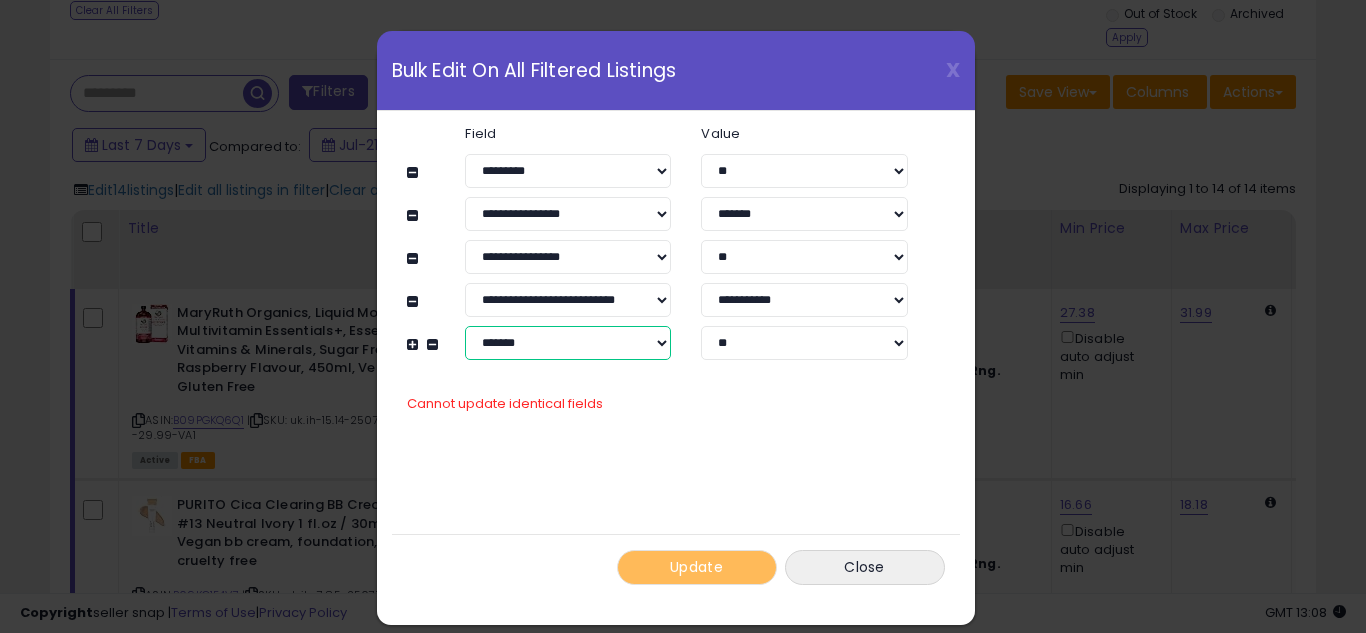 click on "**********" at bounding box center (568, 343) 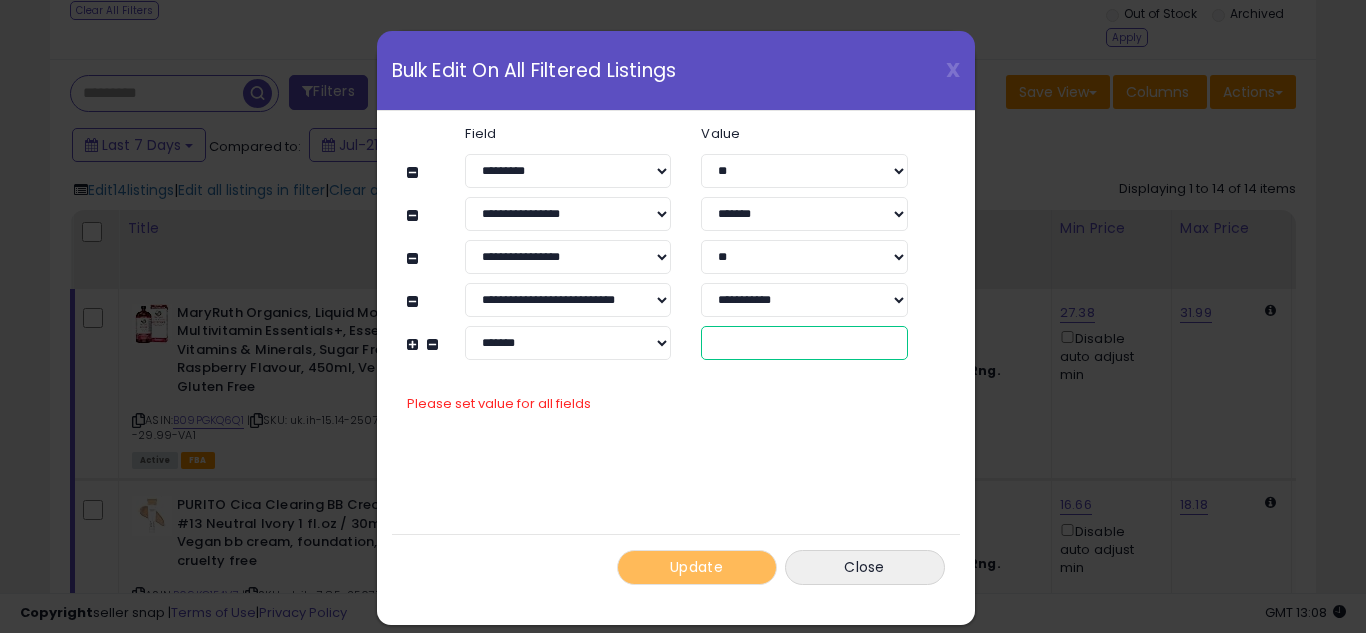 click at bounding box center [804, 343] 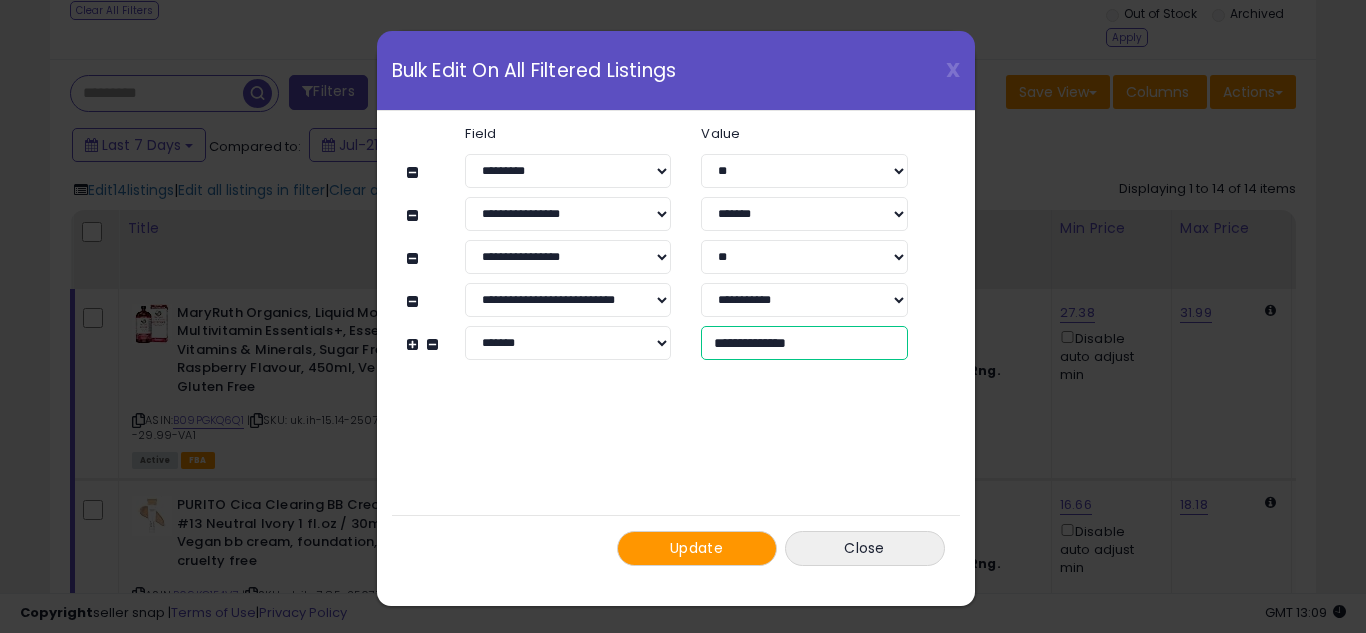type on "**********" 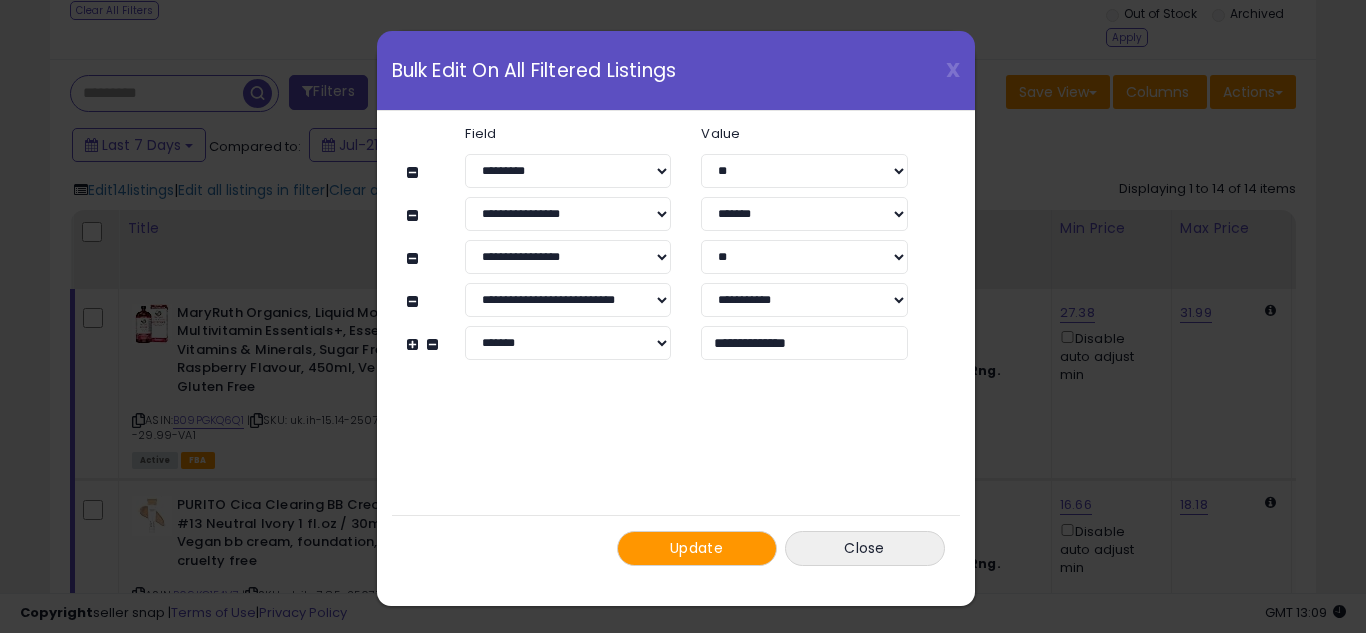 click on "Update" at bounding box center (696, 548) 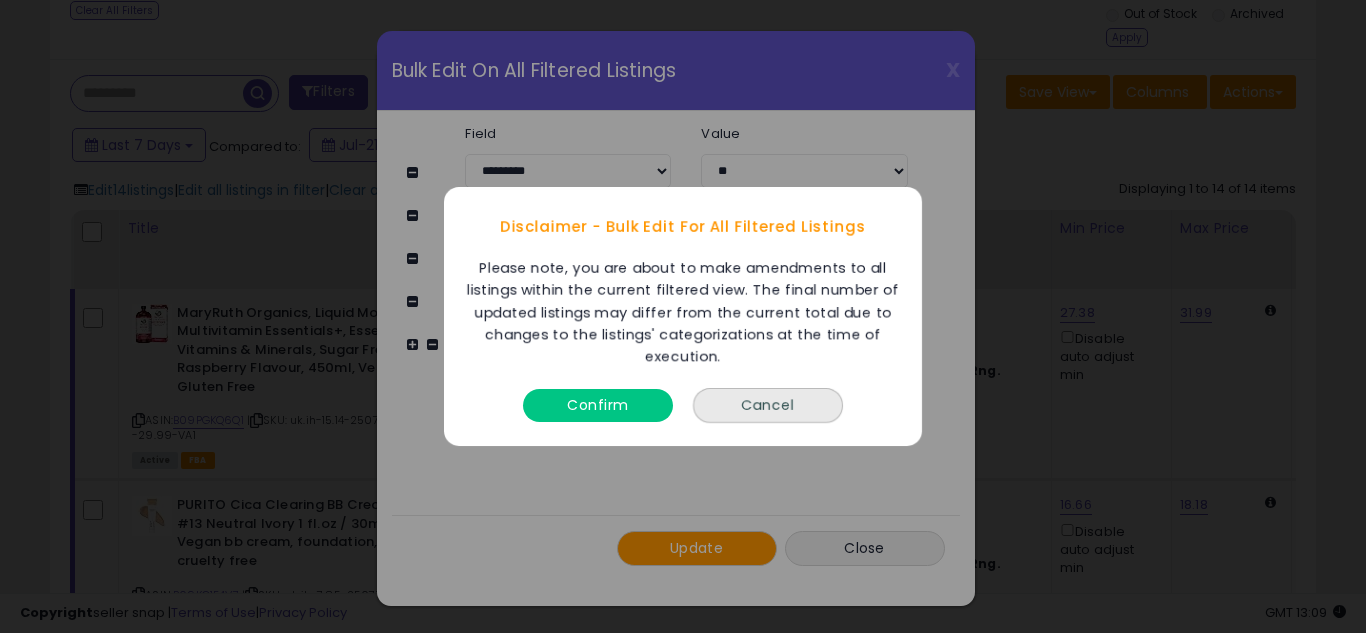 click on "Confirm" at bounding box center (598, 405) 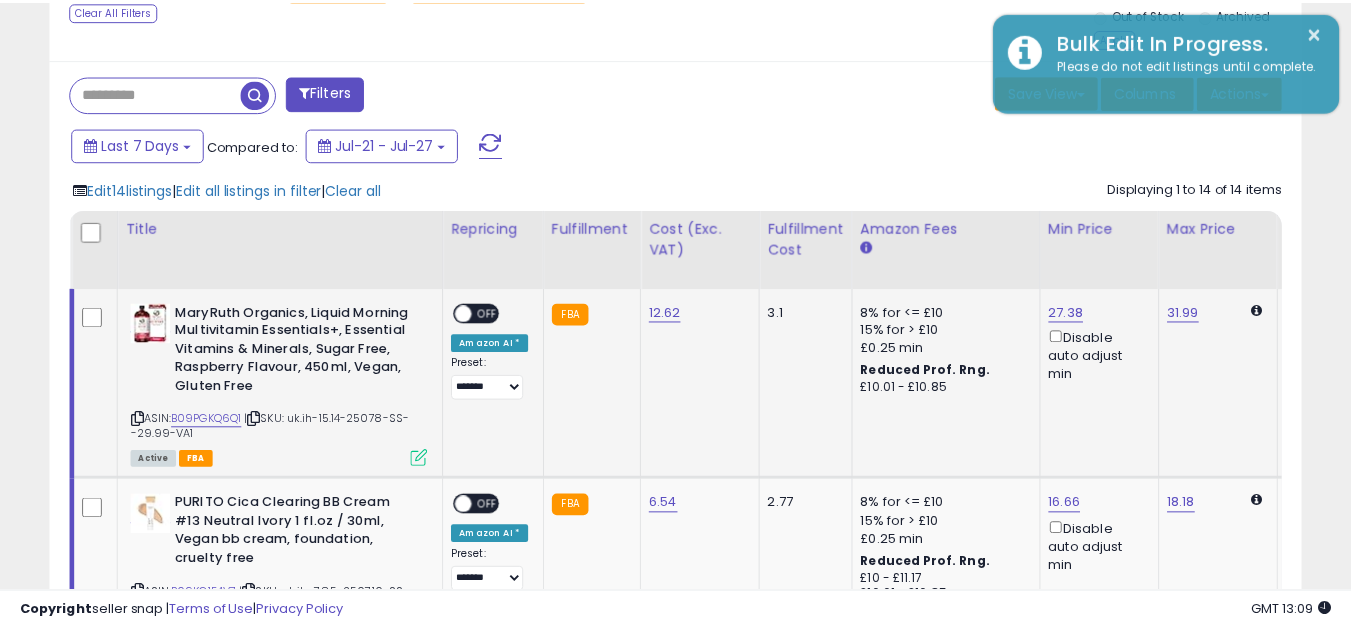 scroll, scrollTop: 410, scrollLeft: 724, axis: both 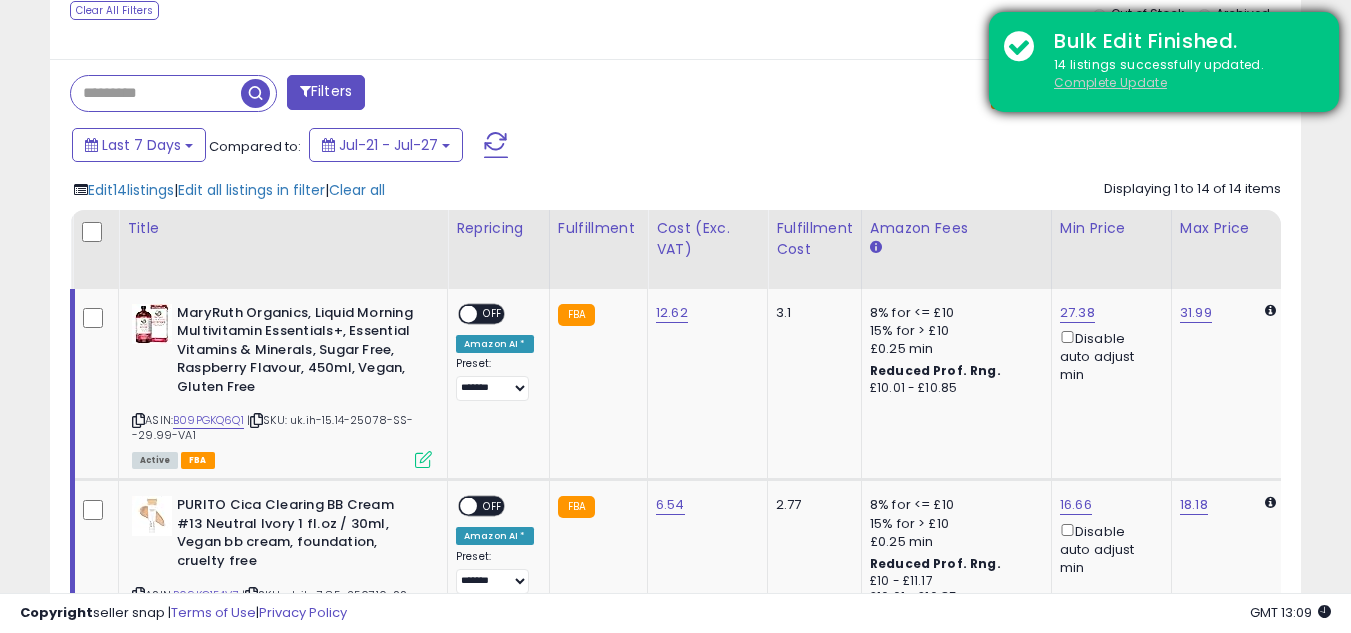 click on "Complete Update" at bounding box center [1110, 82] 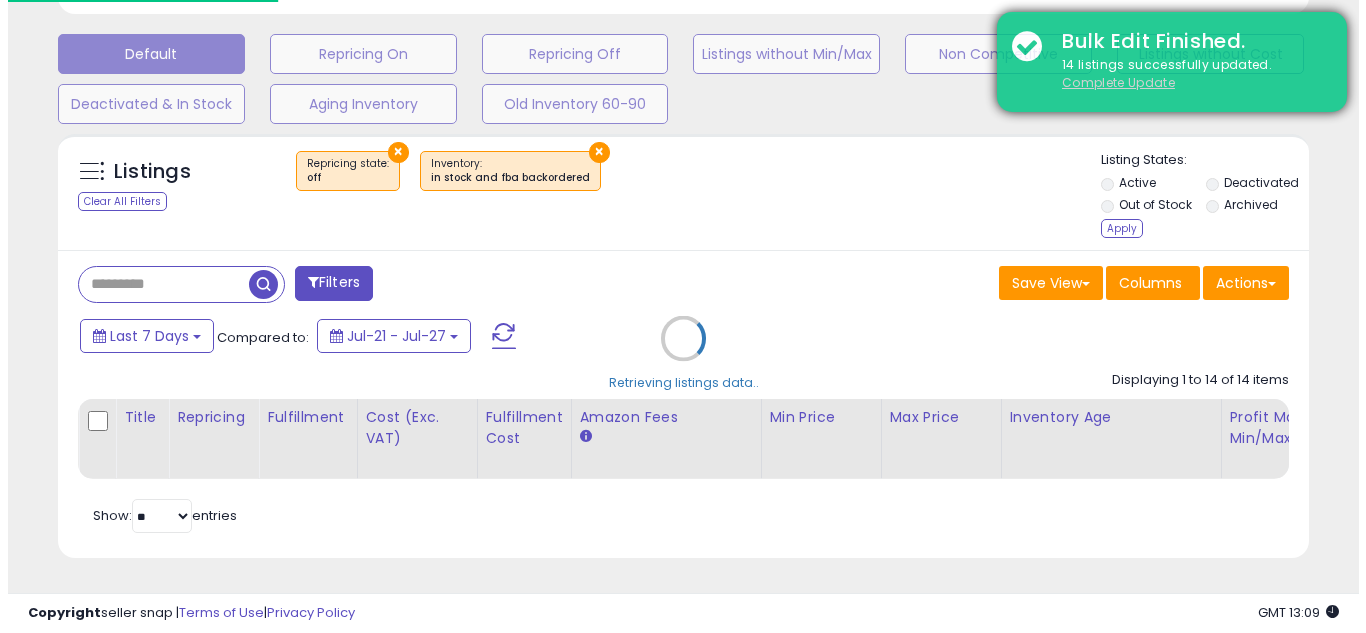 scroll, scrollTop: 611, scrollLeft: 0, axis: vertical 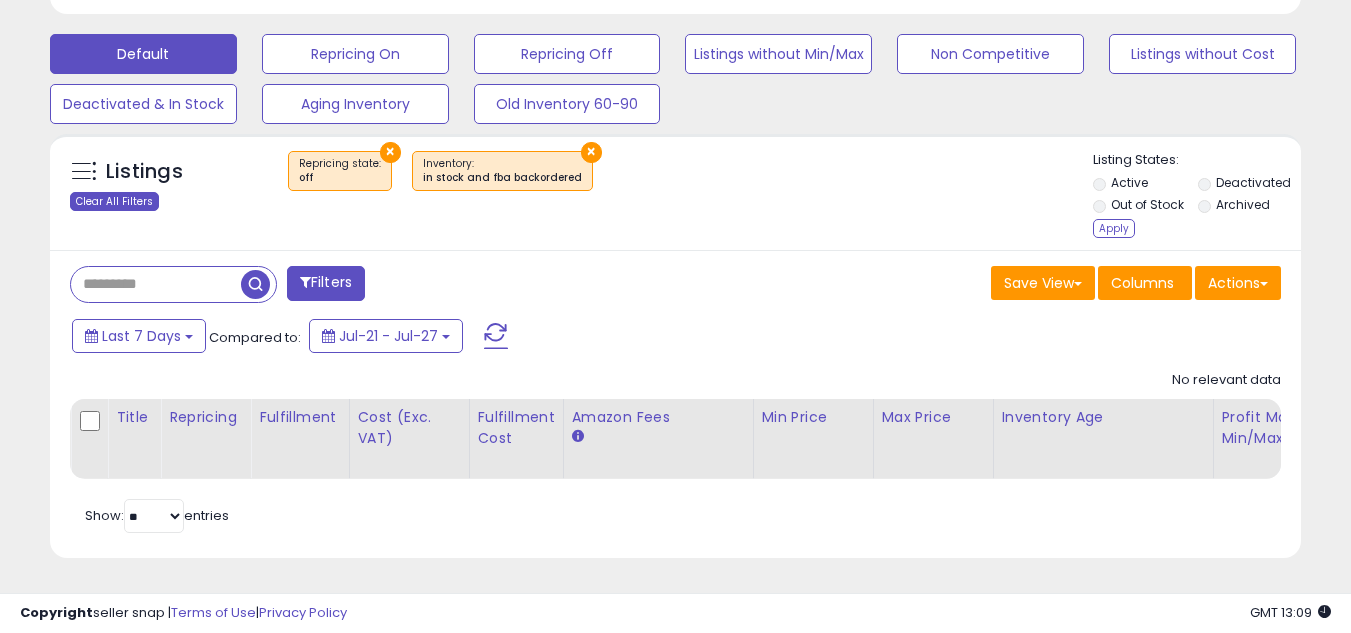 click on "Clear All Filters" at bounding box center (114, 201) 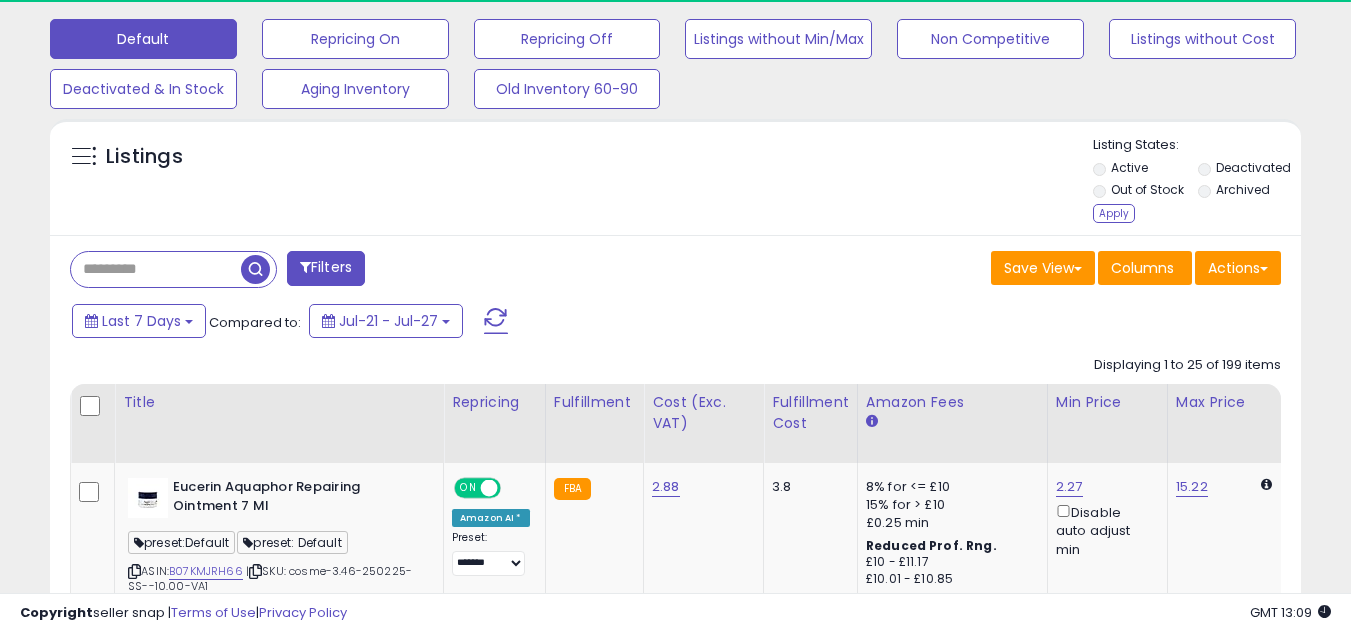 scroll, scrollTop: 410, scrollLeft: 724, axis: both 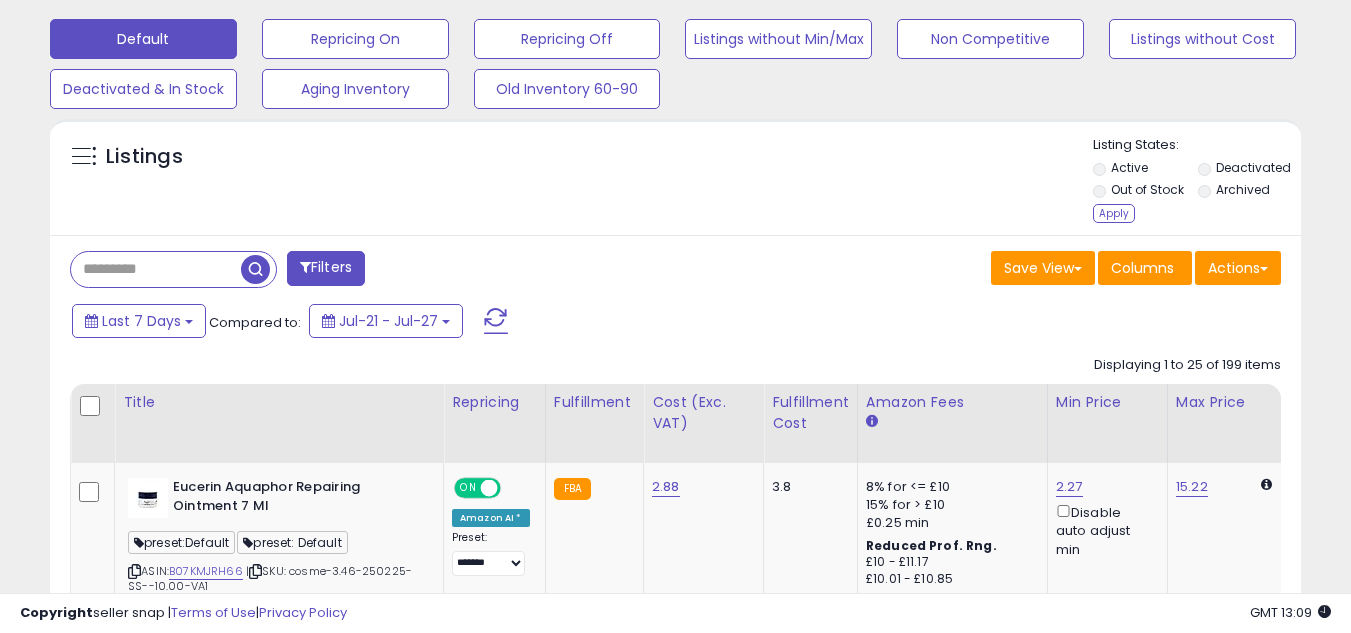 click on "Filters" at bounding box center [326, 268] 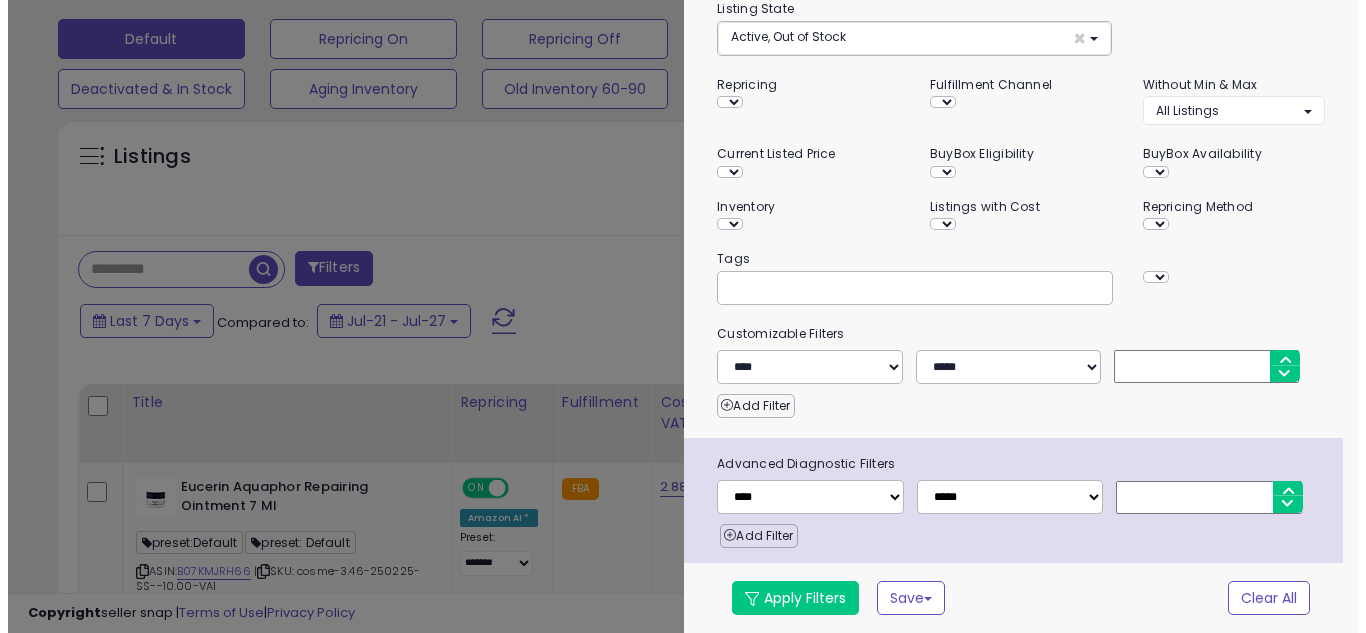 scroll, scrollTop: 198, scrollLeft: 0, axis: vertical 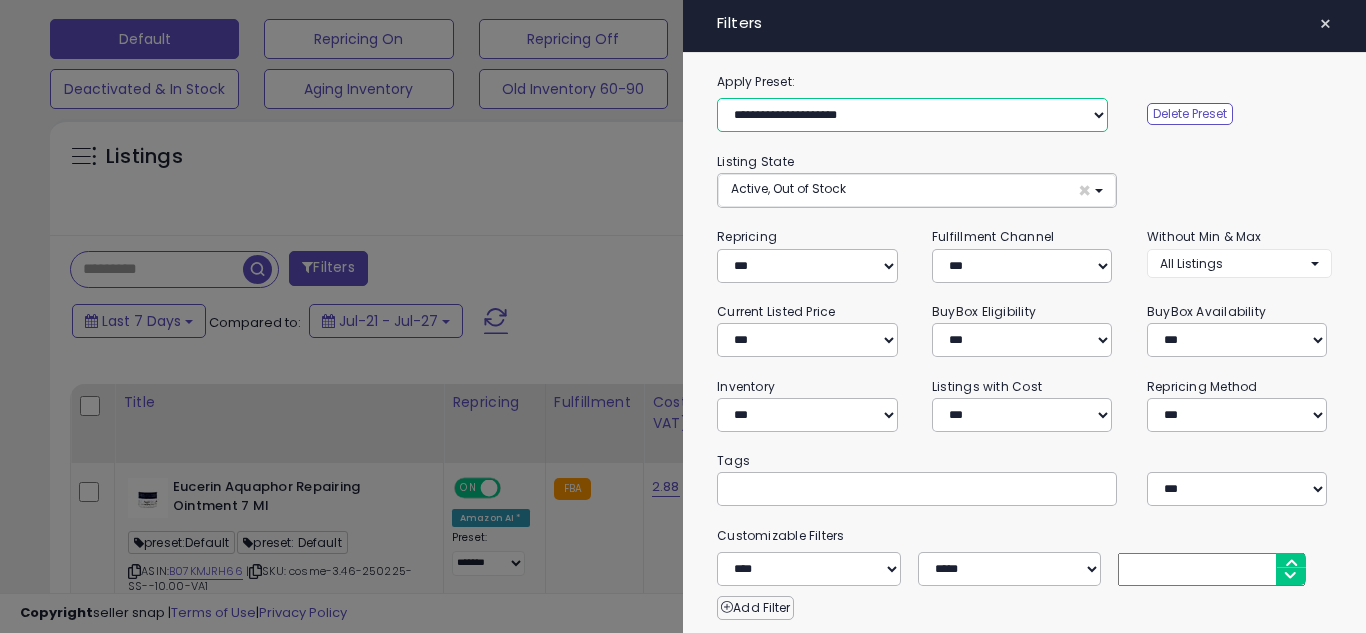 click on "**********" at bounding box center [912, 115] 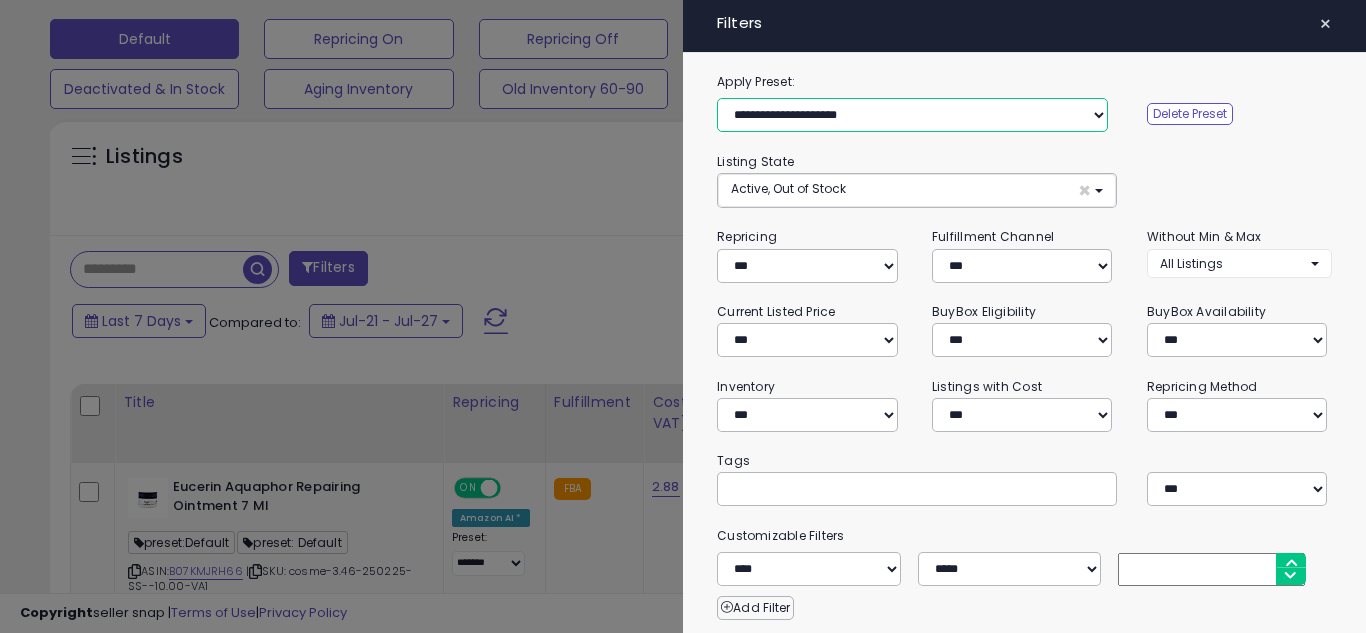 select on "**********" 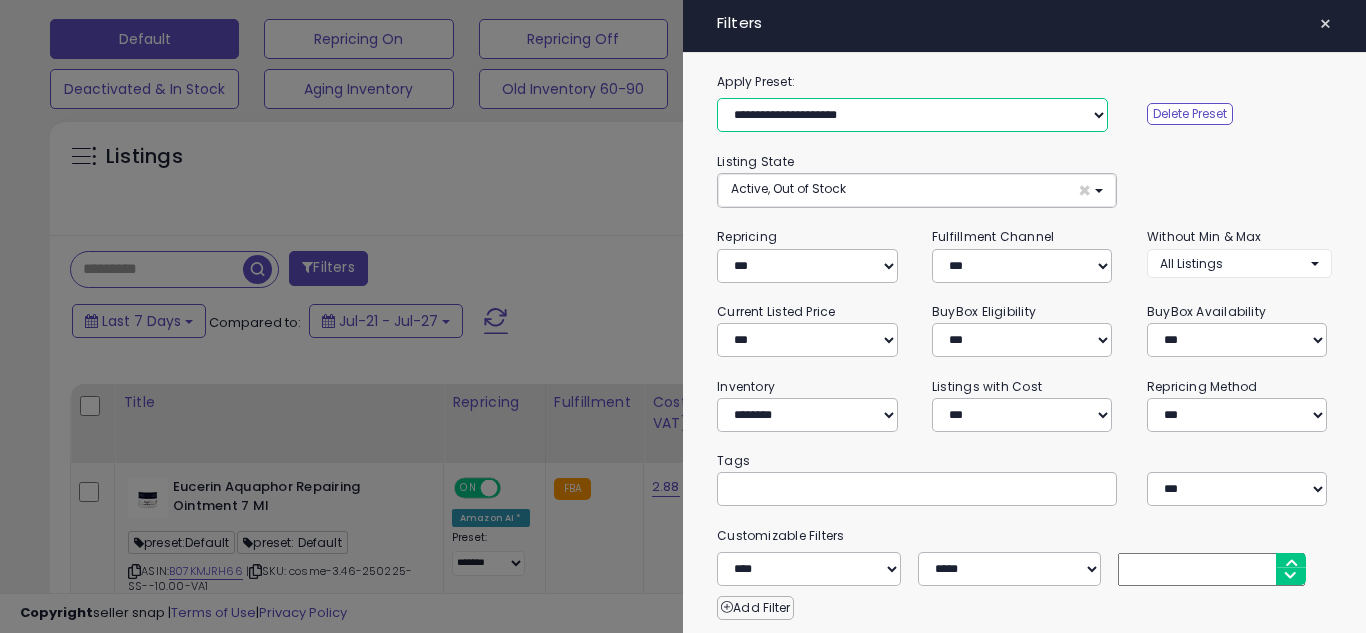 select on "**********" 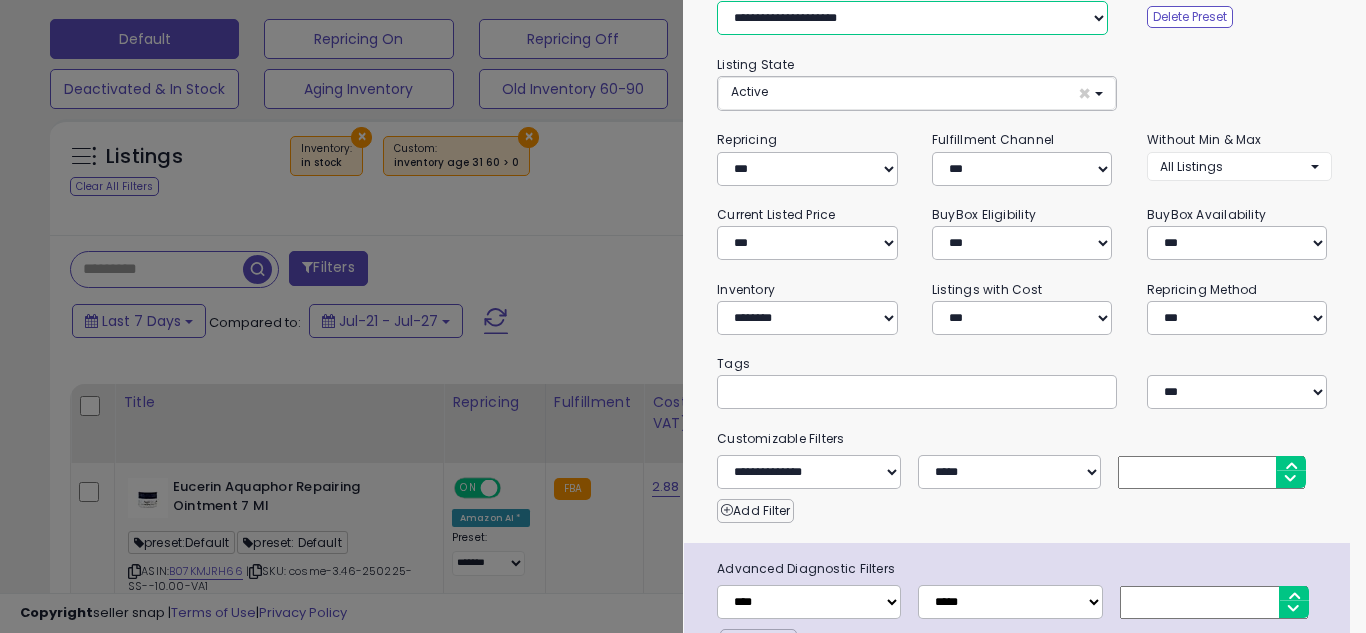 scroll, scrollTop: 200, scrollLeft: 0, axis: vertical 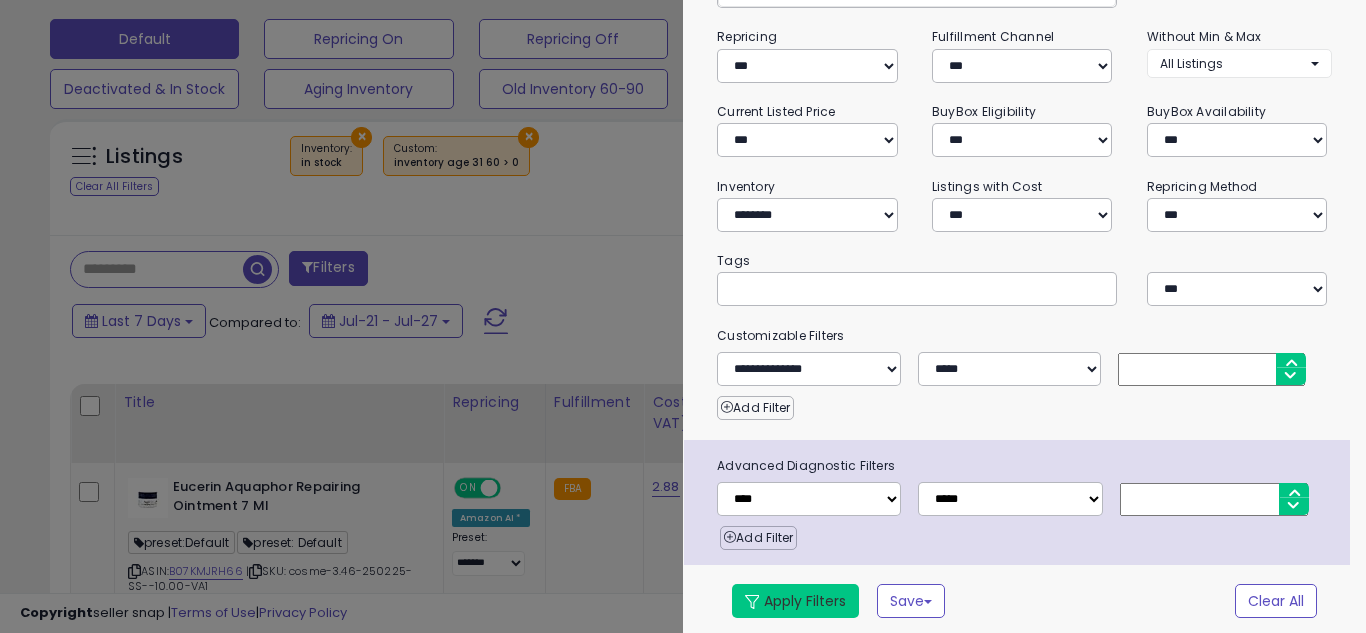 click on "Apply Filters" at bounding box center (795, 601) 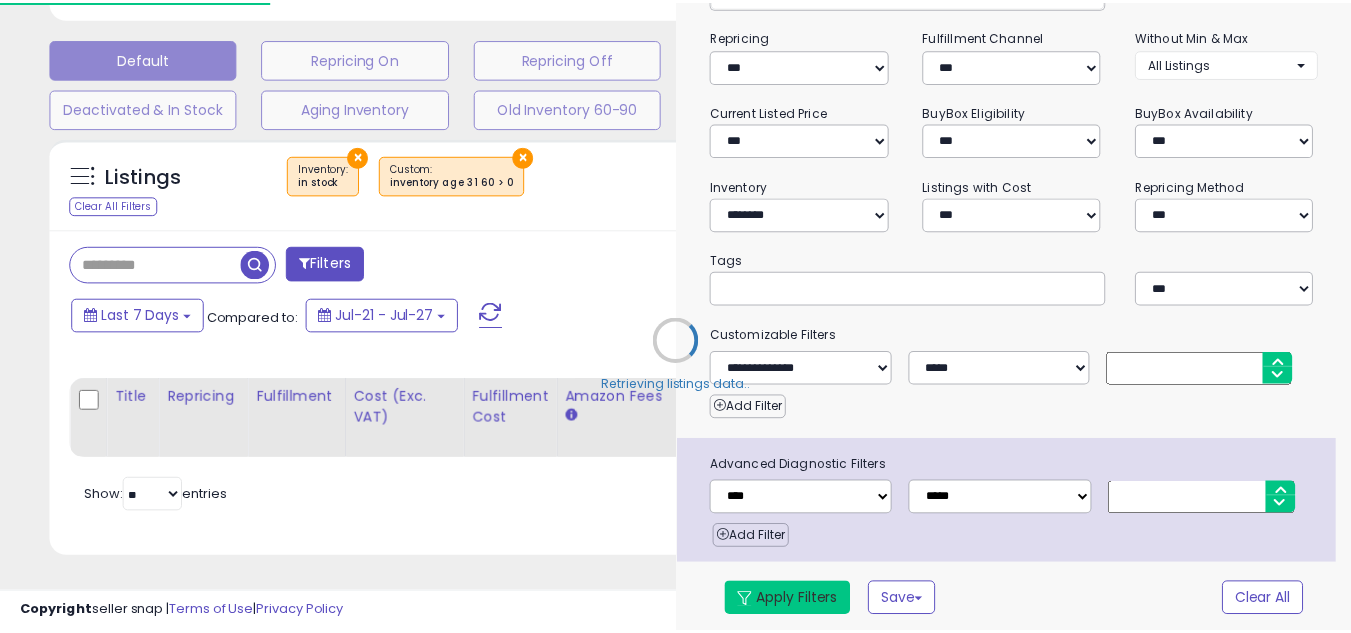 scroll, scrollTop: 607, scrollLeft: 0, axis: vertical 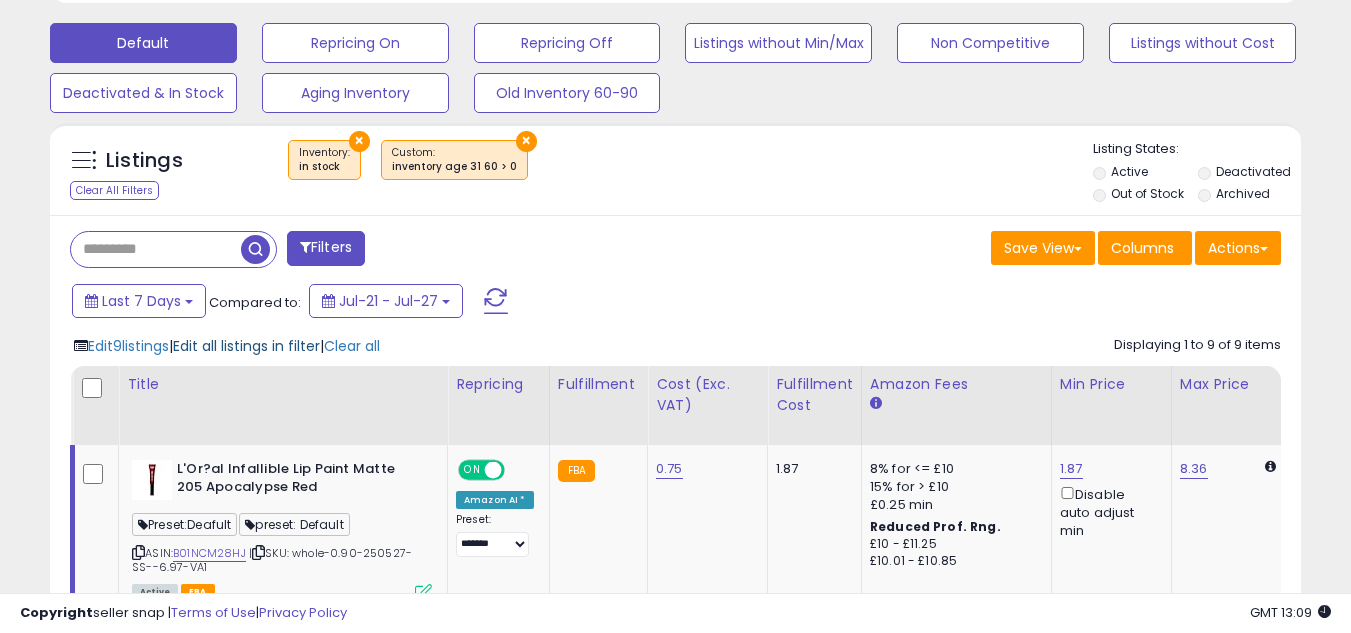 click on "Edit all listings in filter" at bounding box center [246, 346] 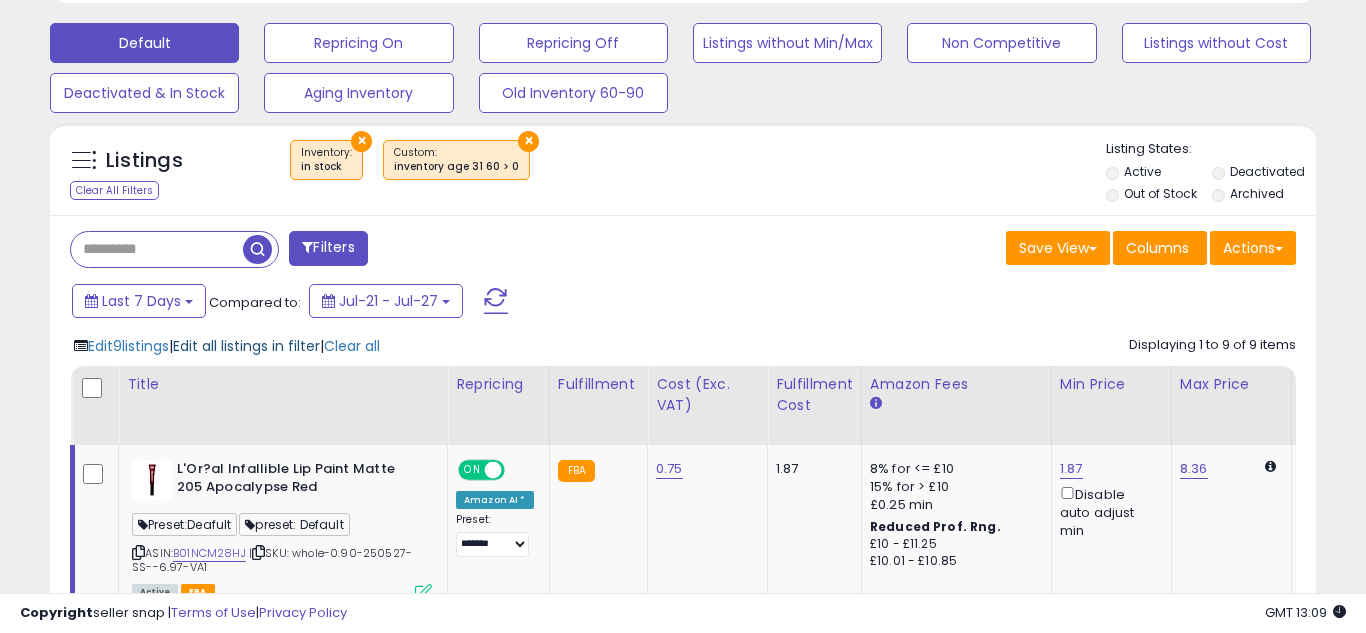 scroll, scrollTop: 999590, scrollLeft: 999267, axis: both 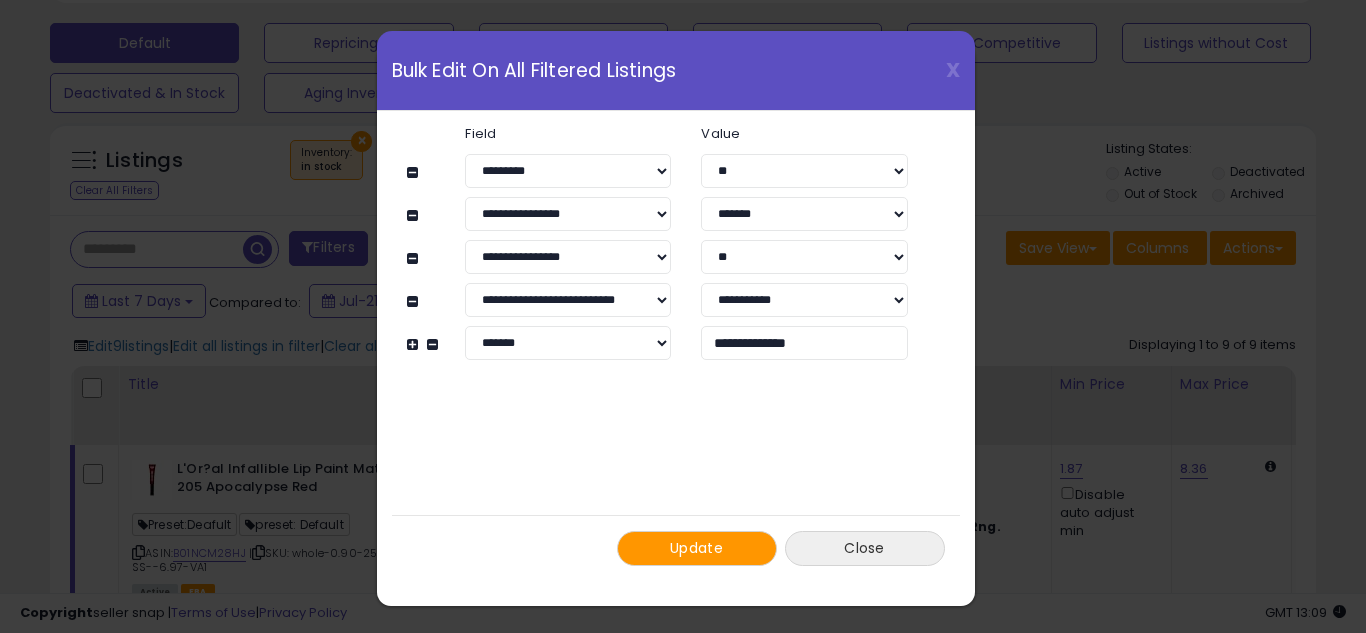 click on "Close" at bounding box center [865, 548] 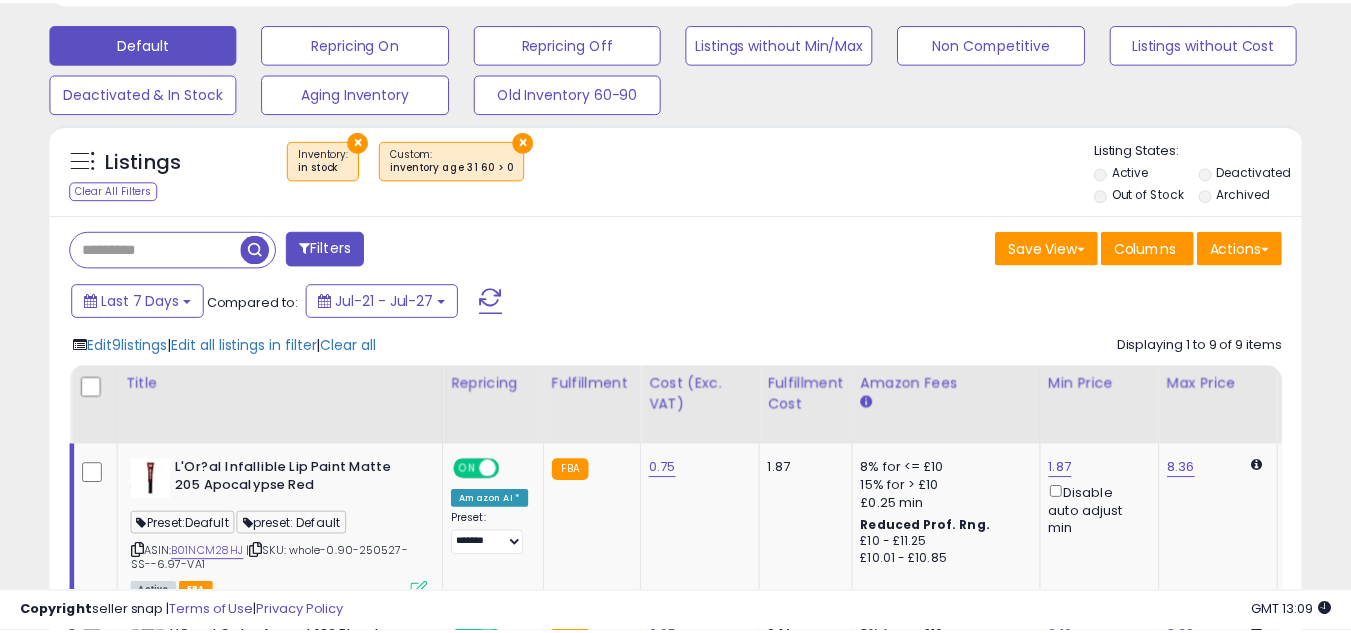 scroll, scrollTop: 410, scrollLeft: 724, axis: both 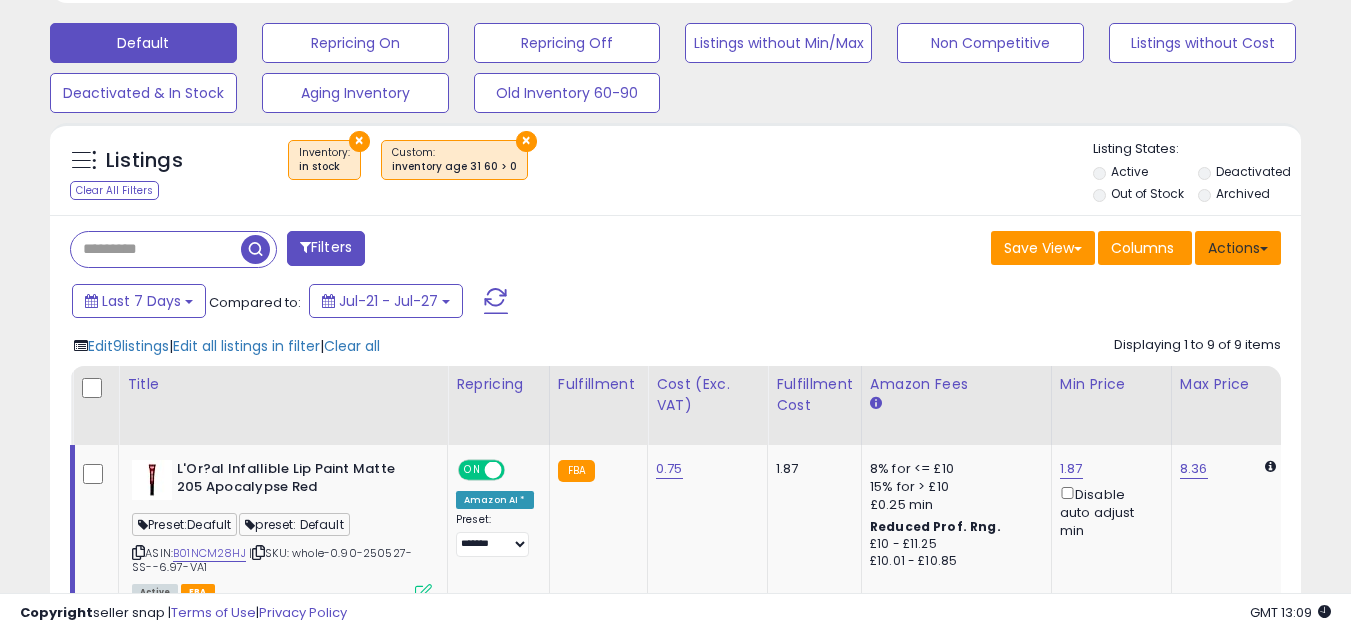 click on "Actions" at bounding box center [1238, 248] 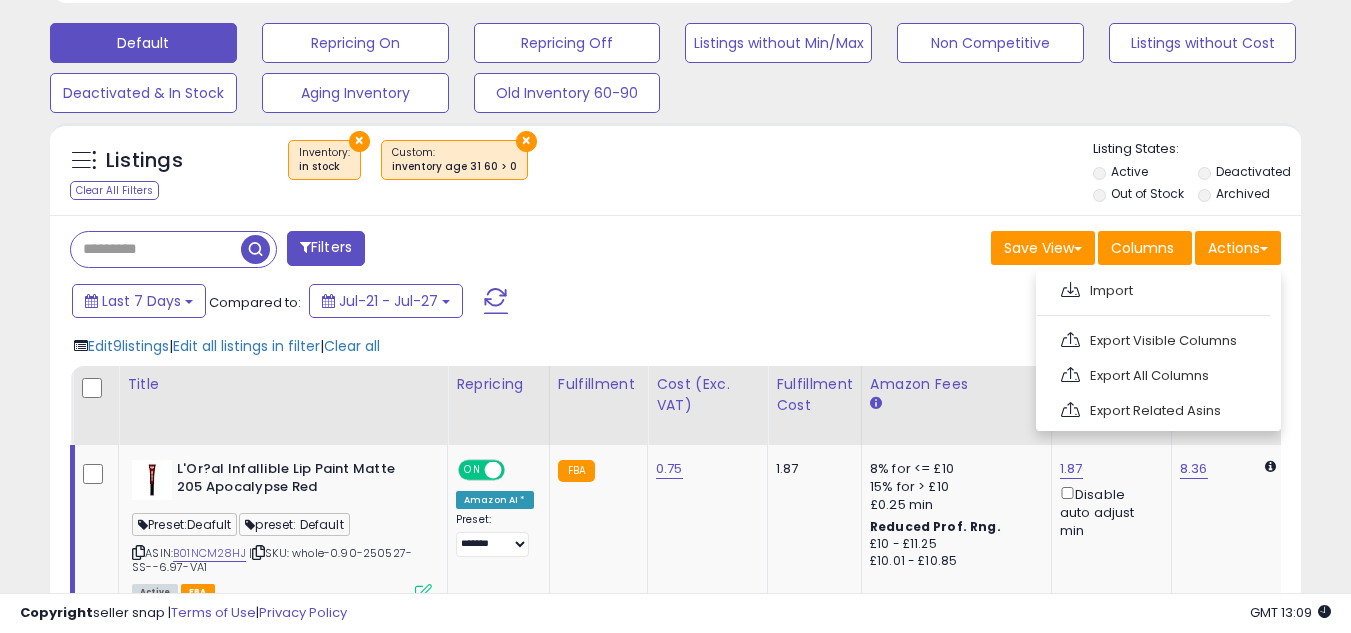 click on "Save View
Save As New View
Update Current View
Columns
Actions
Import  Export Visible Columns" at bounding box center (986, 250) 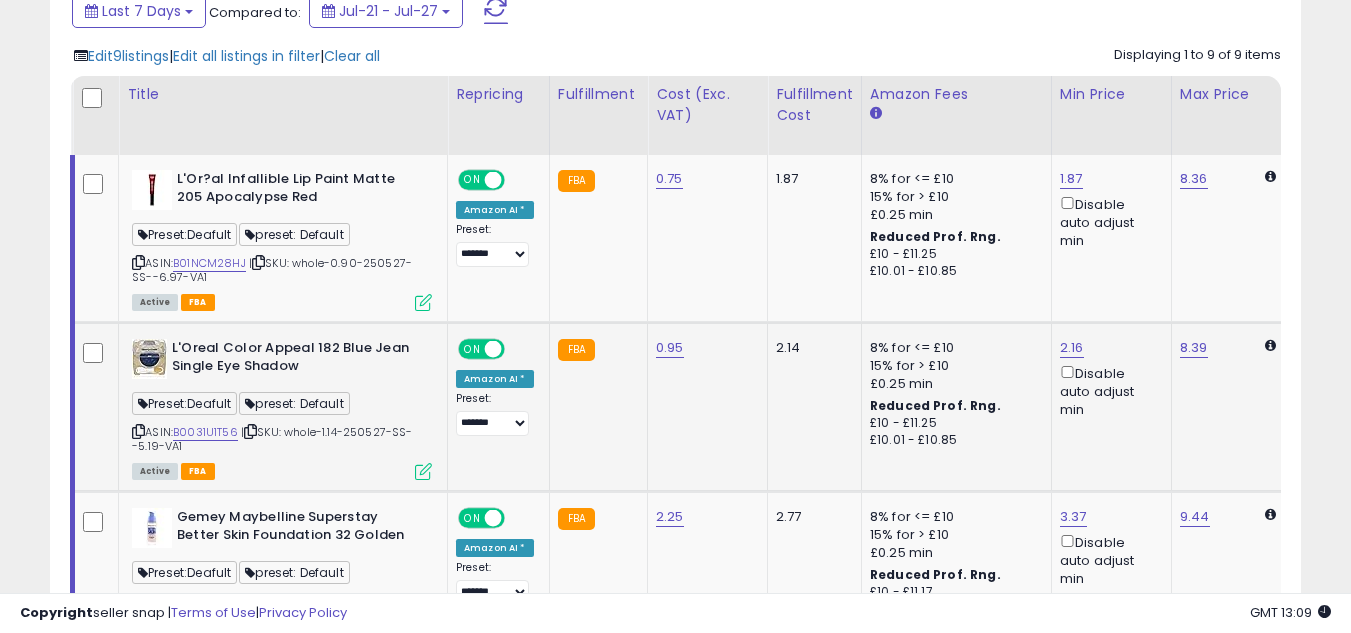 scroll, scrollTop: 907, scrollLeft: 0, axis: vertical 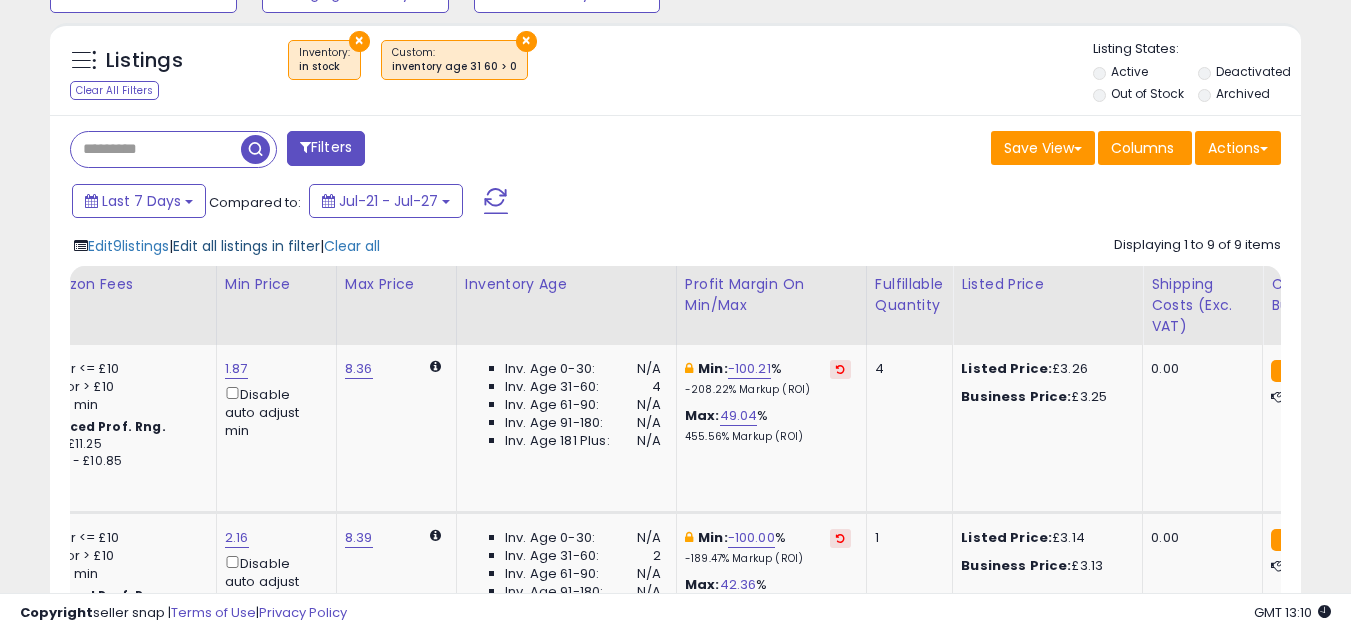 click on "Edit all listings in filter" at bounding box center [246, 246] 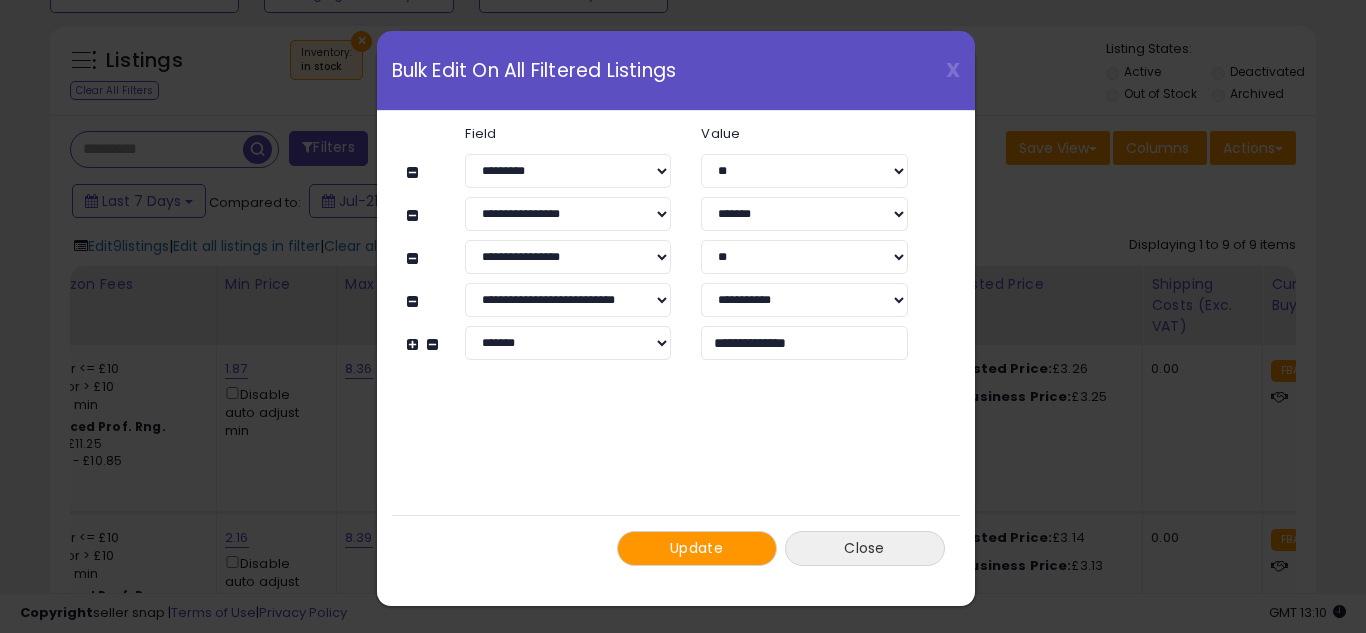 click on "Close" at bounding box center [865, 548] 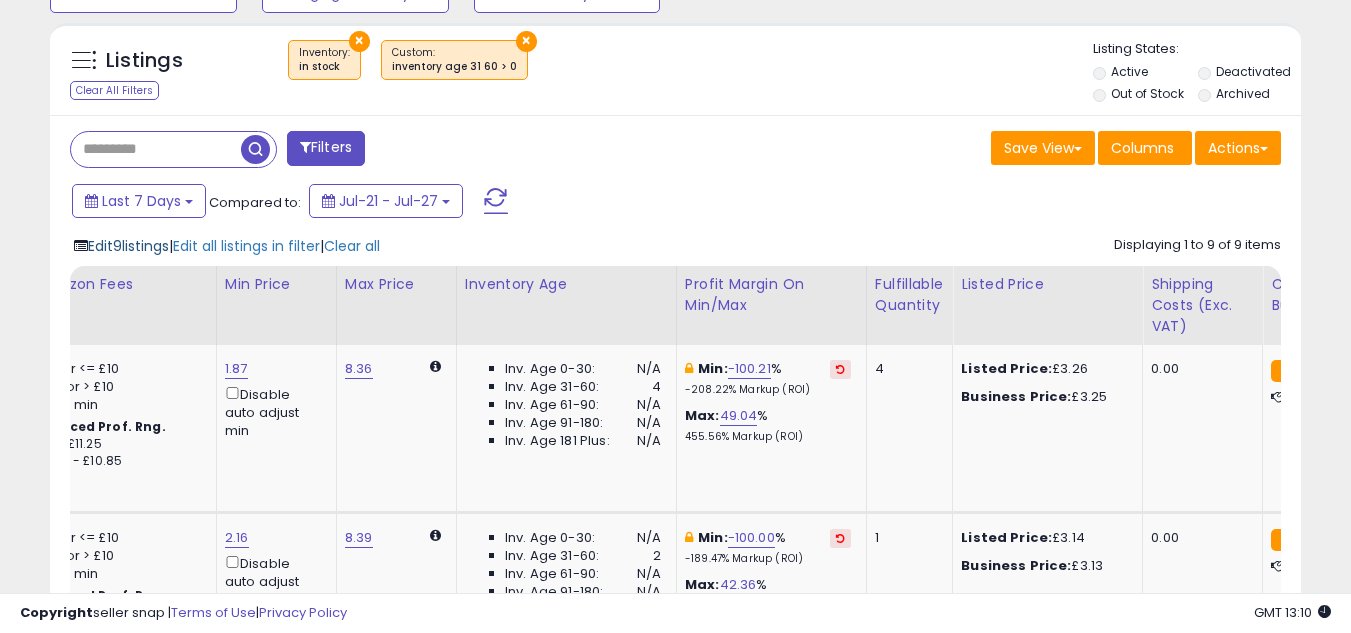 click on "Edit  9  listings" at bounding box center [128, 246] 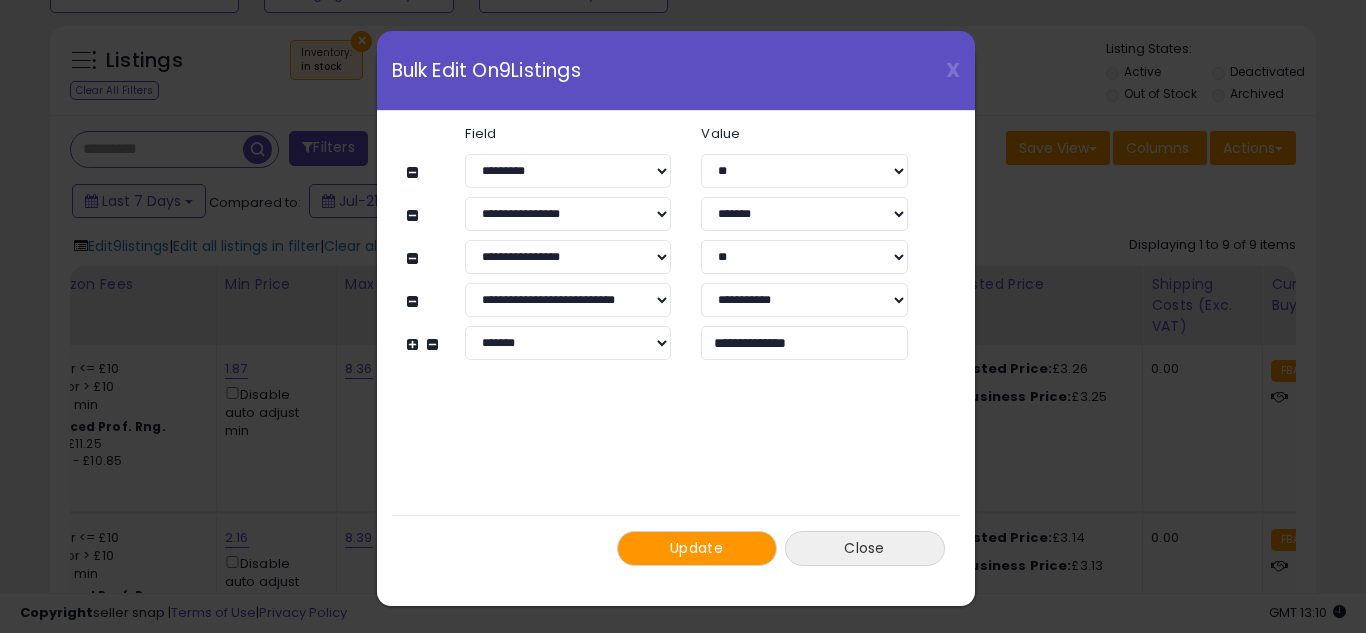 click on "Close" at bounding box center [865, 548] 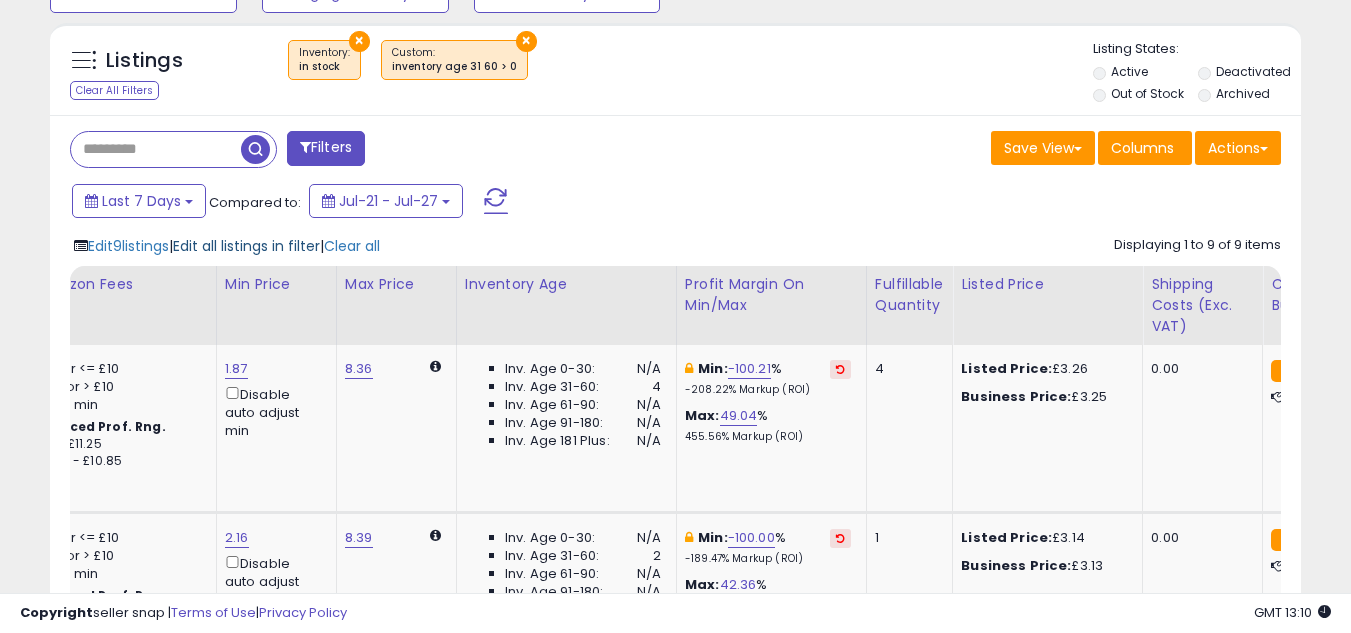 click on "Edit all listings in filter" at bounding box center [246, 246] 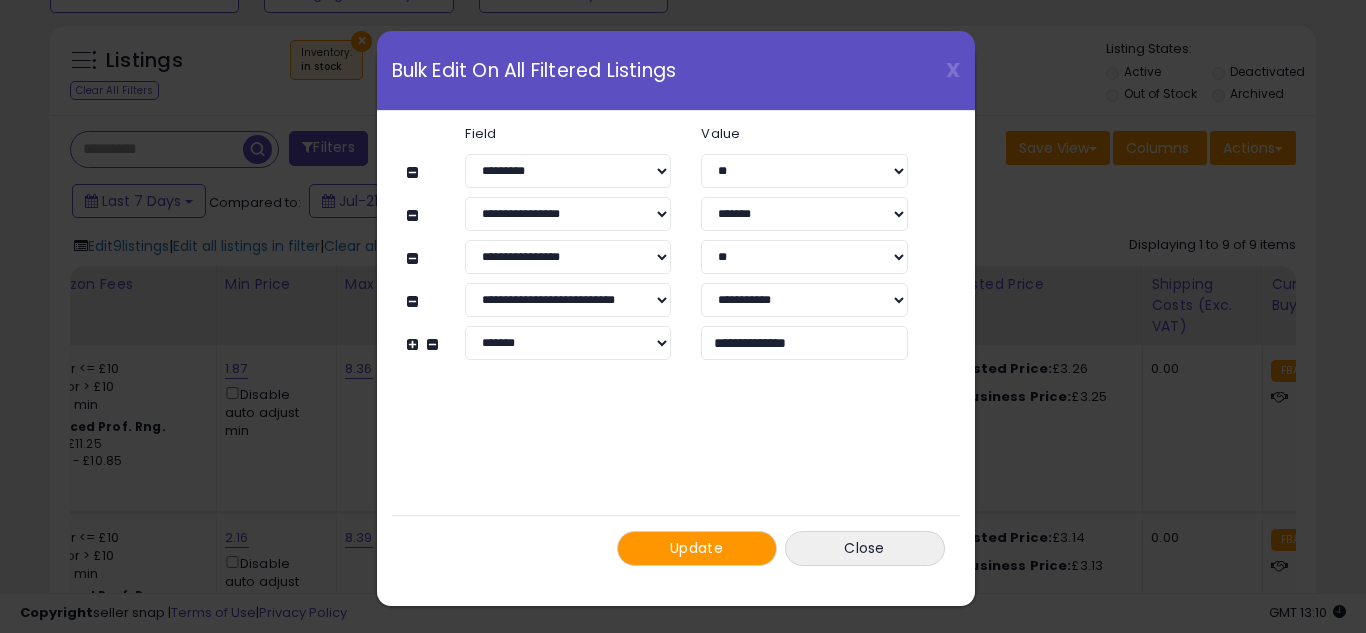 click at bounding box center [415, 344] 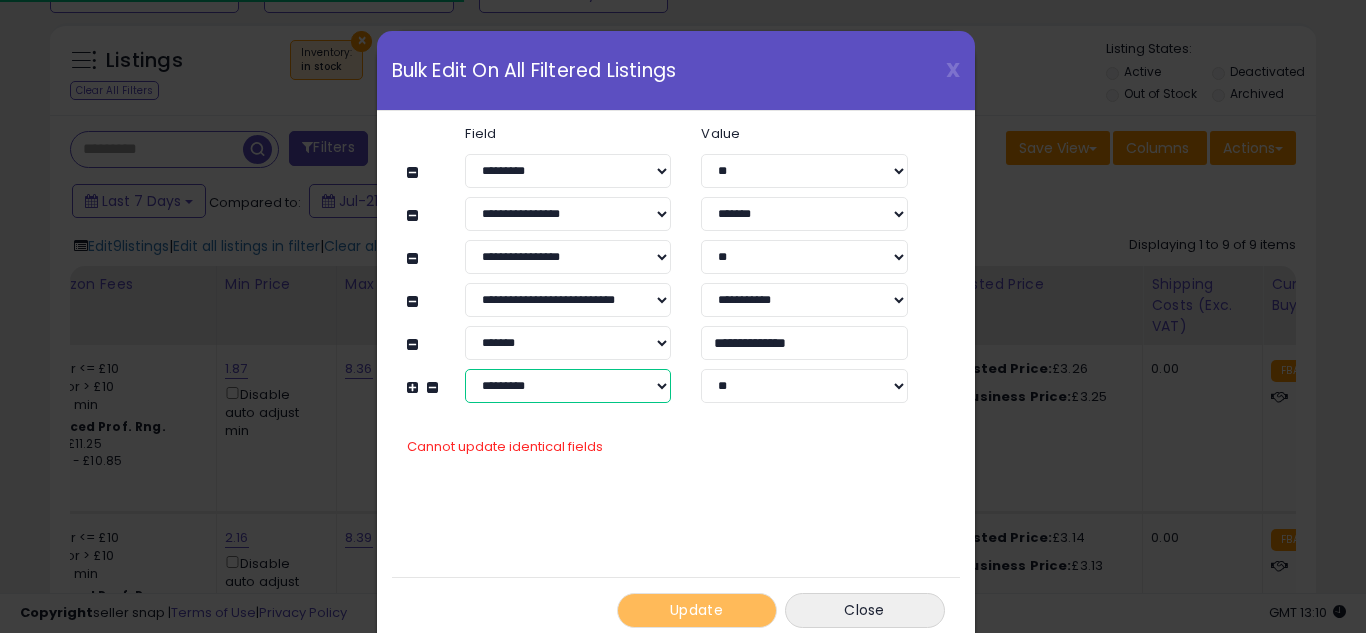 click on "**********" at bounding box center [568, 386] 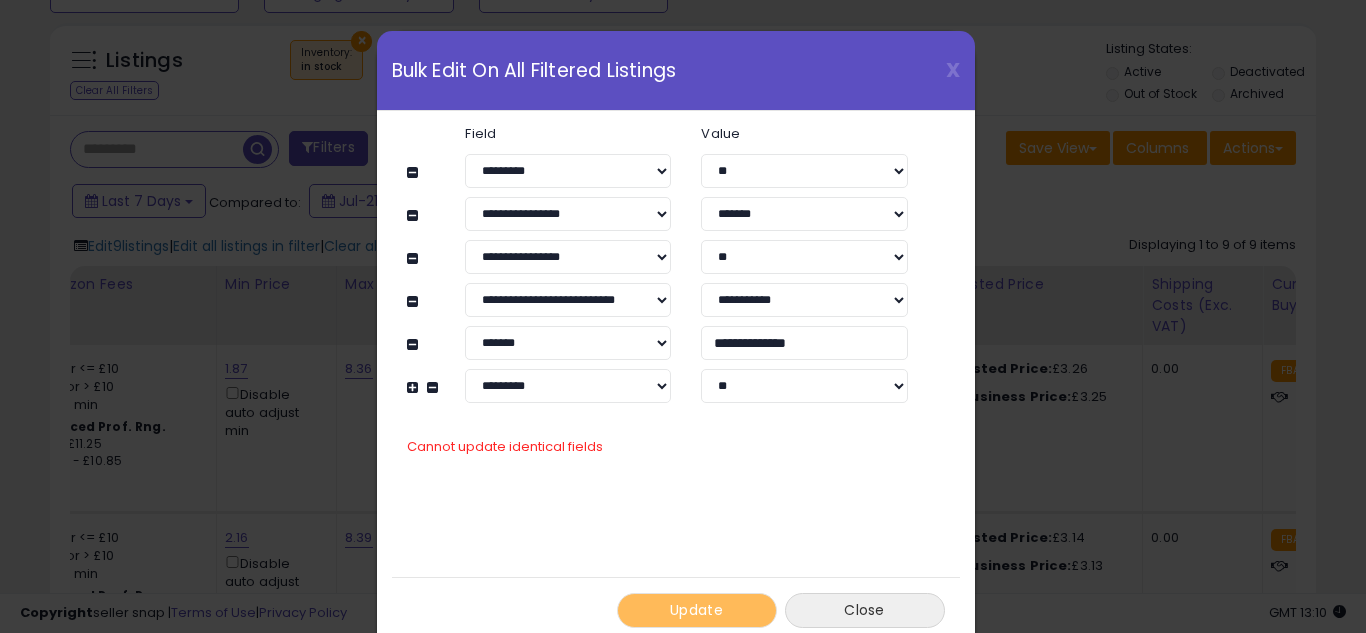 click on "Close" at bounding box center [865, 610] 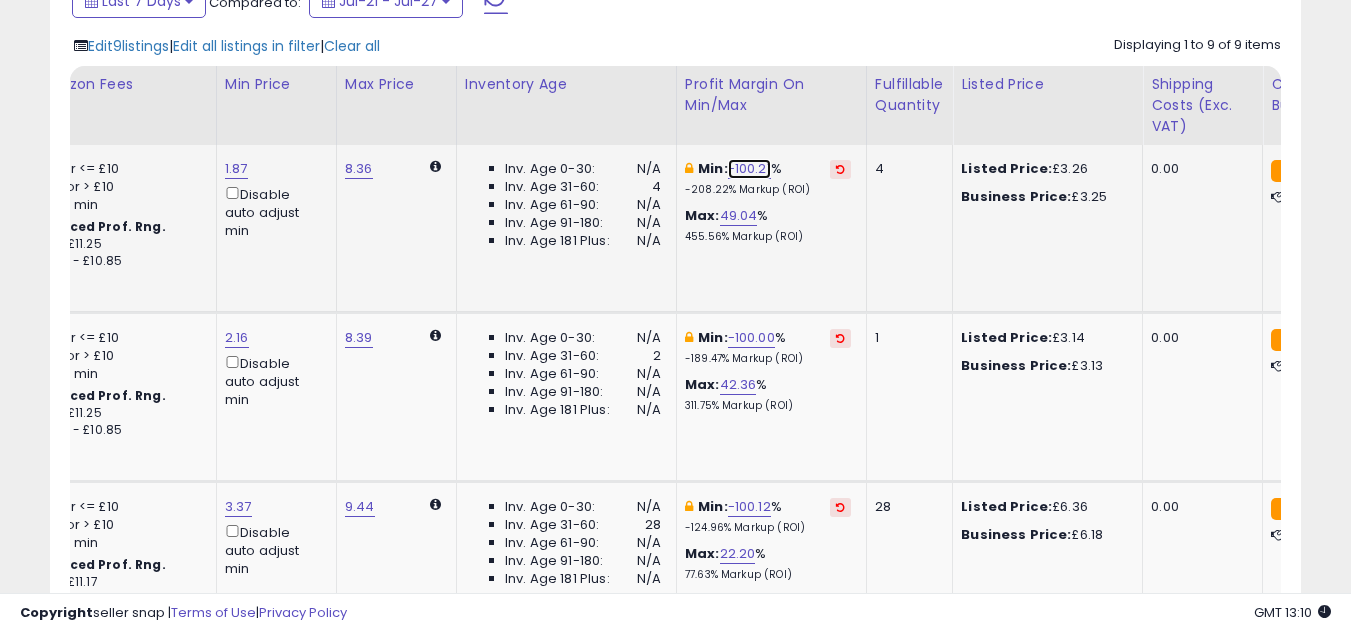 click on "-100.21" at bounding box center [749, 169] 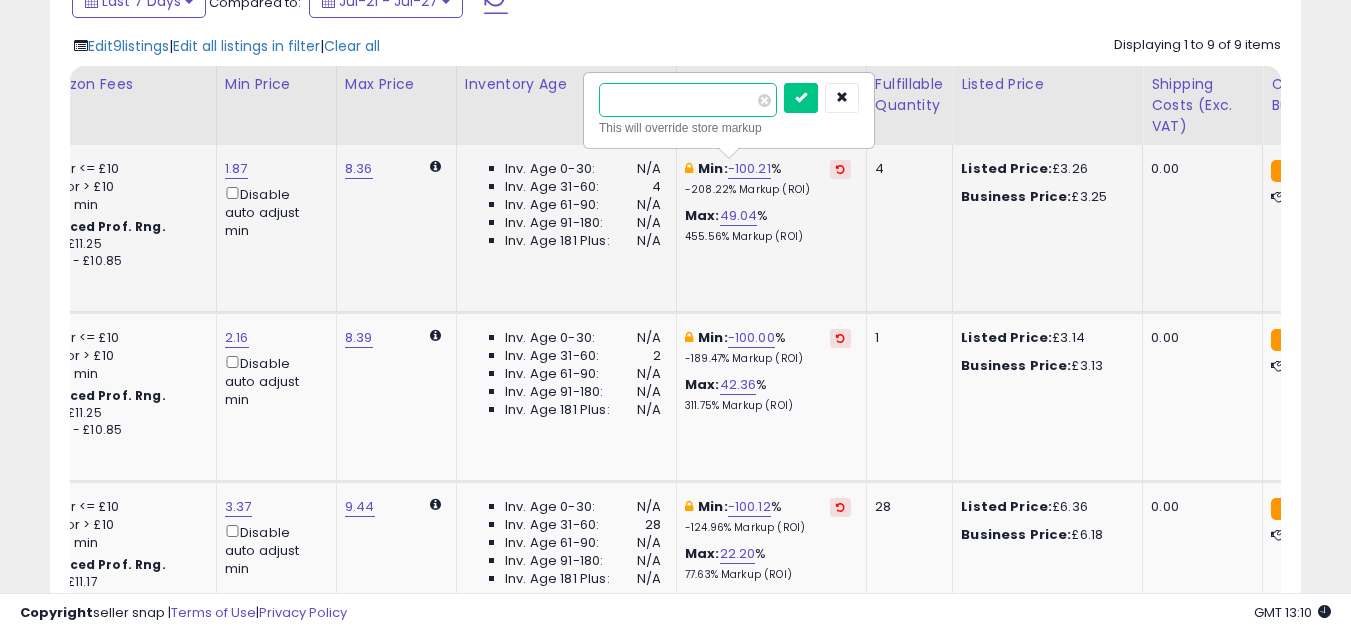 drag, startPoint x: 679, startPoint y: 103, endPoint x: 627, endPoint y: 95, distance: 52.611786 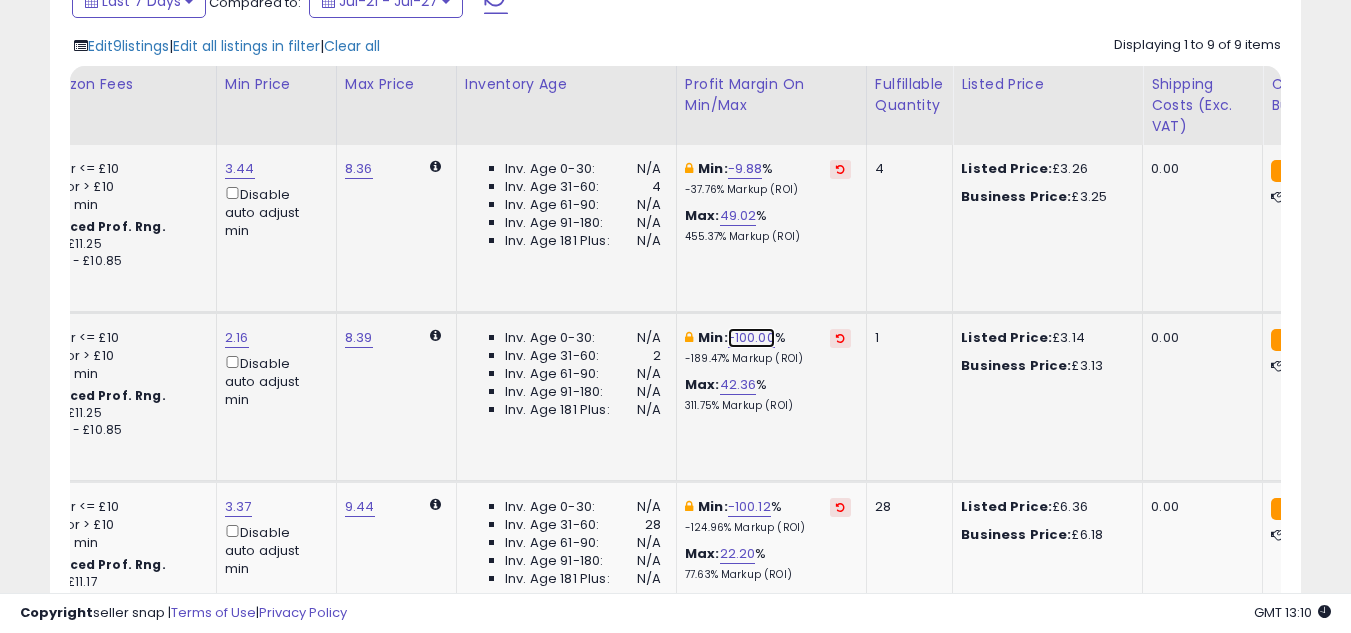 click on "-100.00" at bounding box center [751, 338] 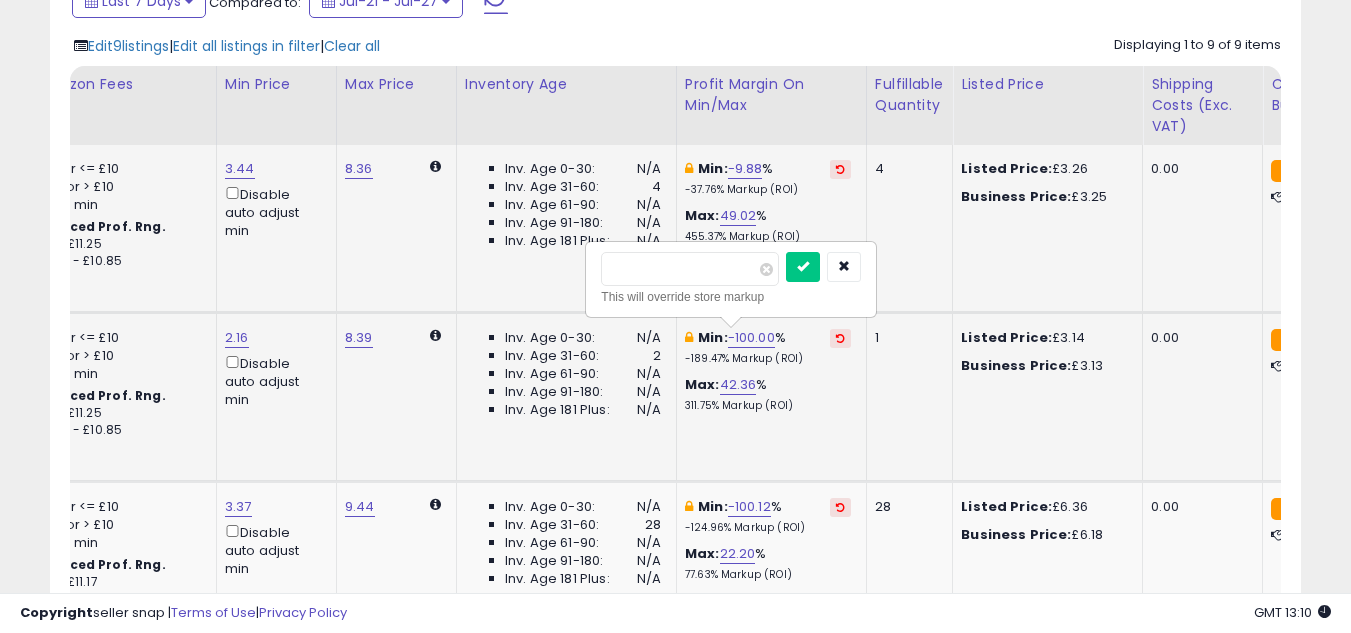 drag, startPoint x: 720, startPoint y: 275, endPoint x: 625, endPoint y: 266, distance: 95.42536 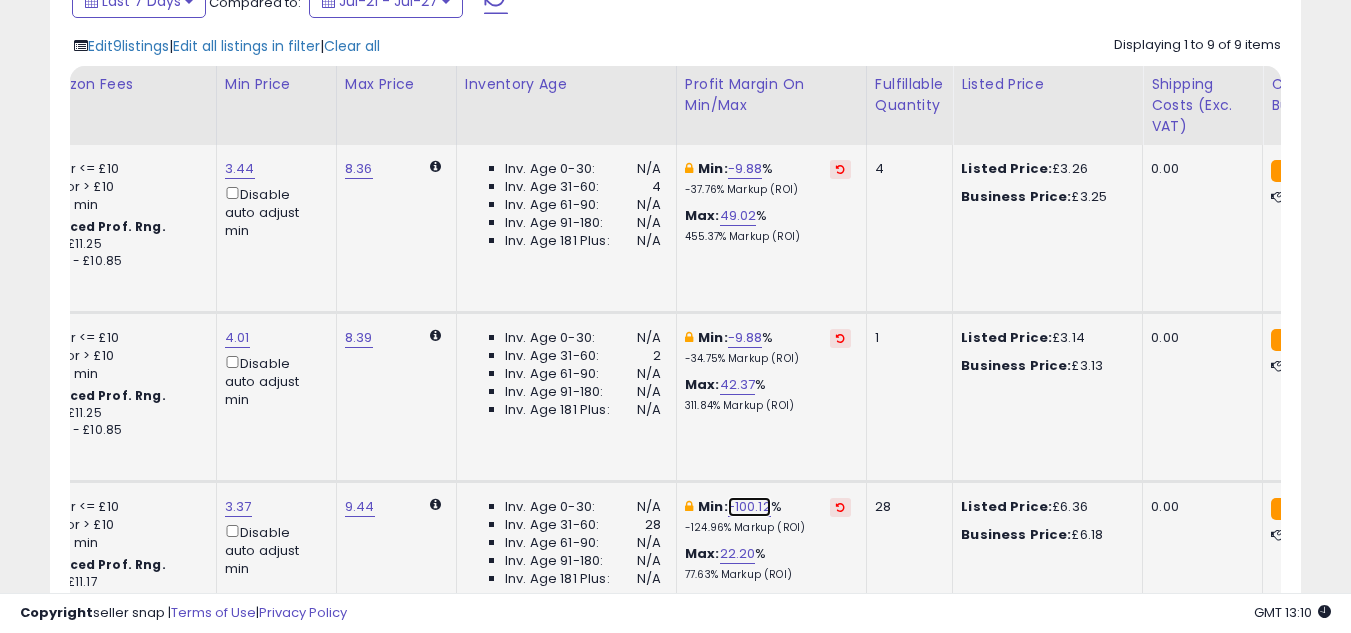 click on "-100.12" at bounding box center [749, 507] 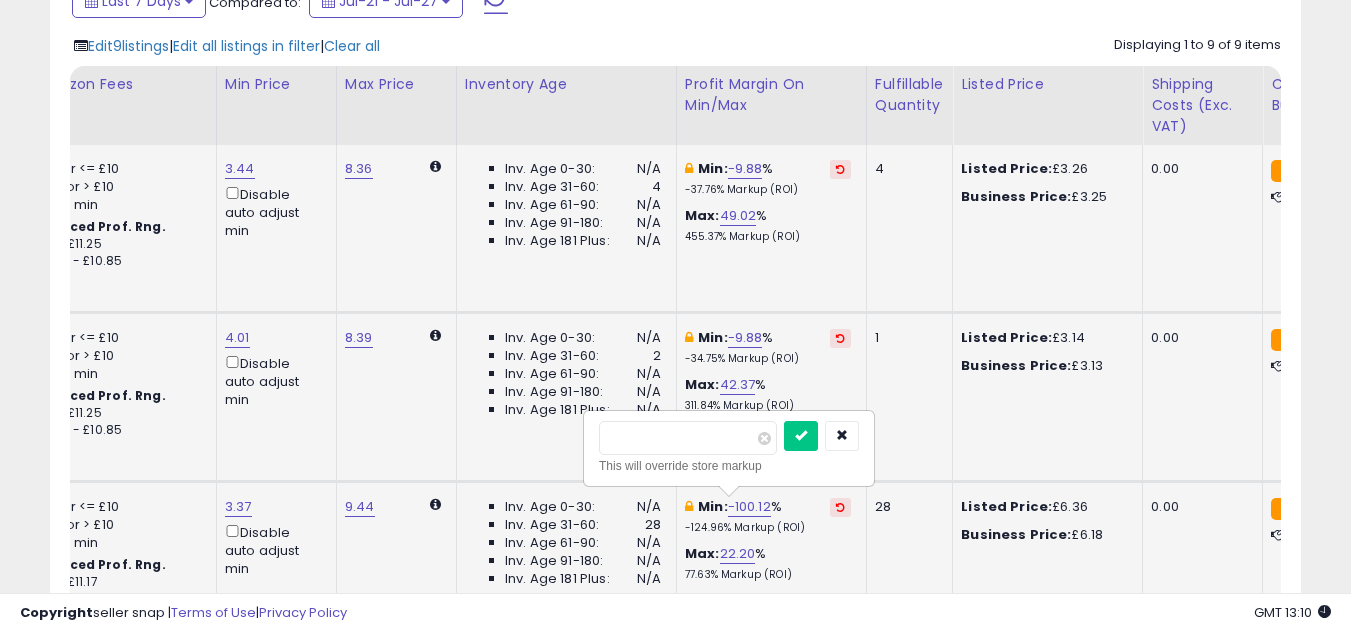drag, startPoint x: 642, startPoint y: 434, endPoint x: 624, endPoint y: 434, distance: 18 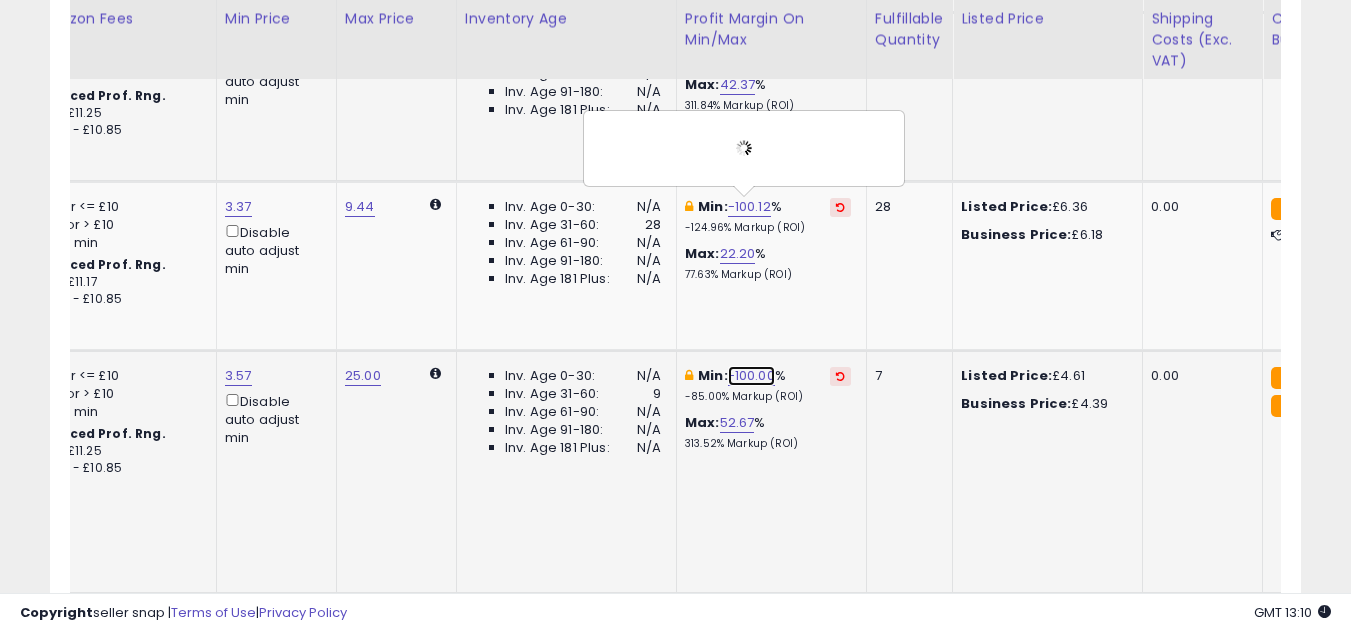 click on "-100.00" at bounding box center (751, 376) 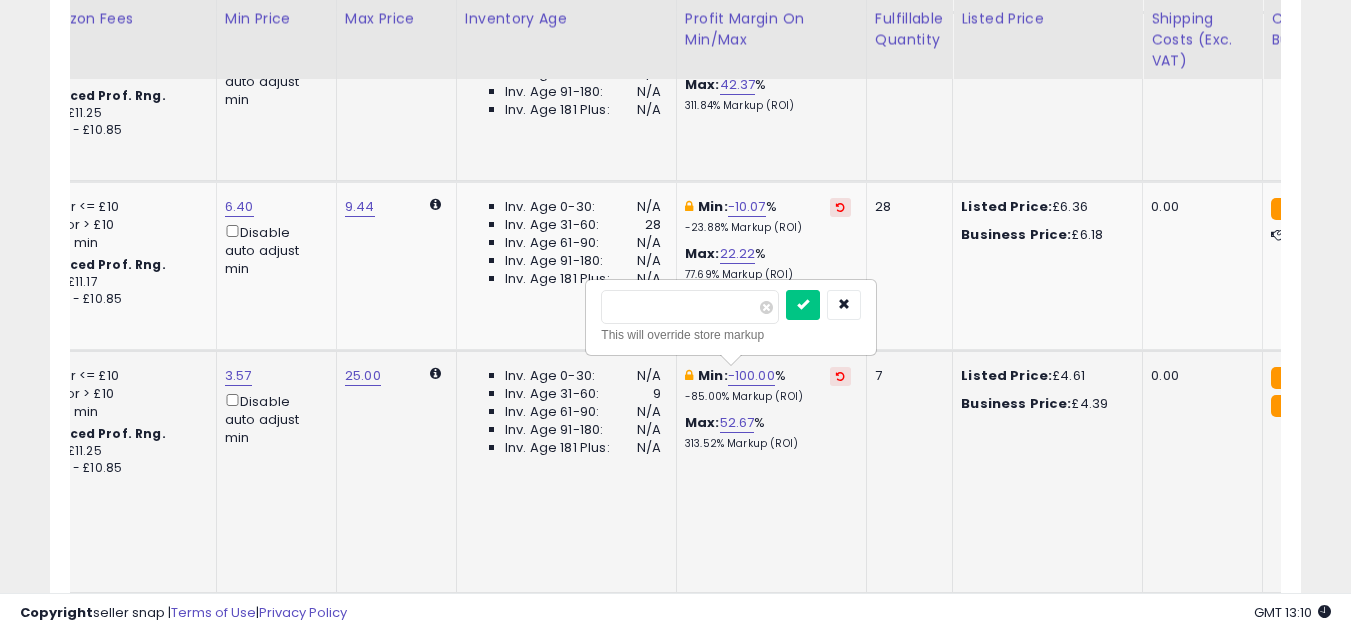 drag, startPoint x: 736, startPoint y: 308, endPoint x: 626, endPoint y: 305, distance: 110.0409 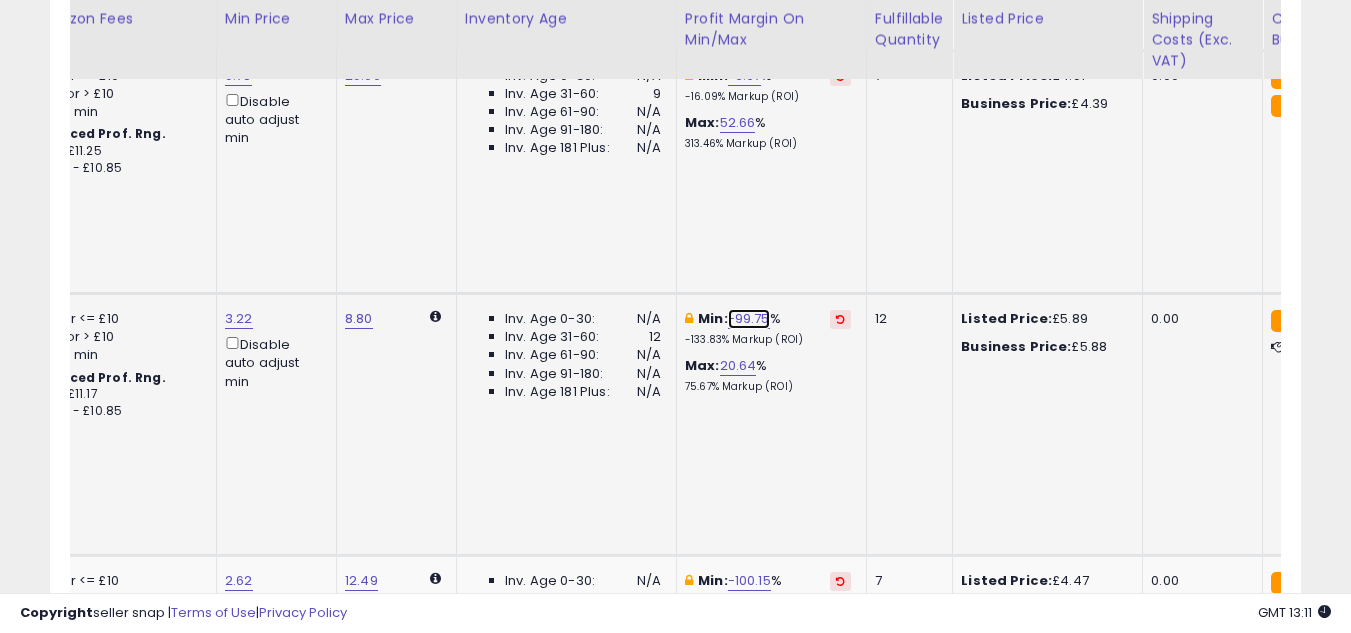 click on "-99.75" at bounding box center [749, 319] 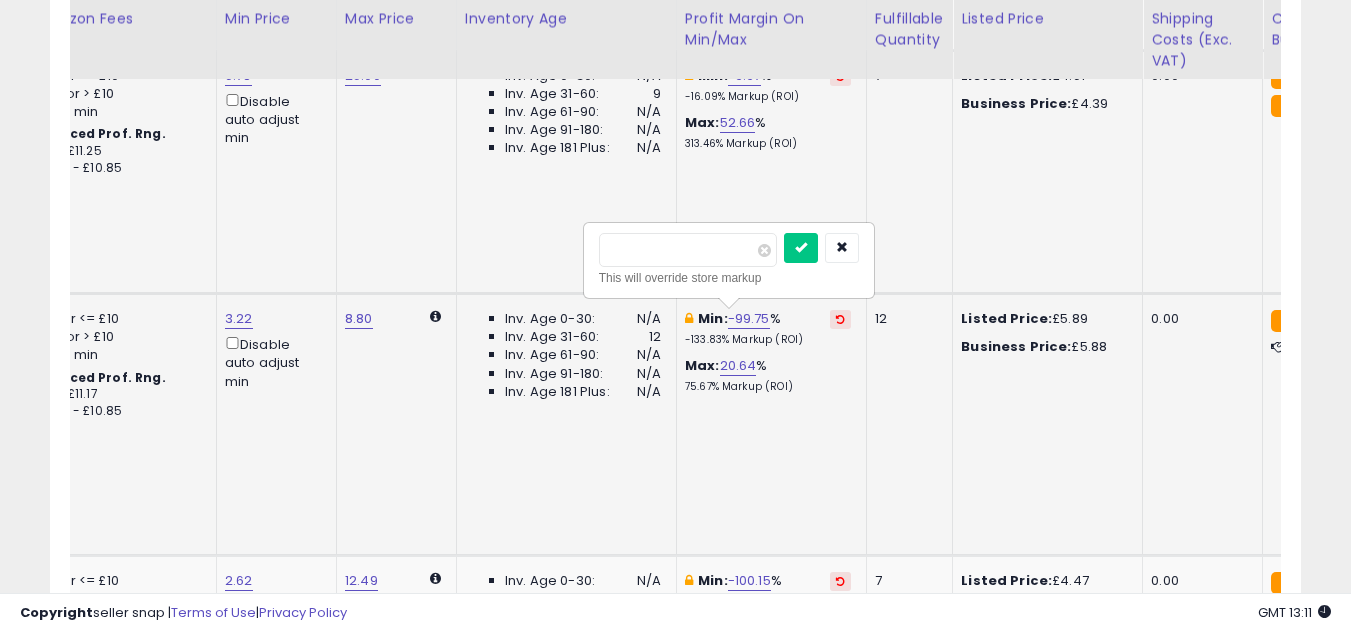 drag, startPoint x: 714, startPoint y: 247, endPoint x: 618, endPoint y: 249, distance: 96.02083 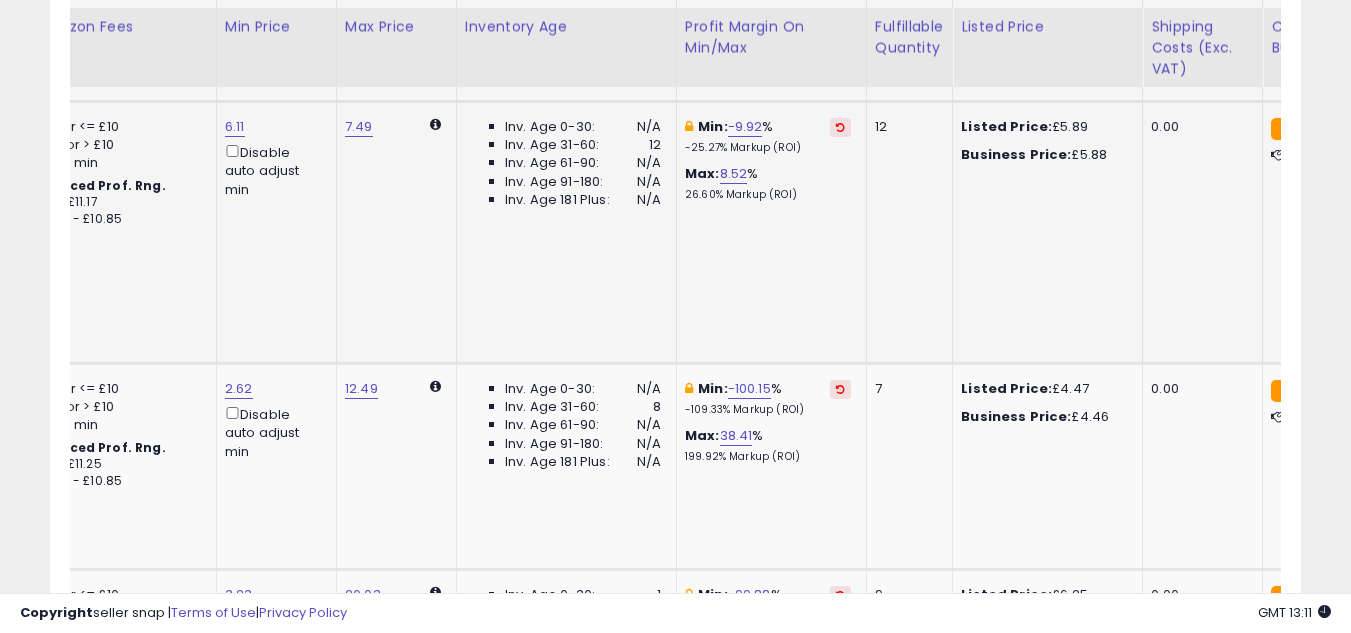 scroll, scrollTop: 1707, scrollLeft: 0, axis: vertical 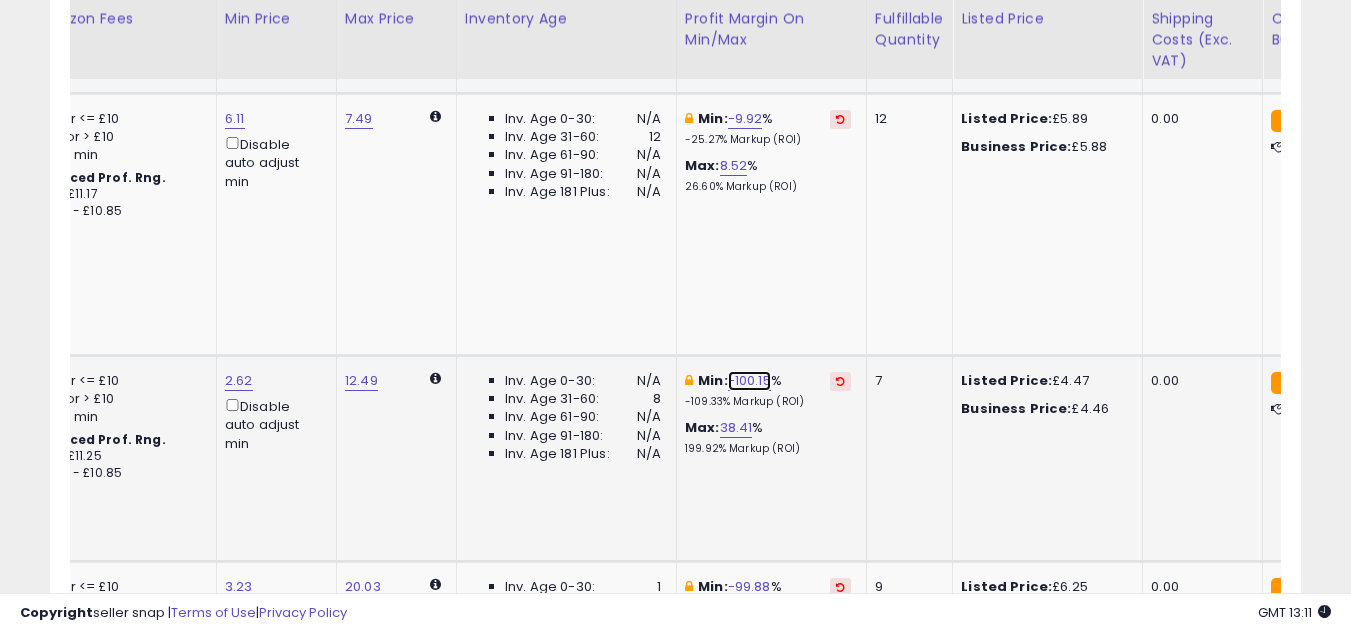 click on "-100.15" at bounding box center [749, 381] 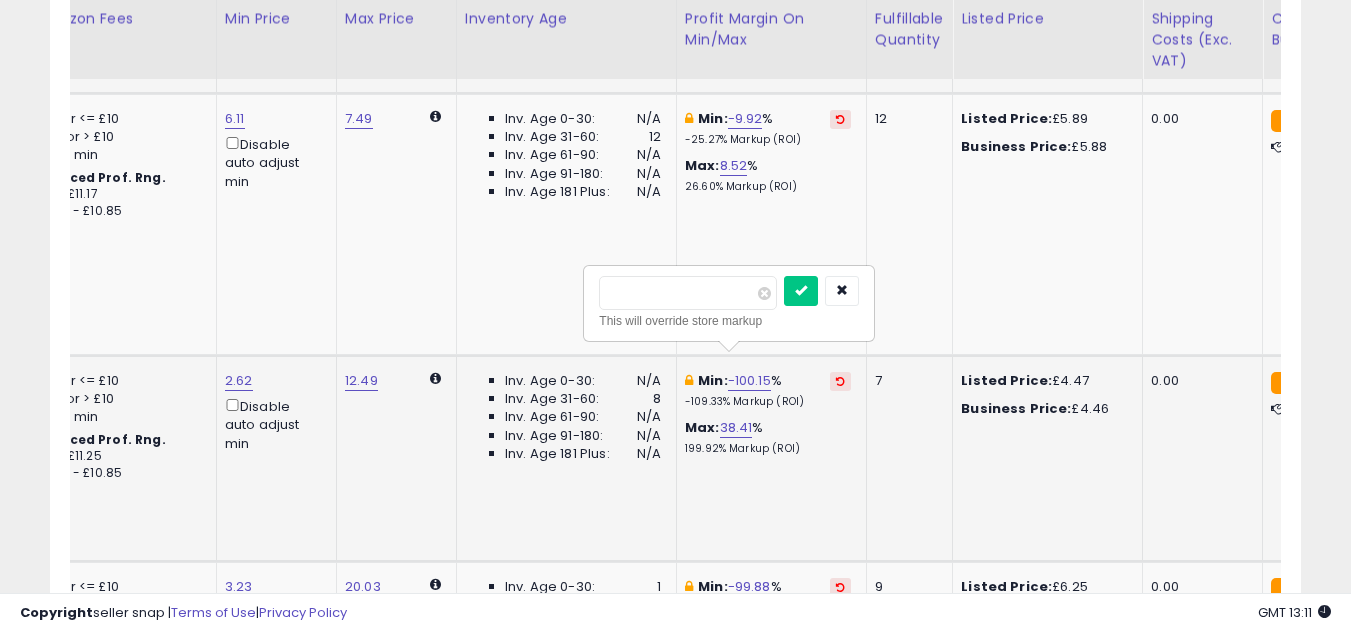 drag, startPoint x: 675, startPoint y: 291, endPoint x: 633, endPoint y: 291, distance: 42 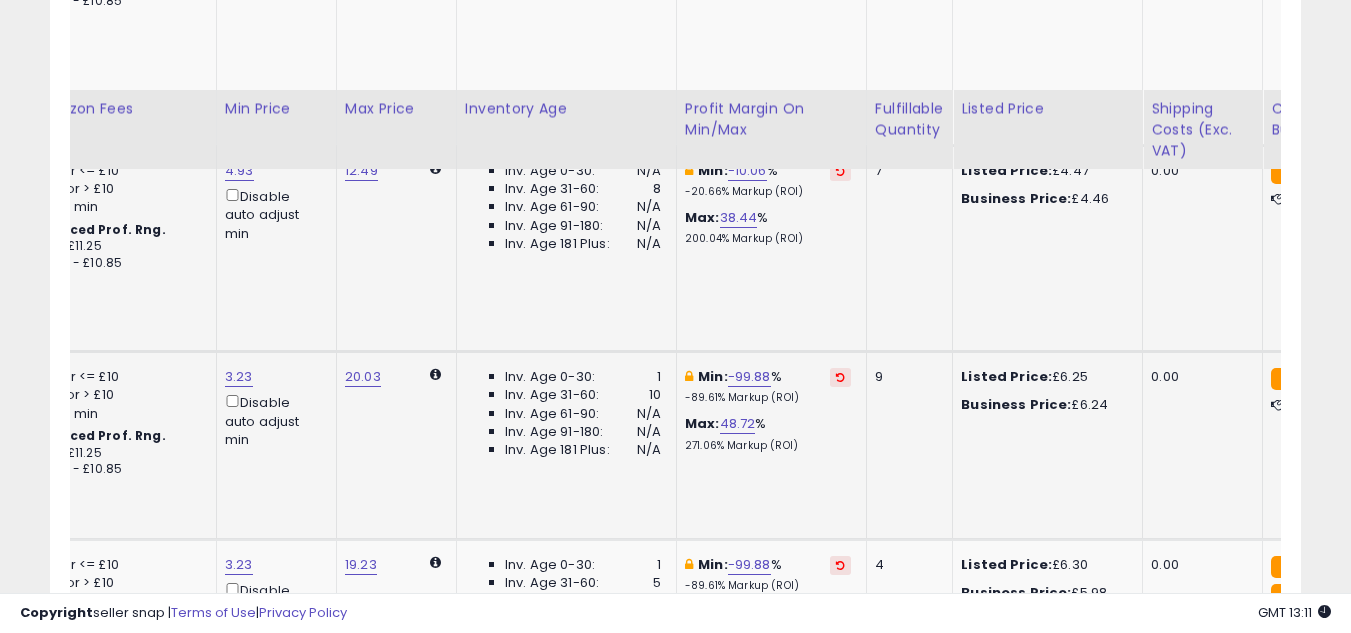 scroll, scrollTop: 2007, scrollLeft: 0, axis: vertical 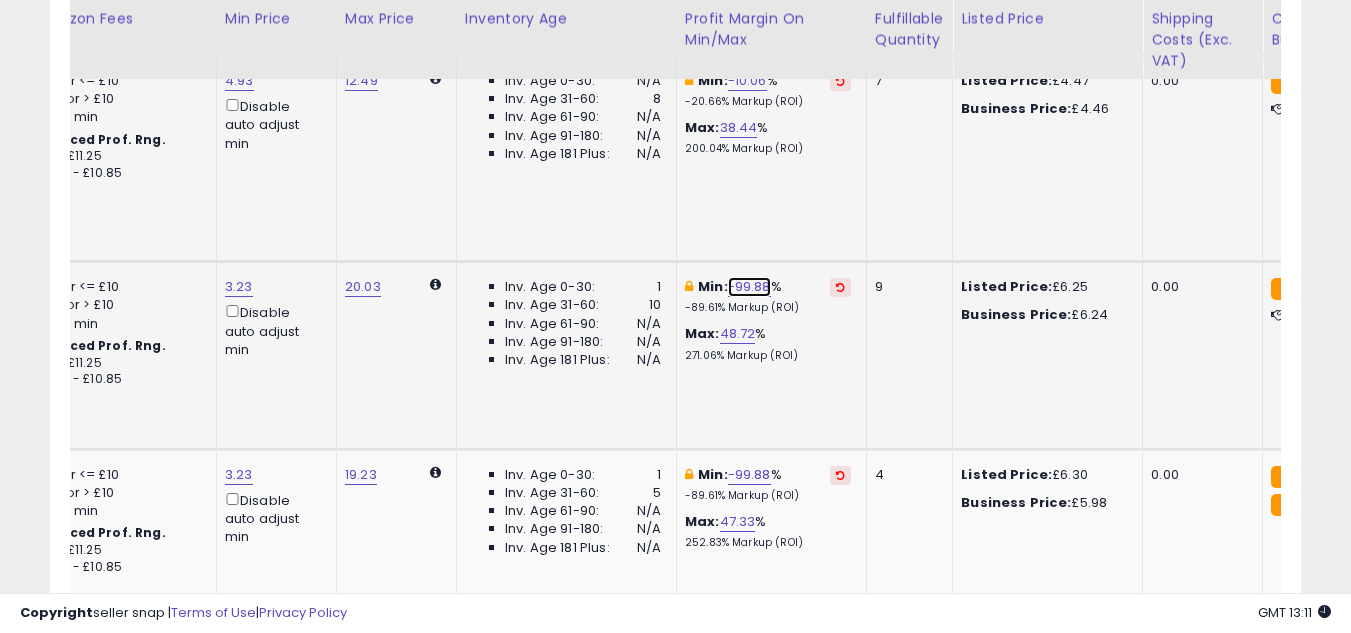click on "-99.88" at bounding box center [749, 287] 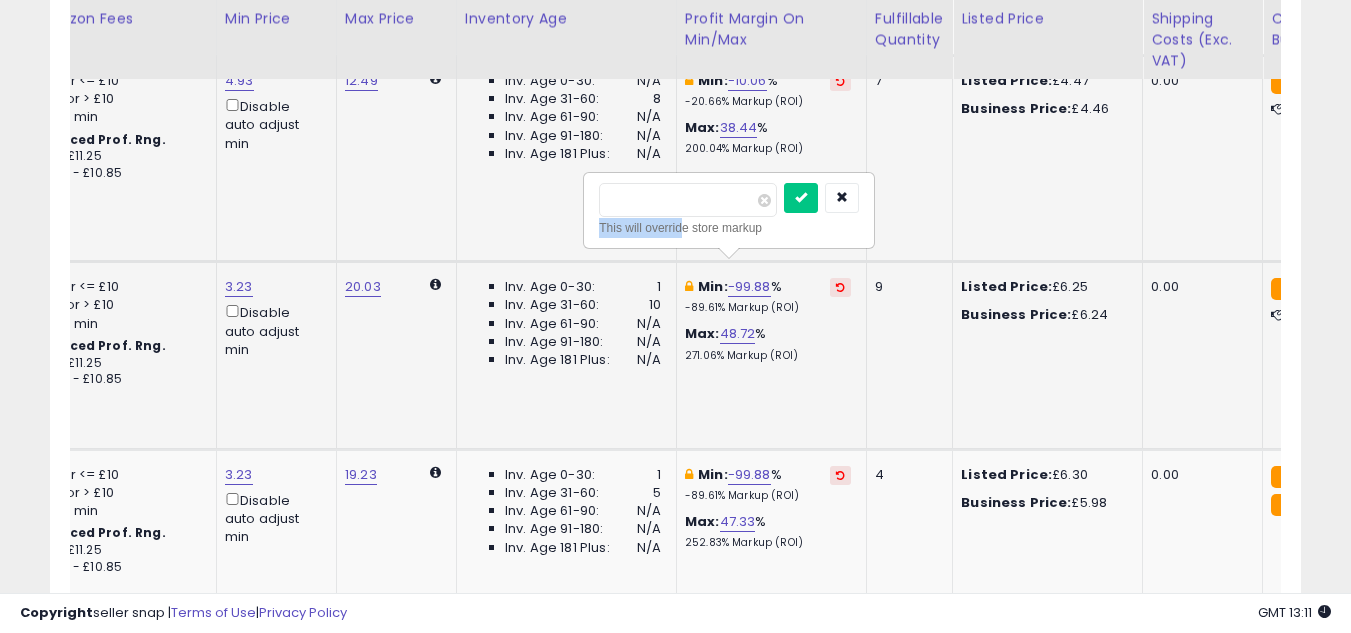 drag, startPoint x: 673, startPoint y: 213, endPoint x: 630, endPoint y: 206, distance: 43.56604 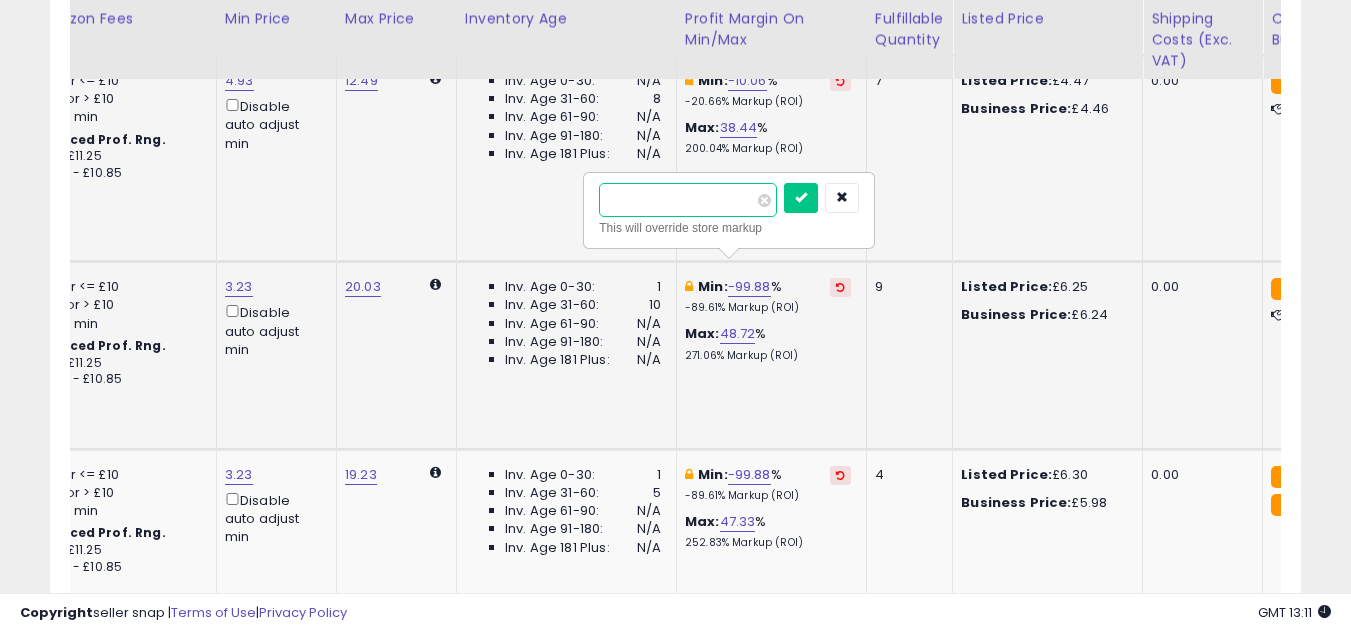 drag, startPoint x: 694, startPoint y: 198, endPoint x: 618, endPoint y: 199, distance: 76.00658 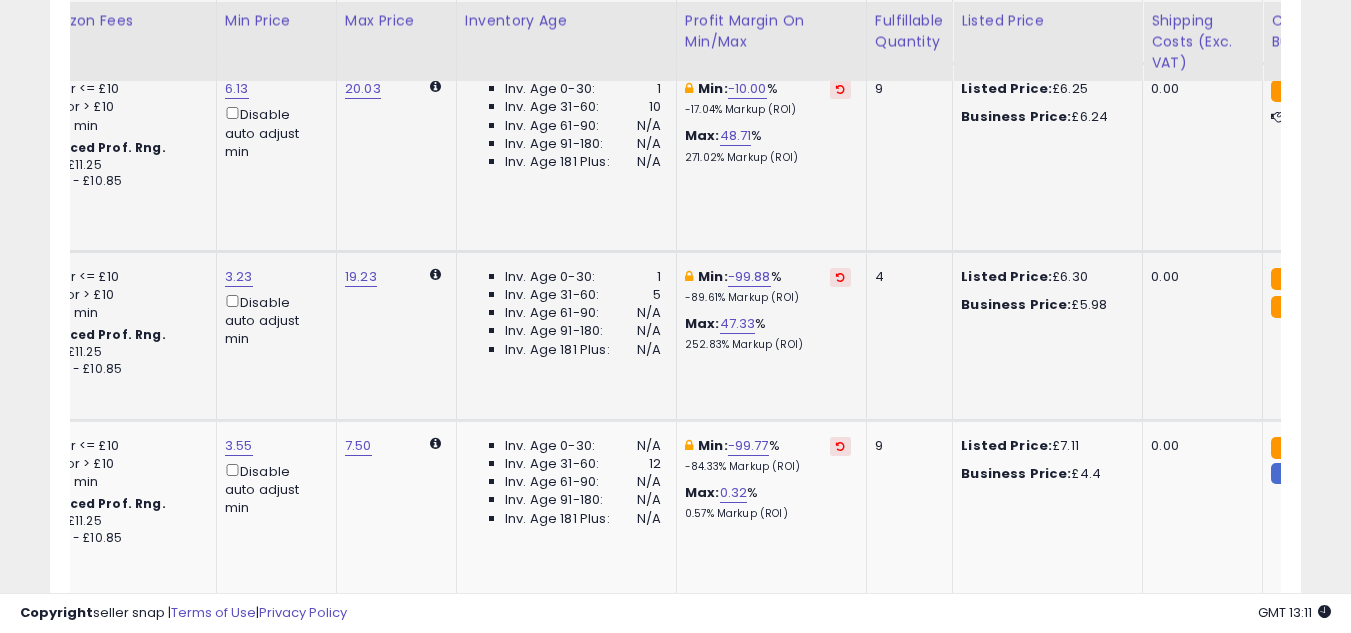 scroll, scrollTop: 2207, scrollLeft: 0, axis: vertical 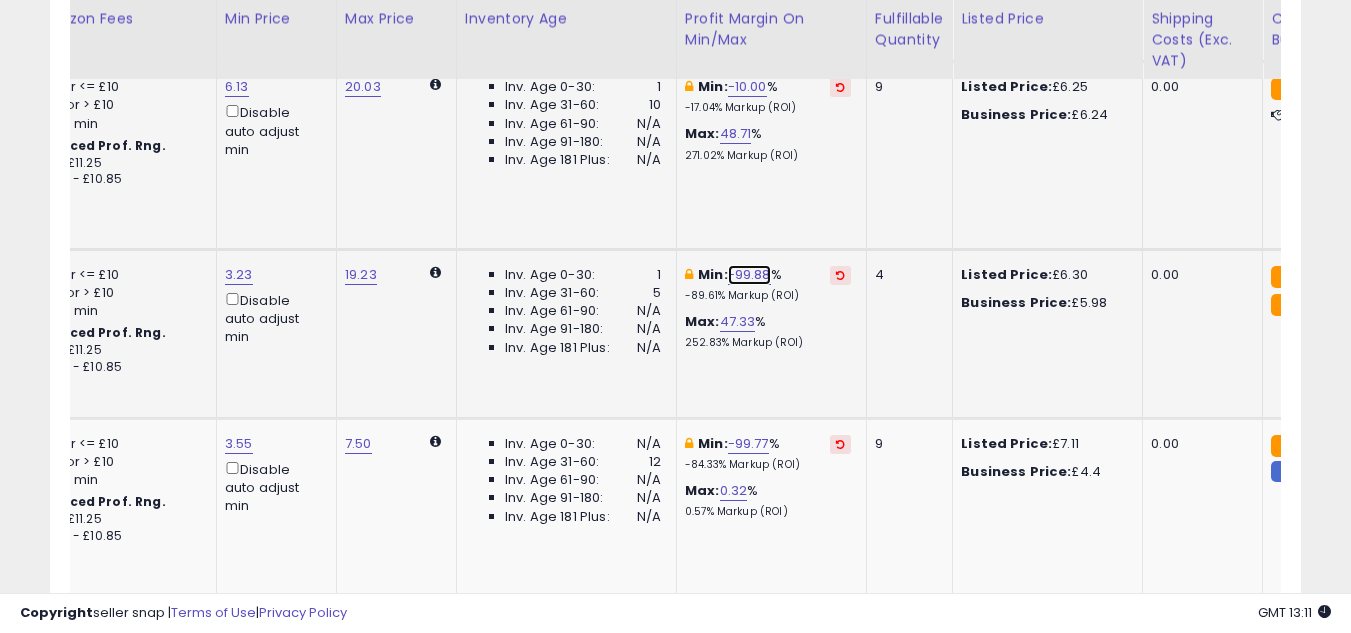 click on "-99.88" at bounding box center [749, 275] 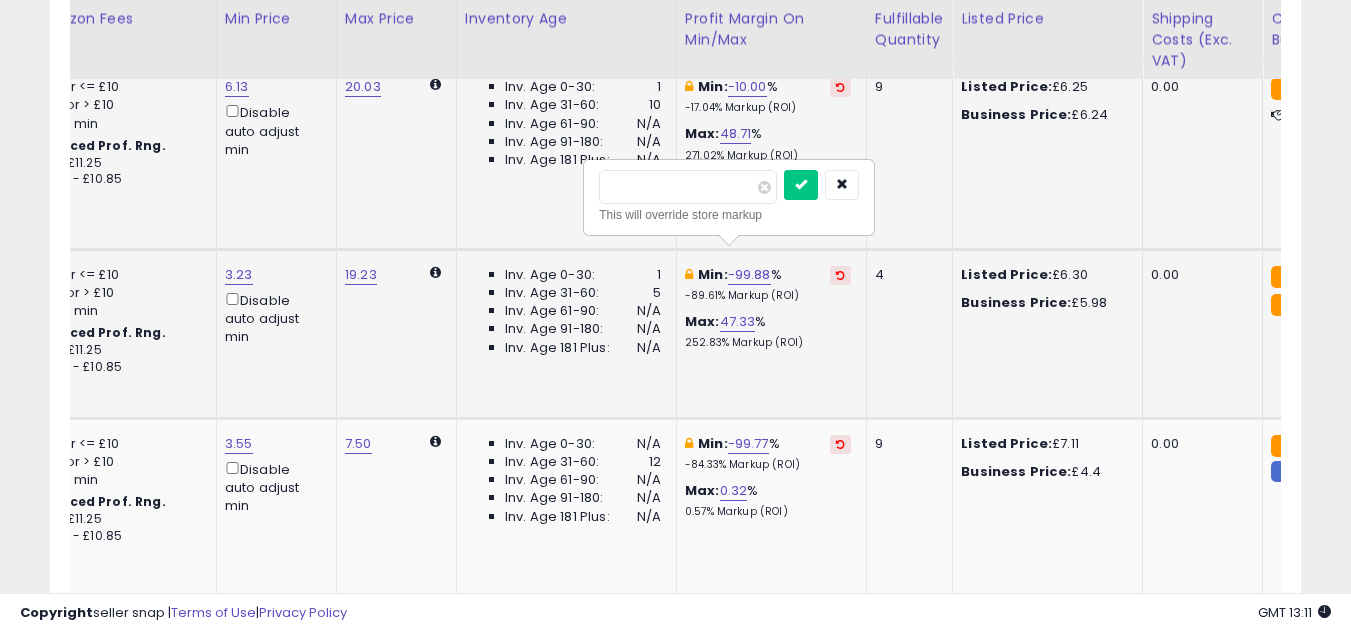 drag, startPoint x: 672, startPoint y: 186, endPoint x: 616, endPoint y: 184, distance: 56.0357 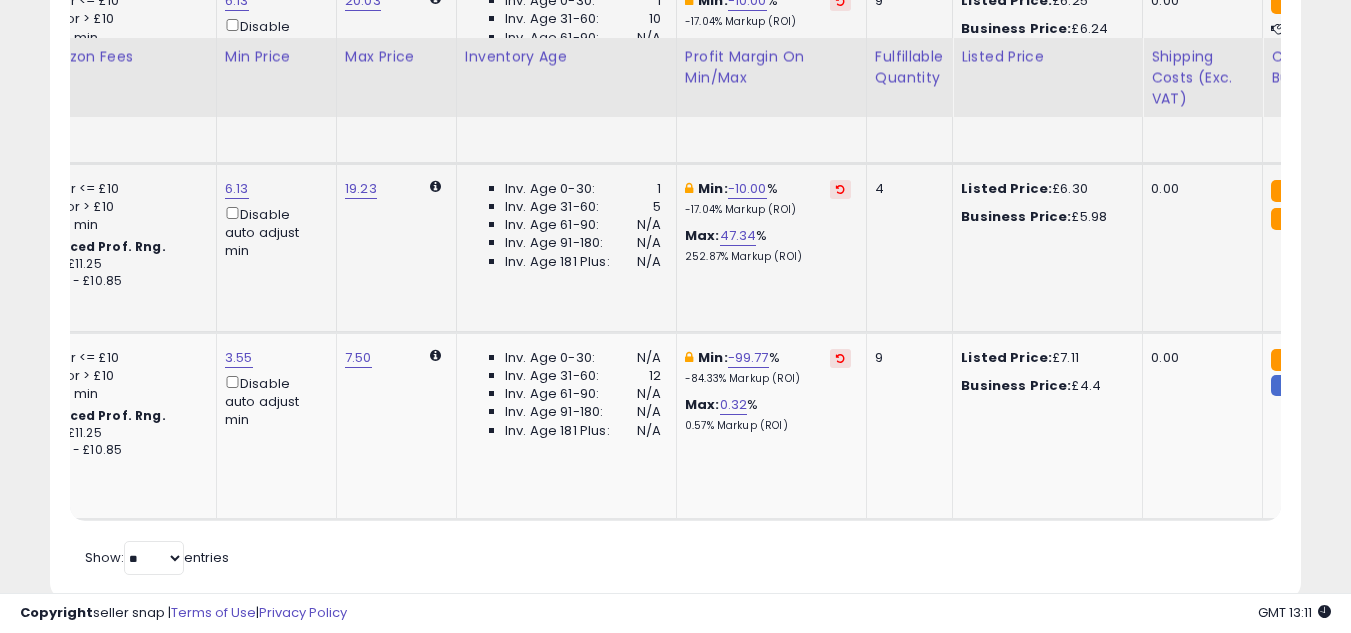 scroll, scrollTop: 2332, scrollLeft: 0, axis: vertical 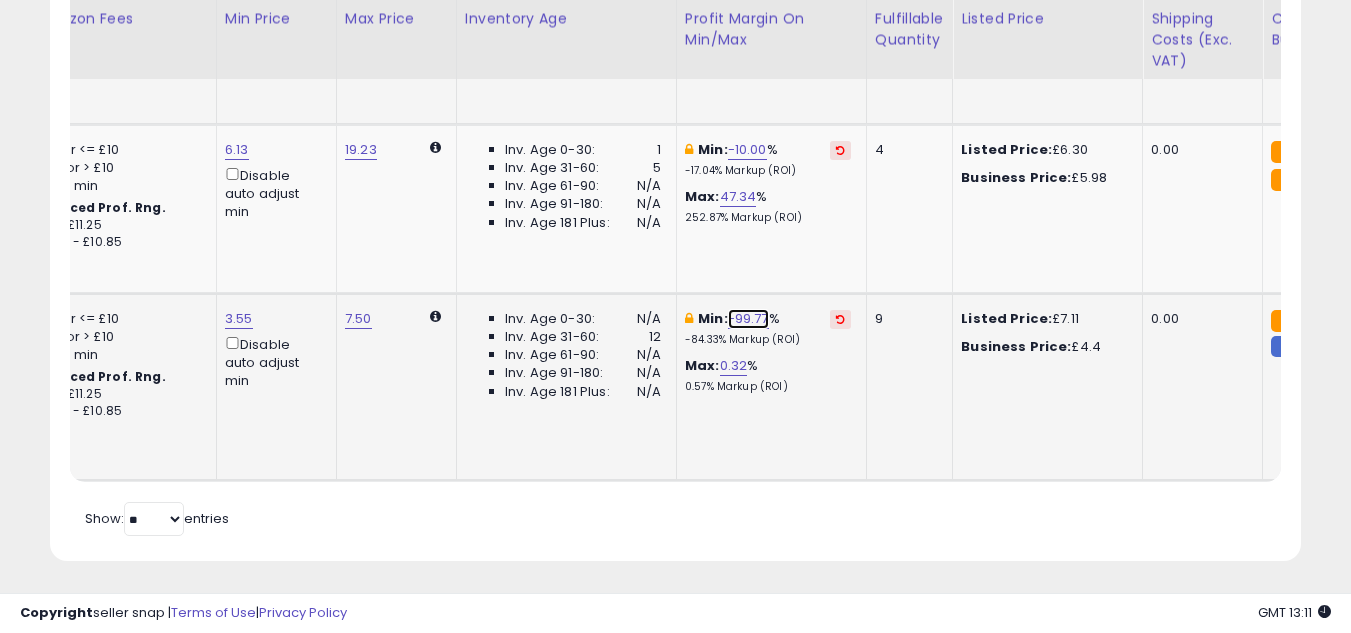 click on "-99.77" at bounding box center [748, 319] 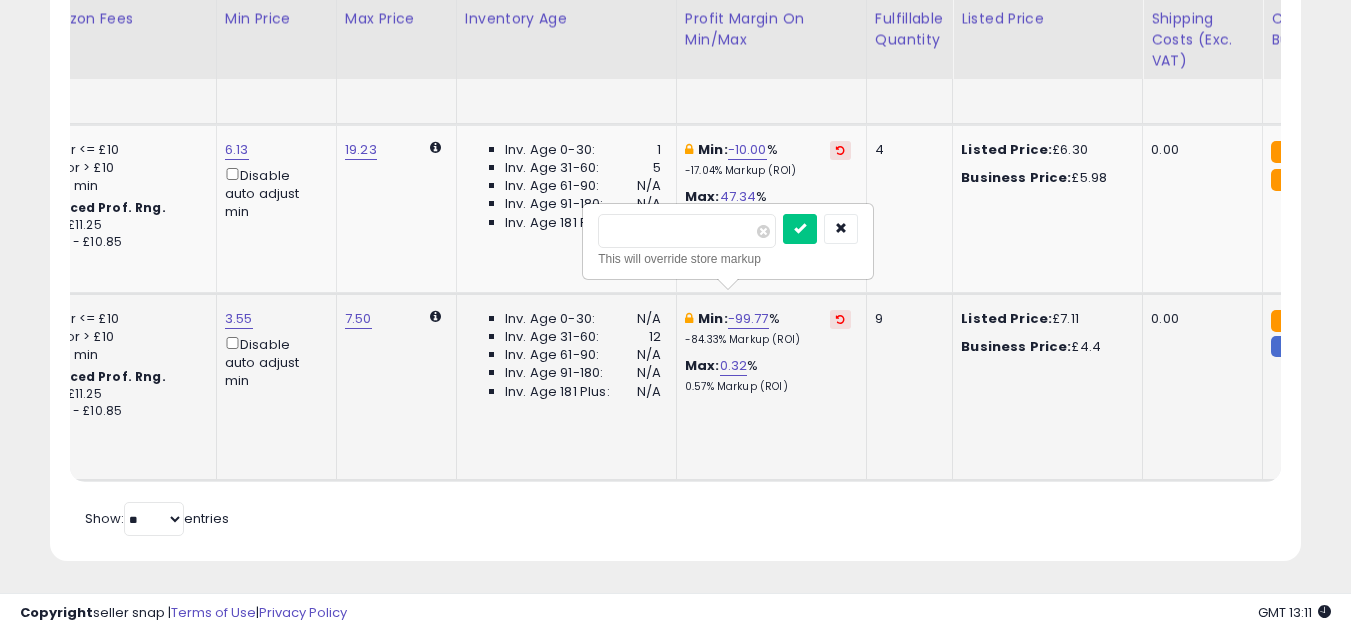 drag, startPoint x: 656, startPoint y: 229, endPoint x: 617, endPoint y: 226, distance: 39.115215 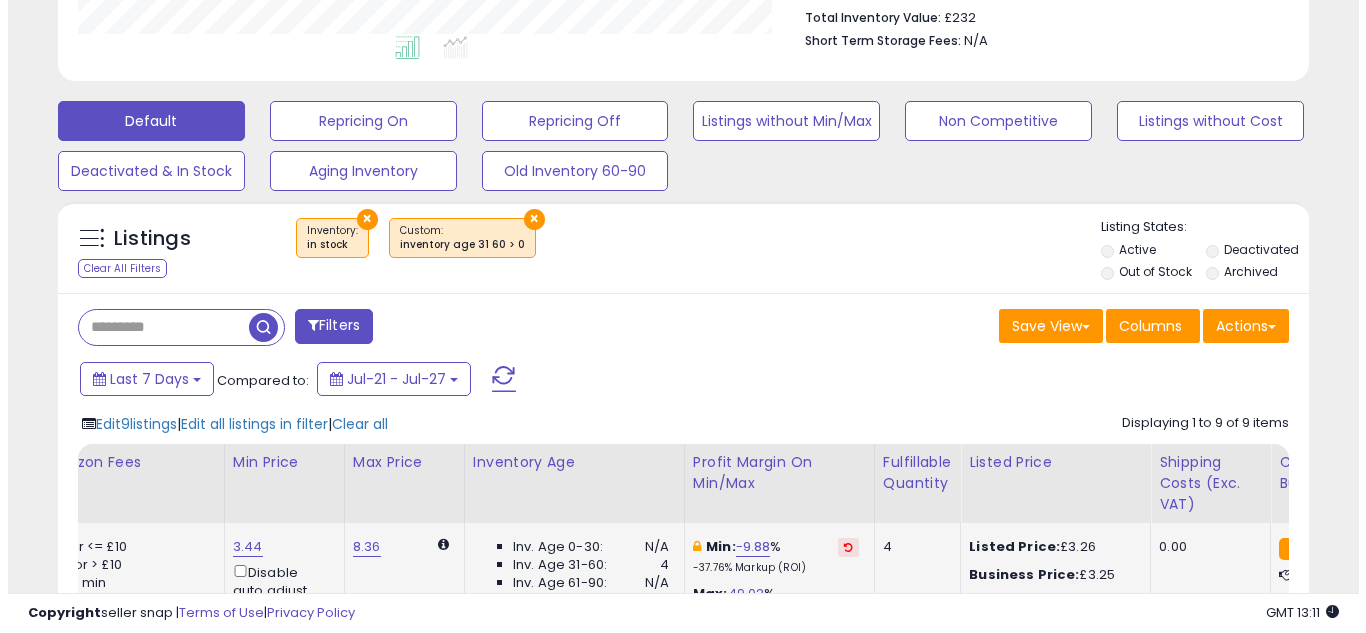 scroll, scrollTop: 532, scrollLeft: 0, axis: vertical 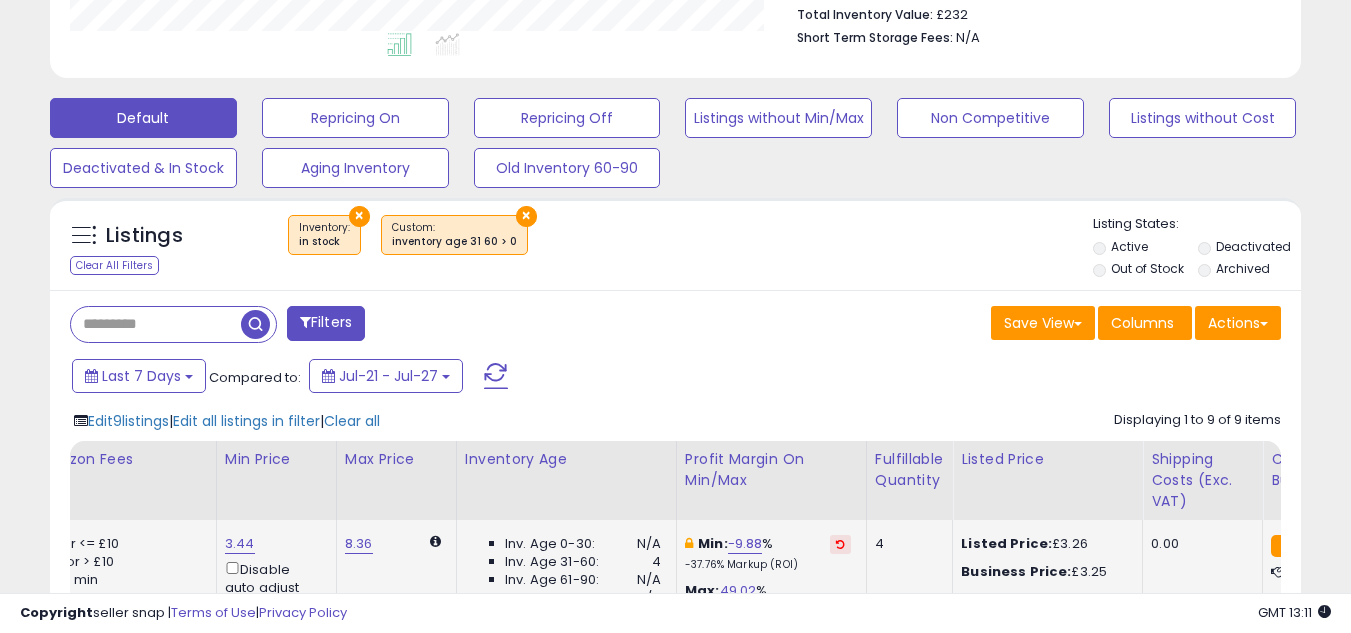 click on "Filters" at bounding box center (326, 323) 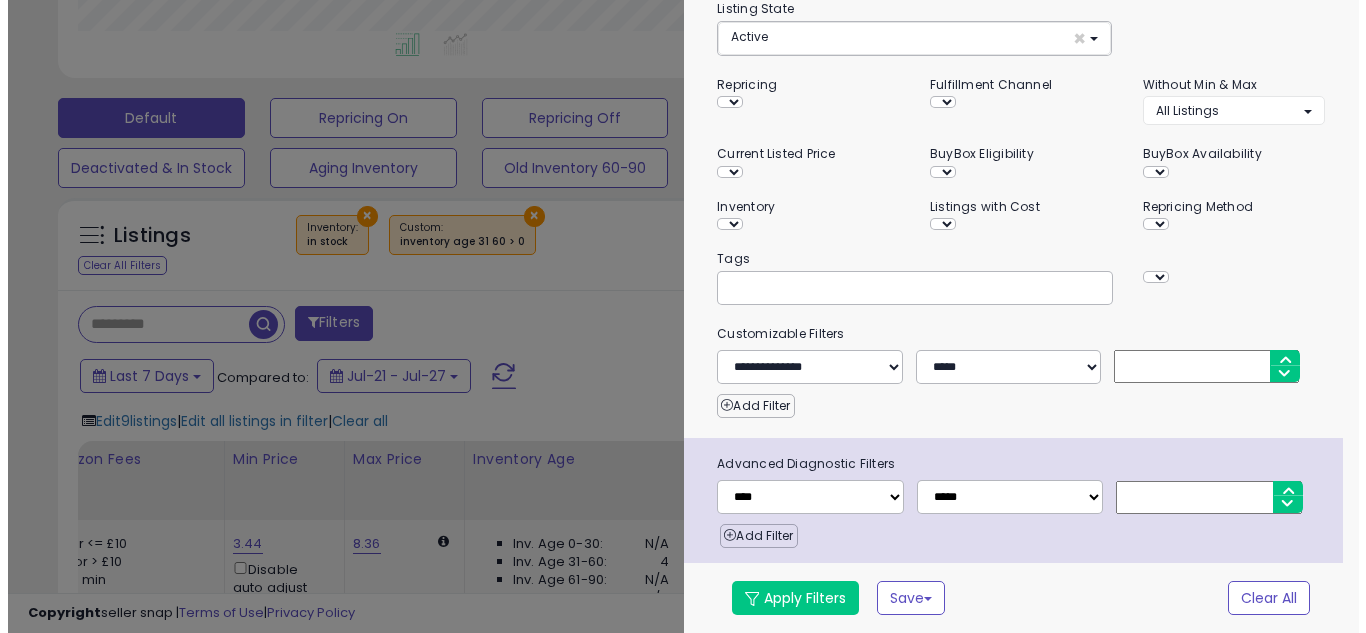 scroll, scrollTop: 198, scrollLeft: 0, axis: vertical 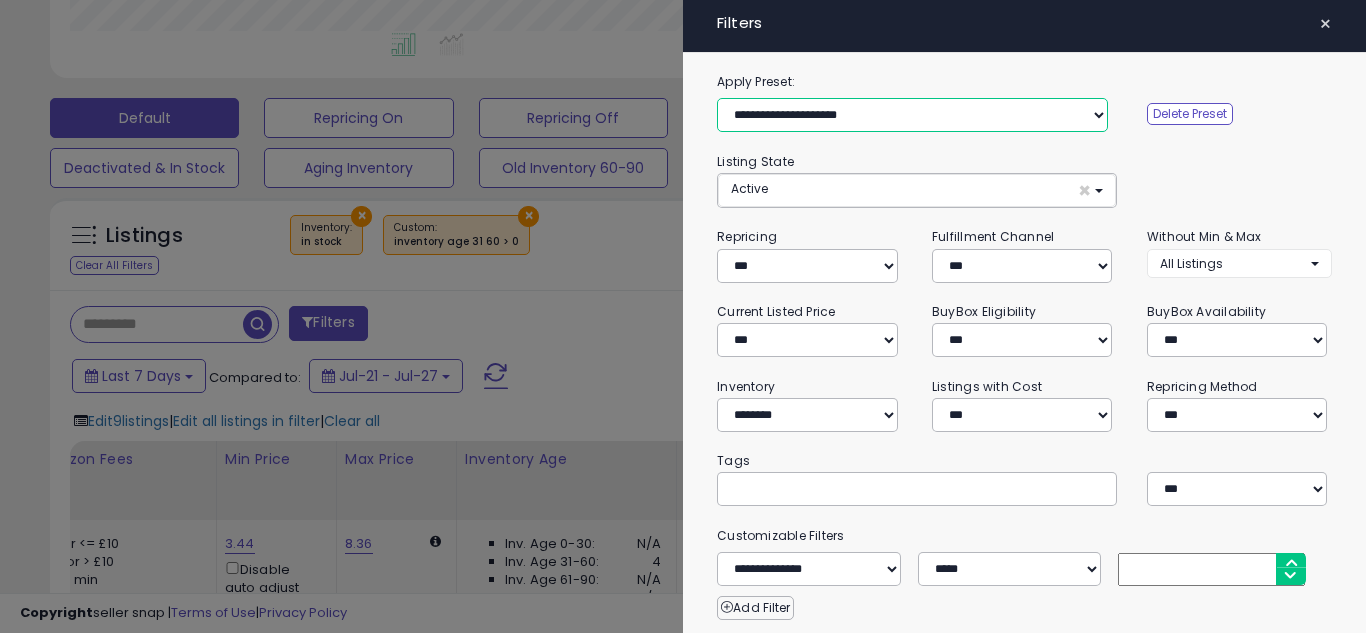 click on "**********" at bounding box center (912, 115) 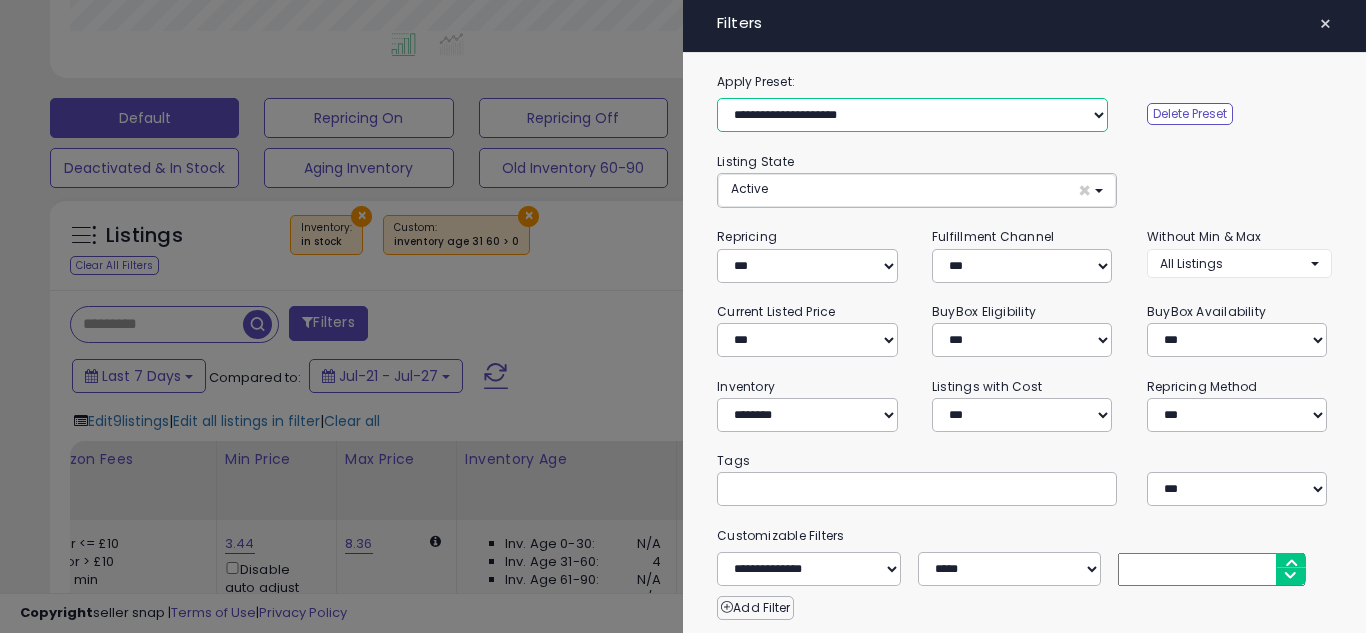 select on "**********" 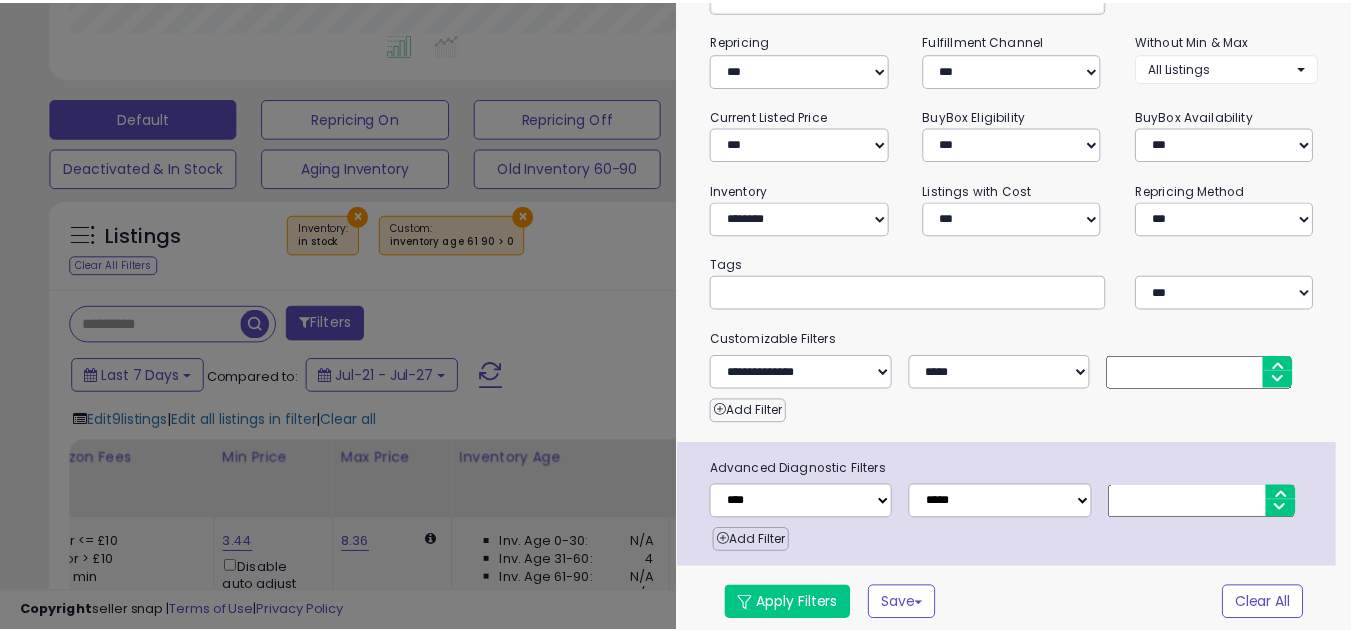 scroll, scrollTop: 200, scrollLeft: 0, axis: vertical 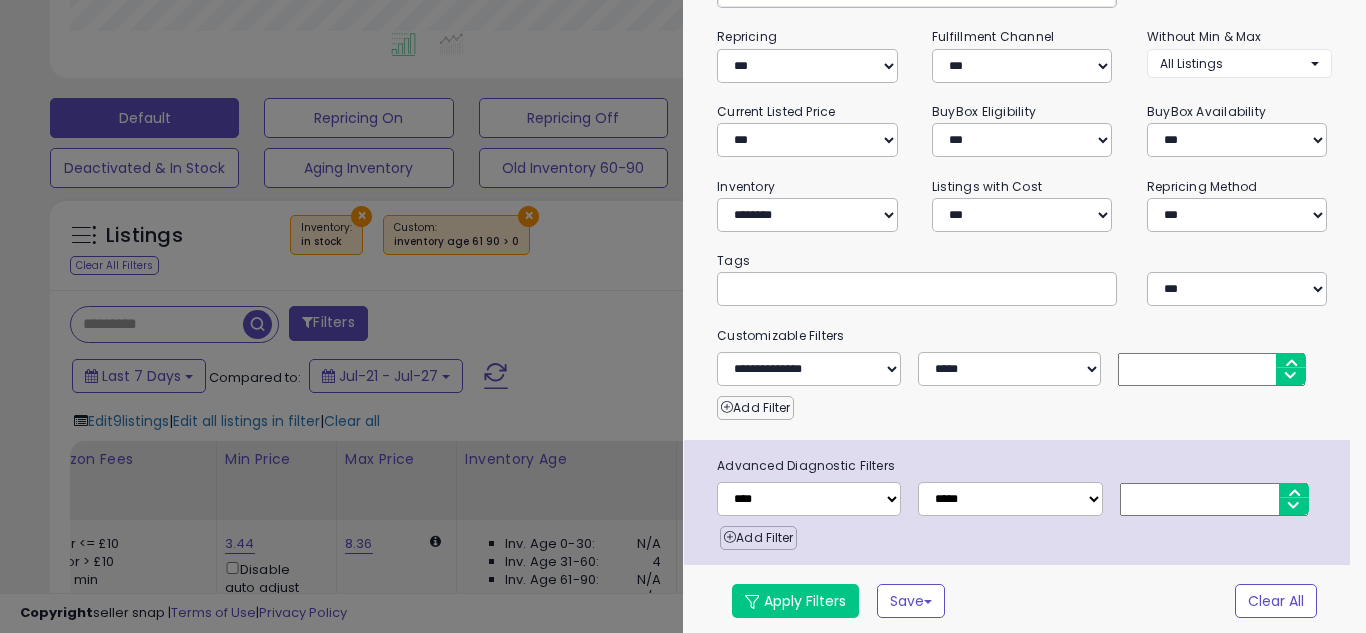 click on "**********" at bounding box center (1024, 253) 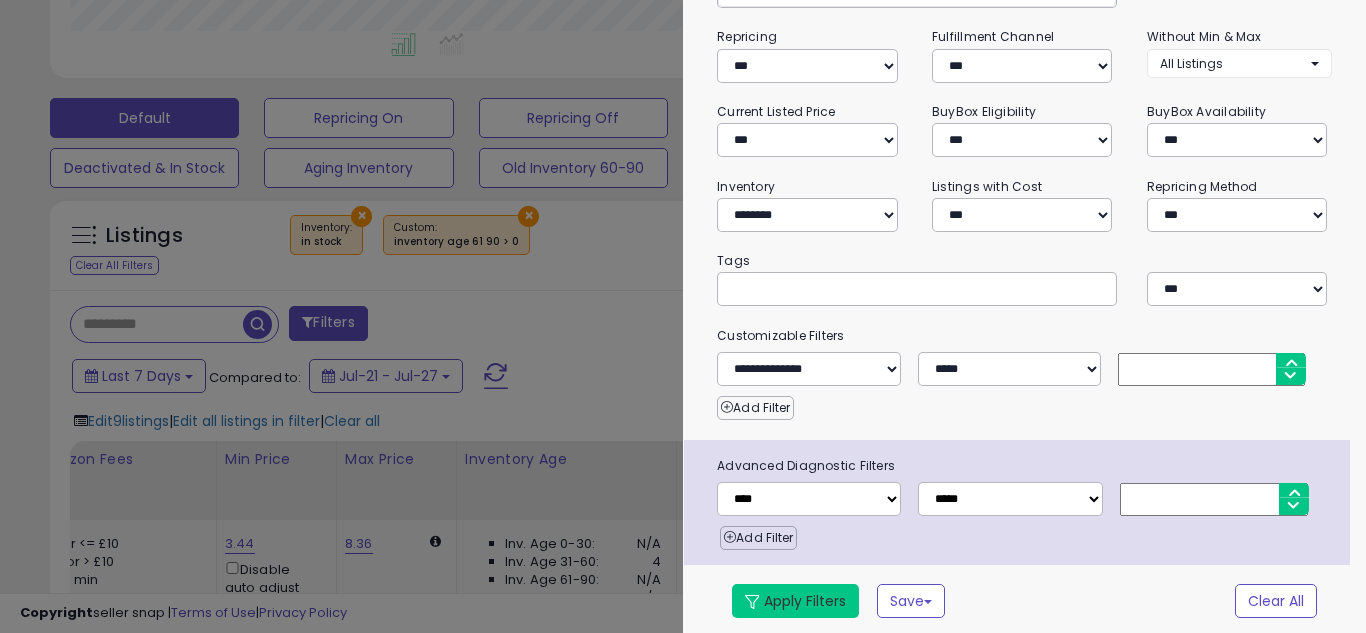 click on "Apply Filters" at bounding box center (795, 601) 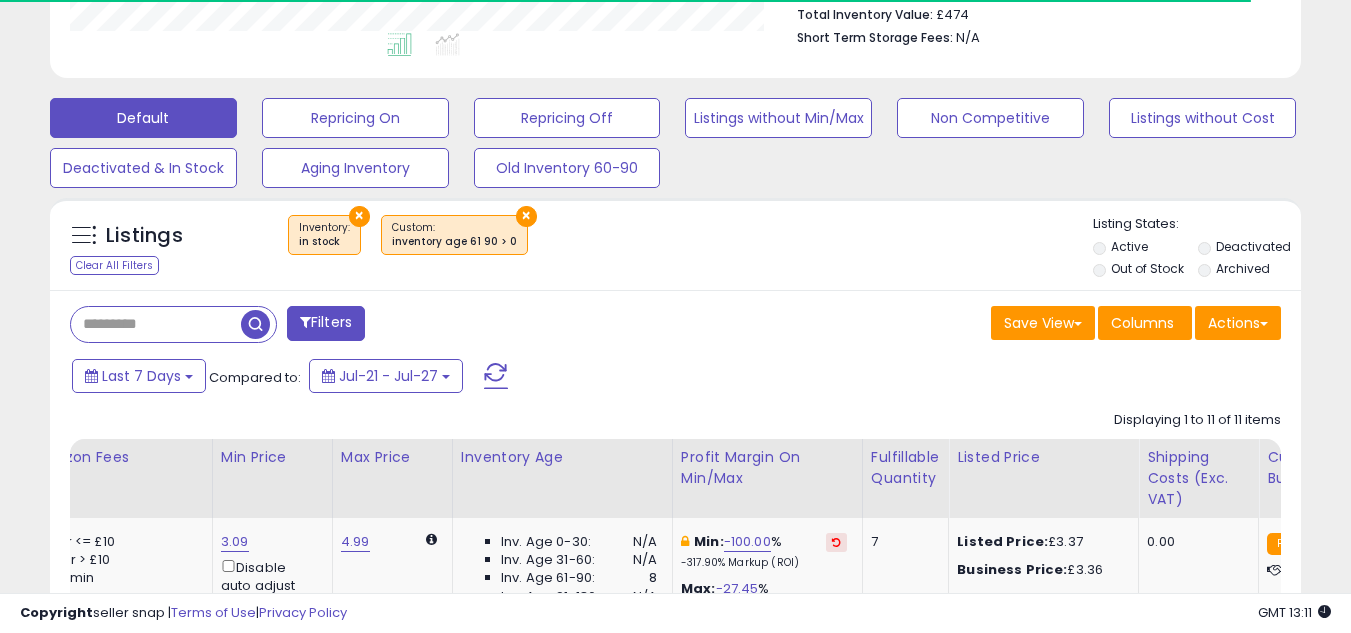scroll, scrollTop: 999590, scrollLeft: 999276, axis: both 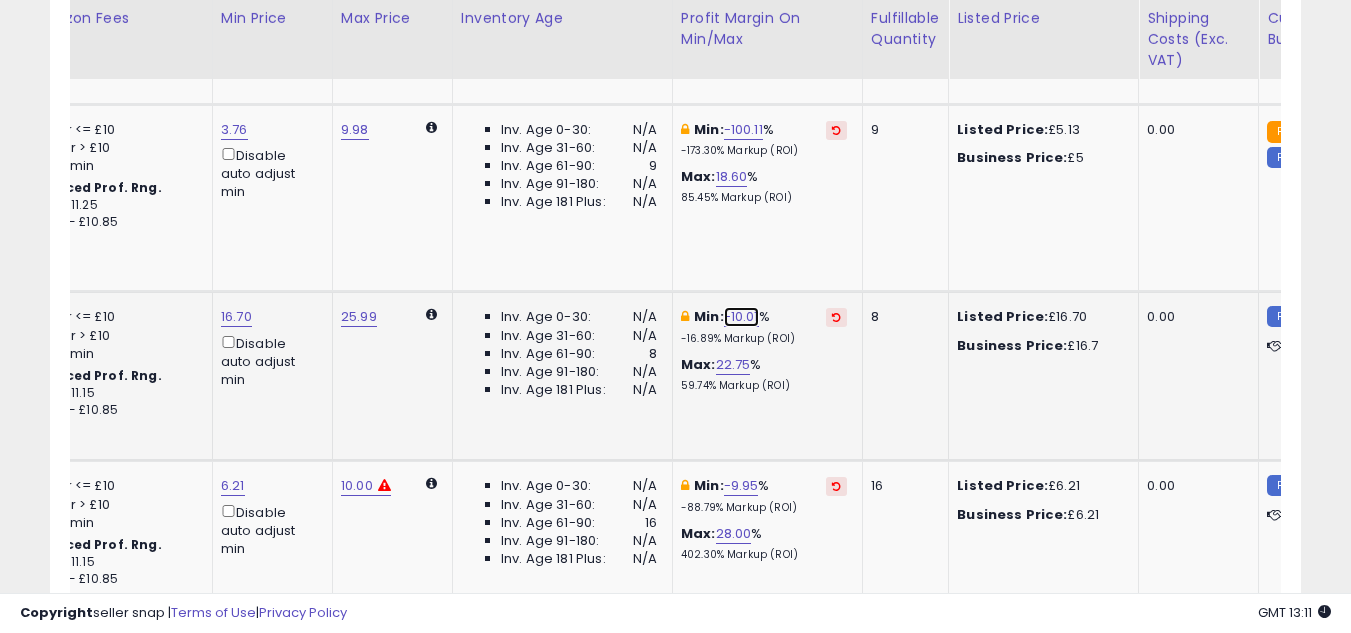 click on "-10.01" at bounding box center (741, 317) 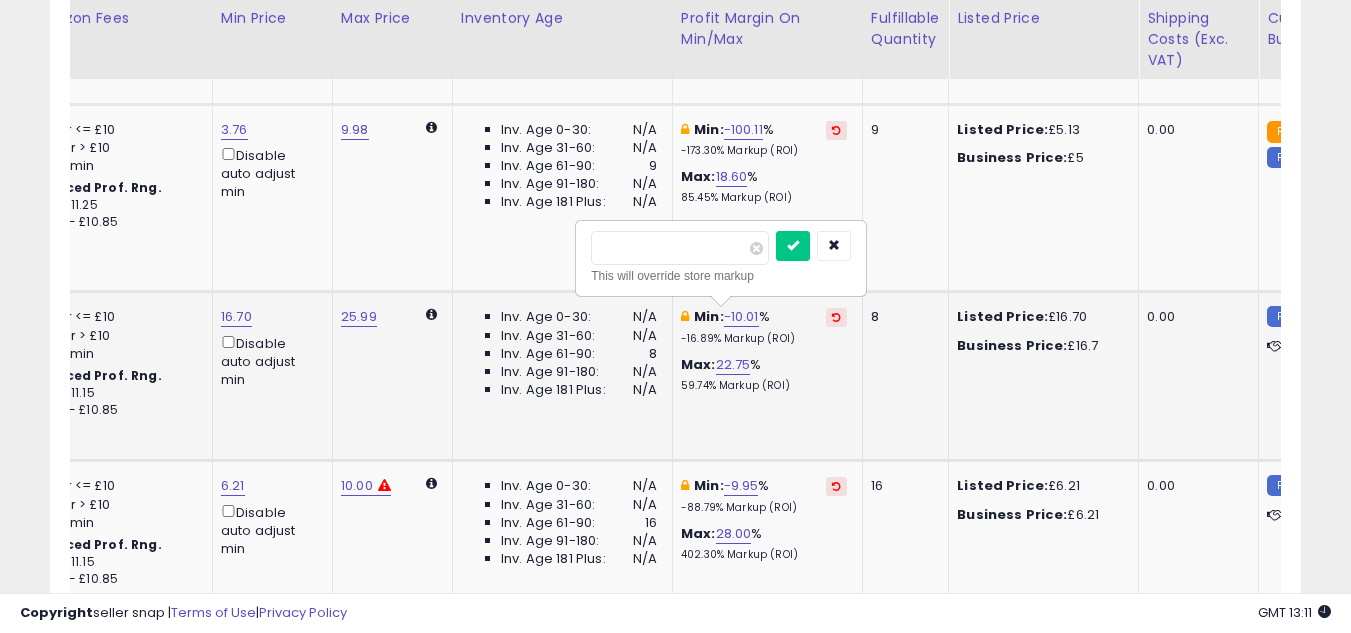 drag, startPoint x: 694, startPoint y: 252, endPoint x: 625, endPoint y: 246, distance: 69.260376 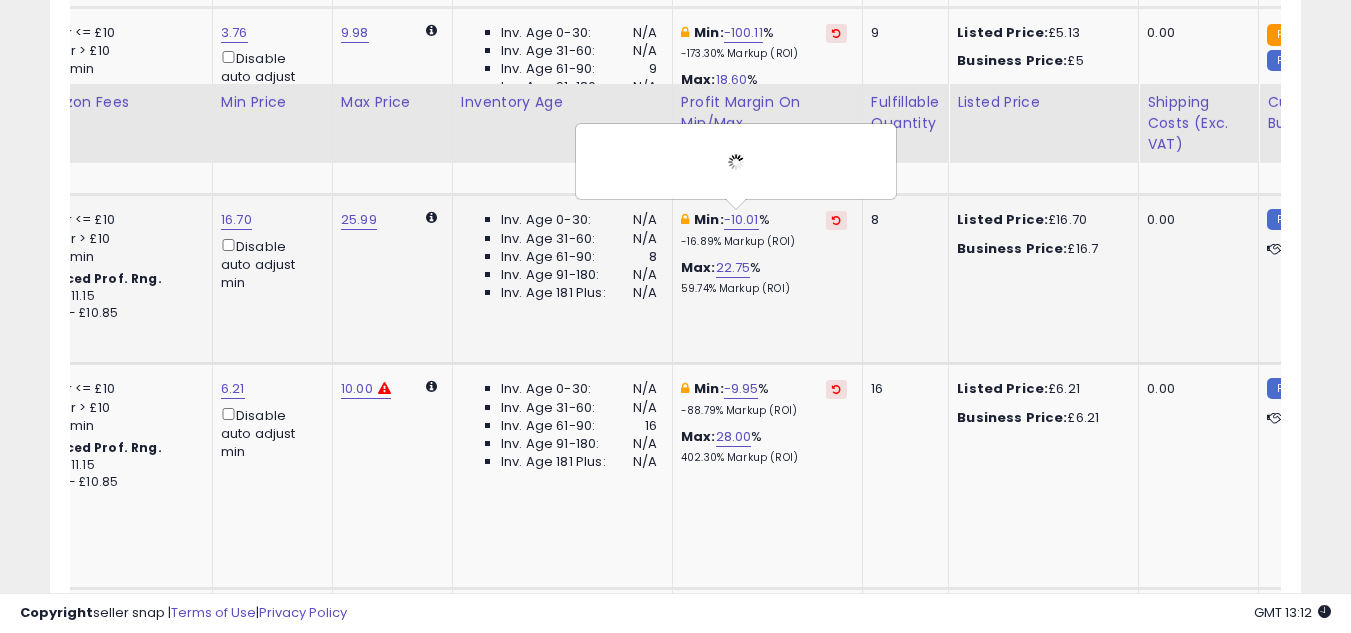 scroll, scrollTop: 1332, scrollLeft: 0, axis: vertical 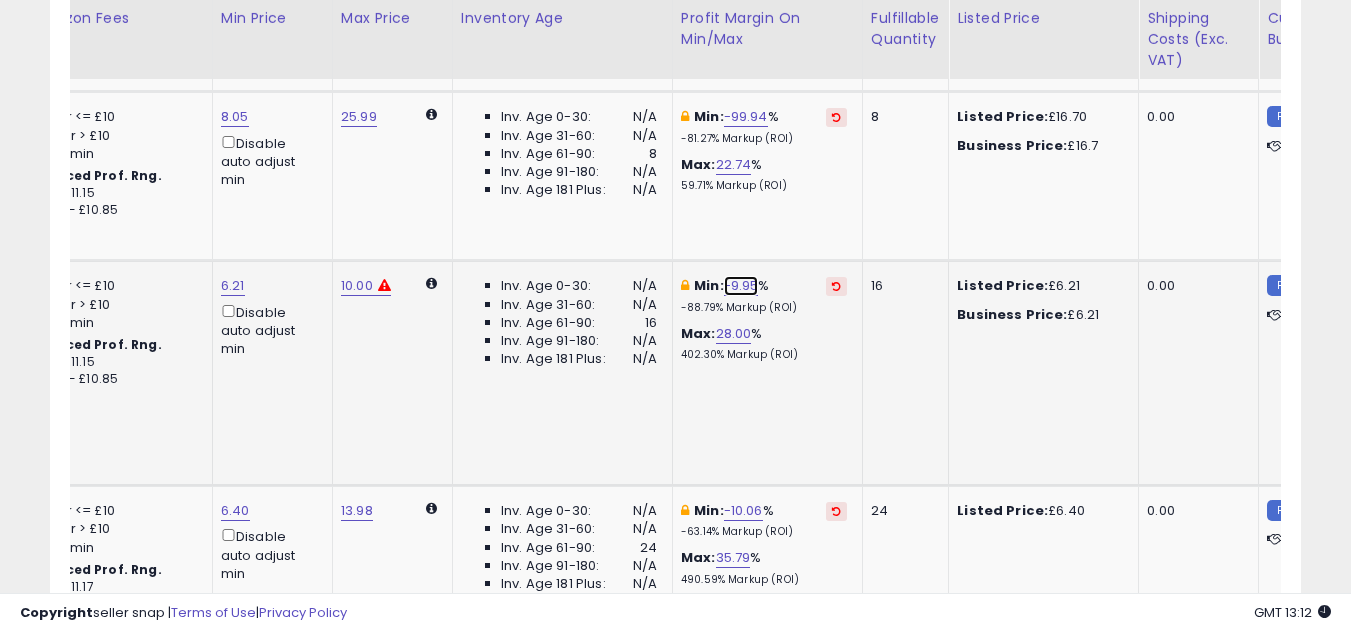 click on "-9.95" at bounding box center [741, 286] 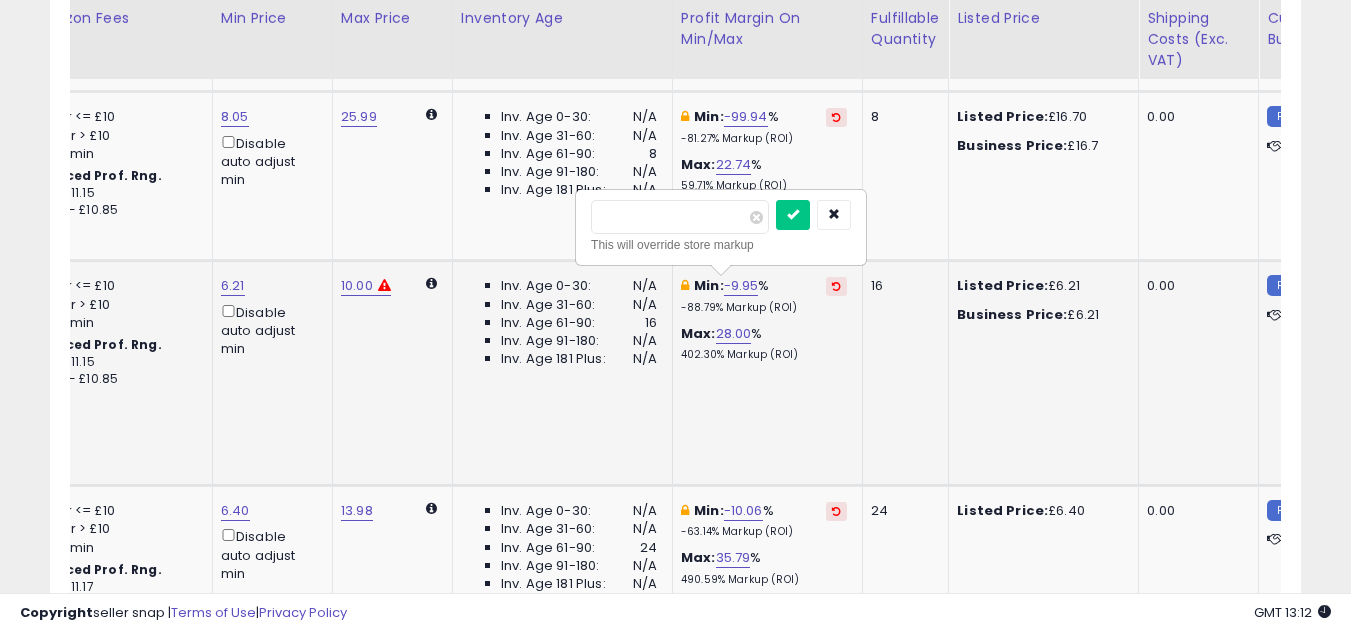 click on "402.30%  Markup (ROI)" at bounding box center [764, 355] 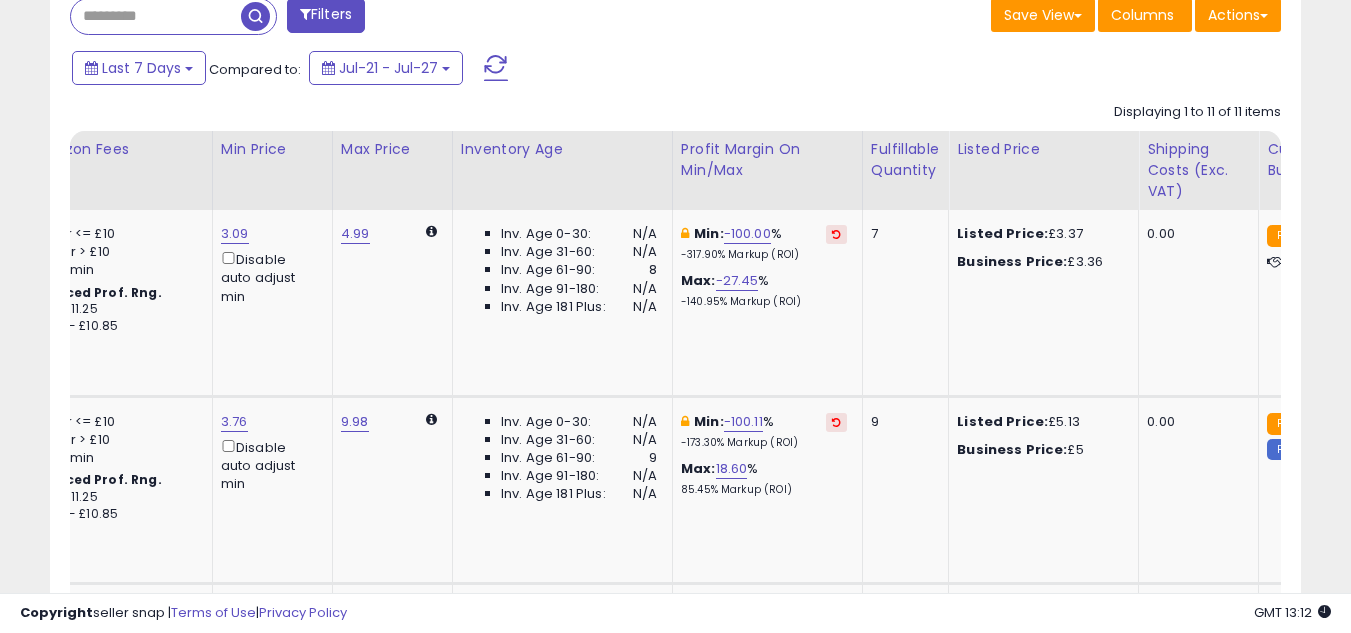 scroll, scrollTop: 832, scrollLeft: 0, axis: vertical 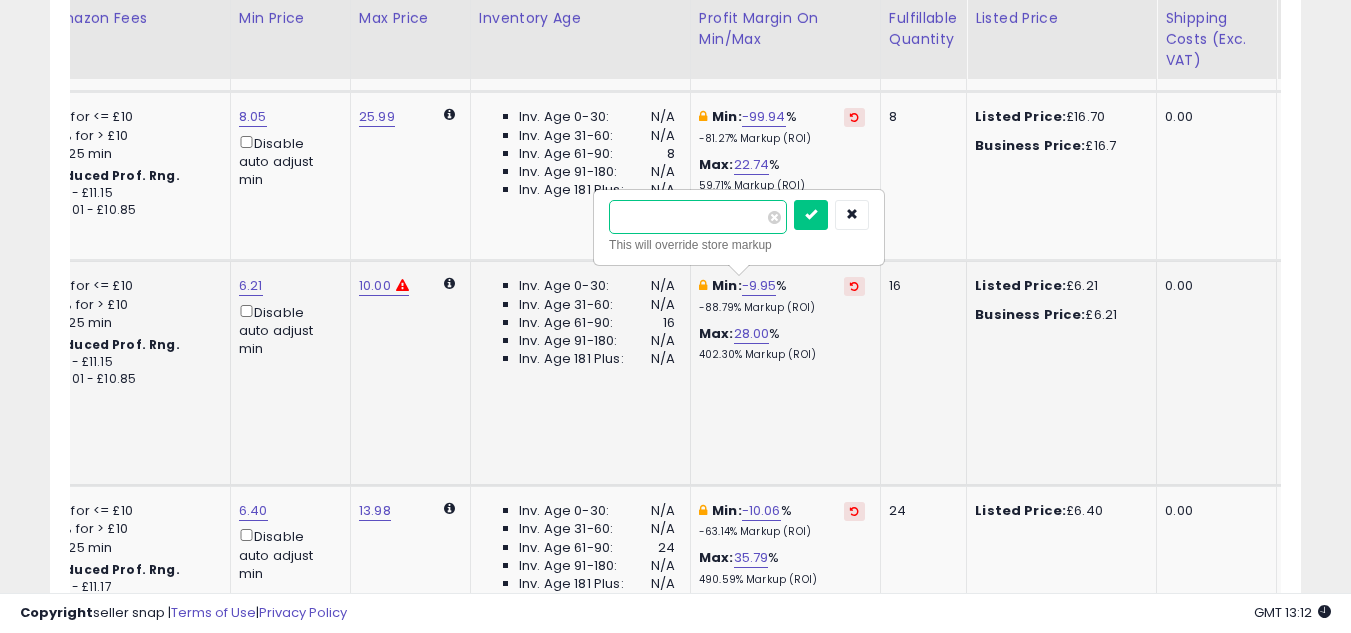 drag, startPoint x: 673, startPoint y: 215, endPoint x: 628, endPoint y: 206, distance: 45.891174 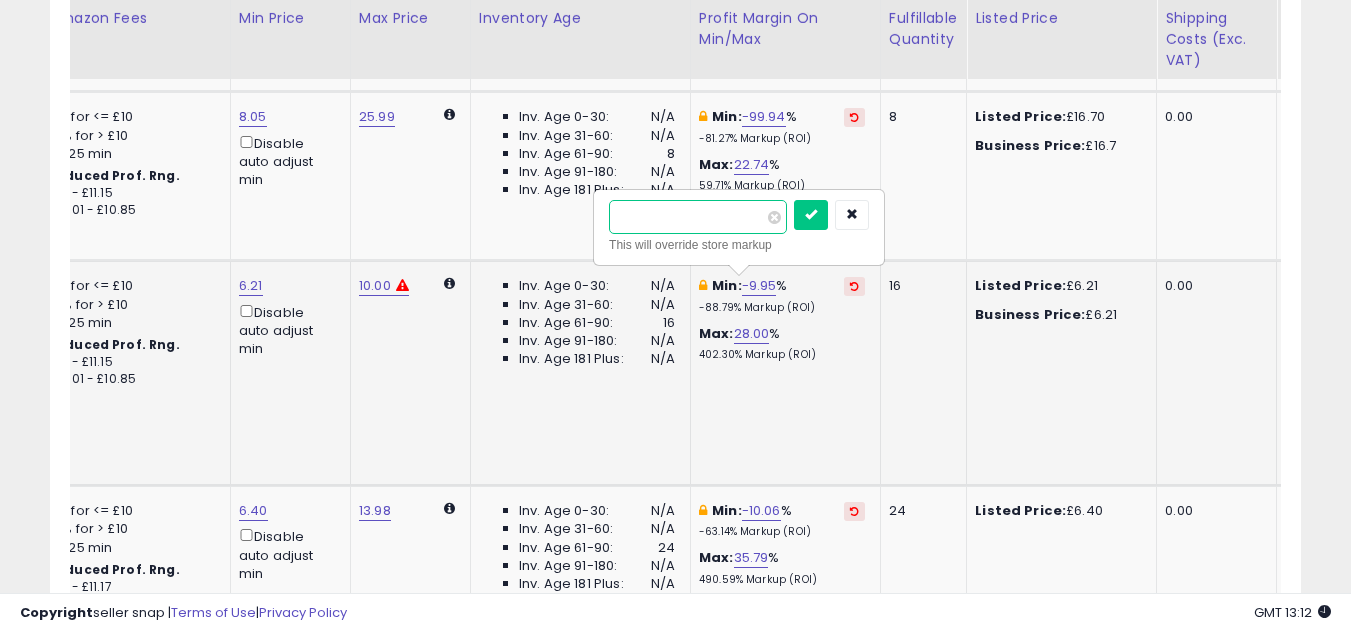 type on "****" 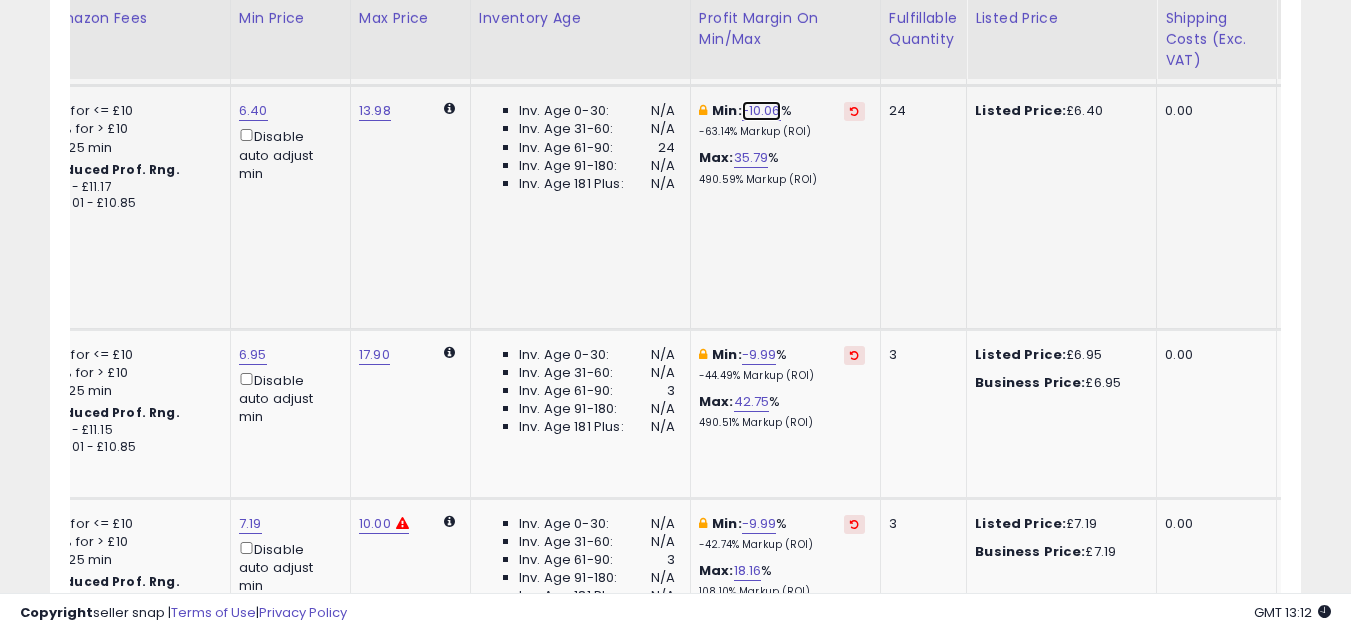 click on "-10.06" at bounding box center [761, 111] 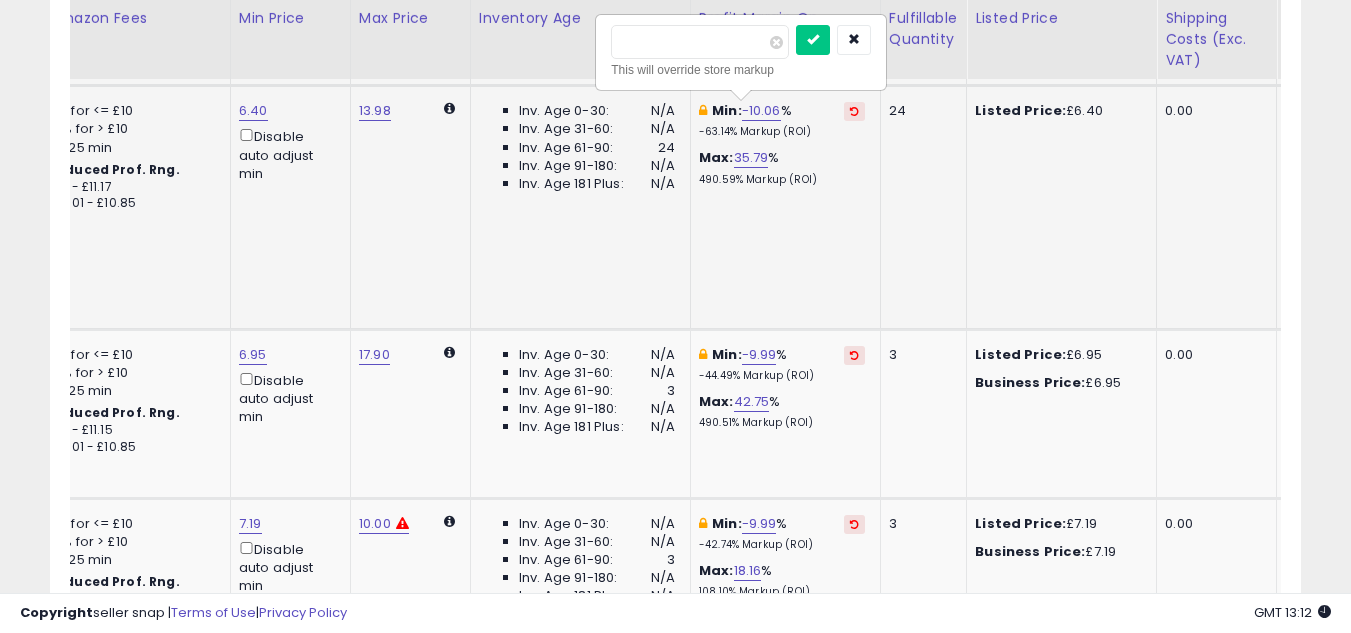 drag, startPoint x: 684, startPoint y: 54, endPoint x: 640, endPoint y: 40, distance: 46.173584 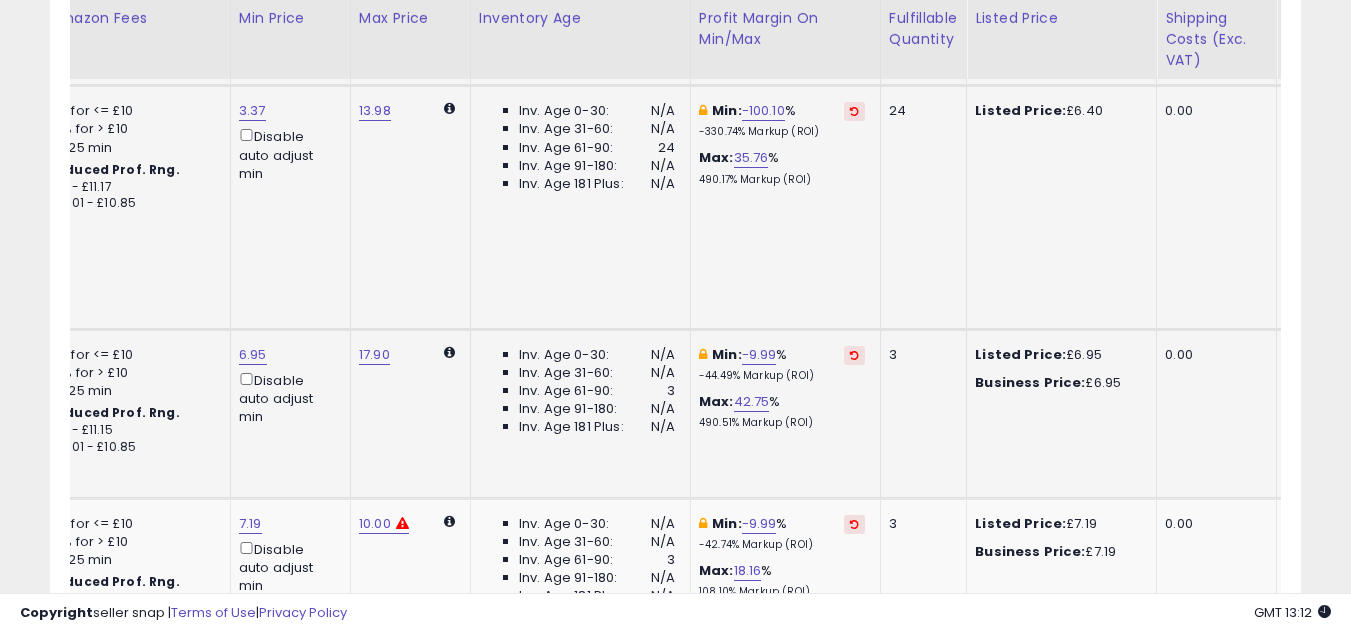 click on "Min:  -9.99 %    -44.49%  Markup (ROI) Max:  42.75 %   490.51%  Markup (ROI)" 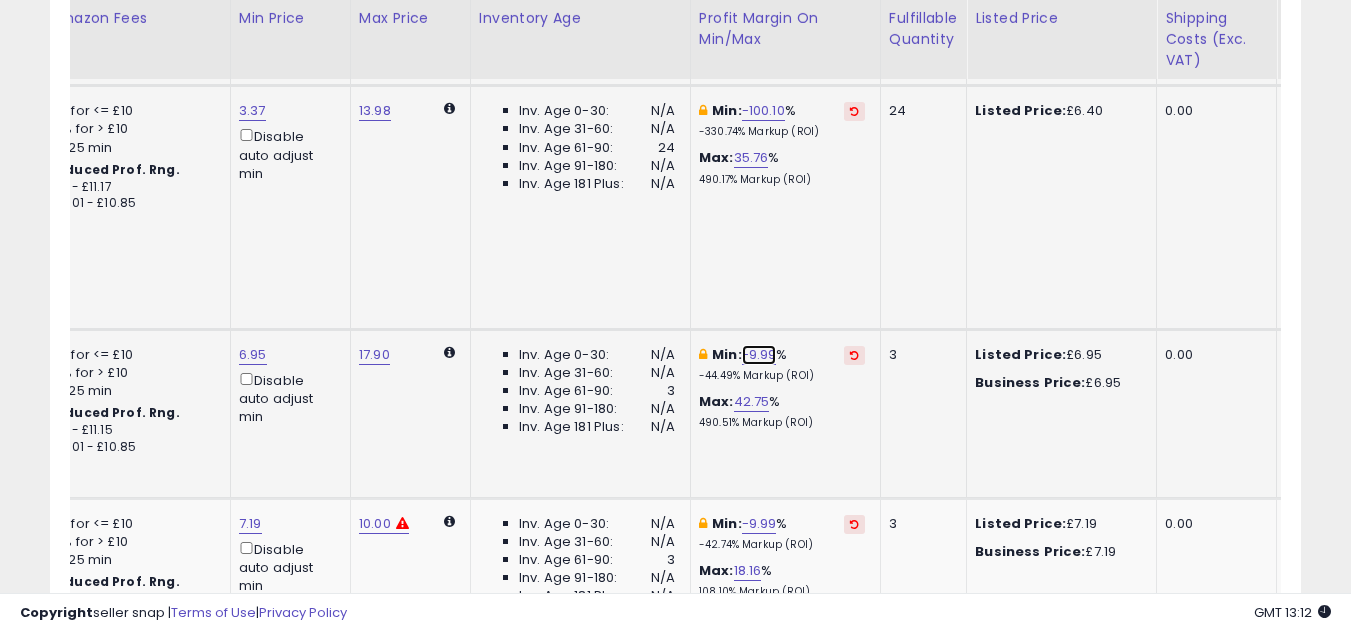 click on "-9.99" at bounding box center (759, 355) 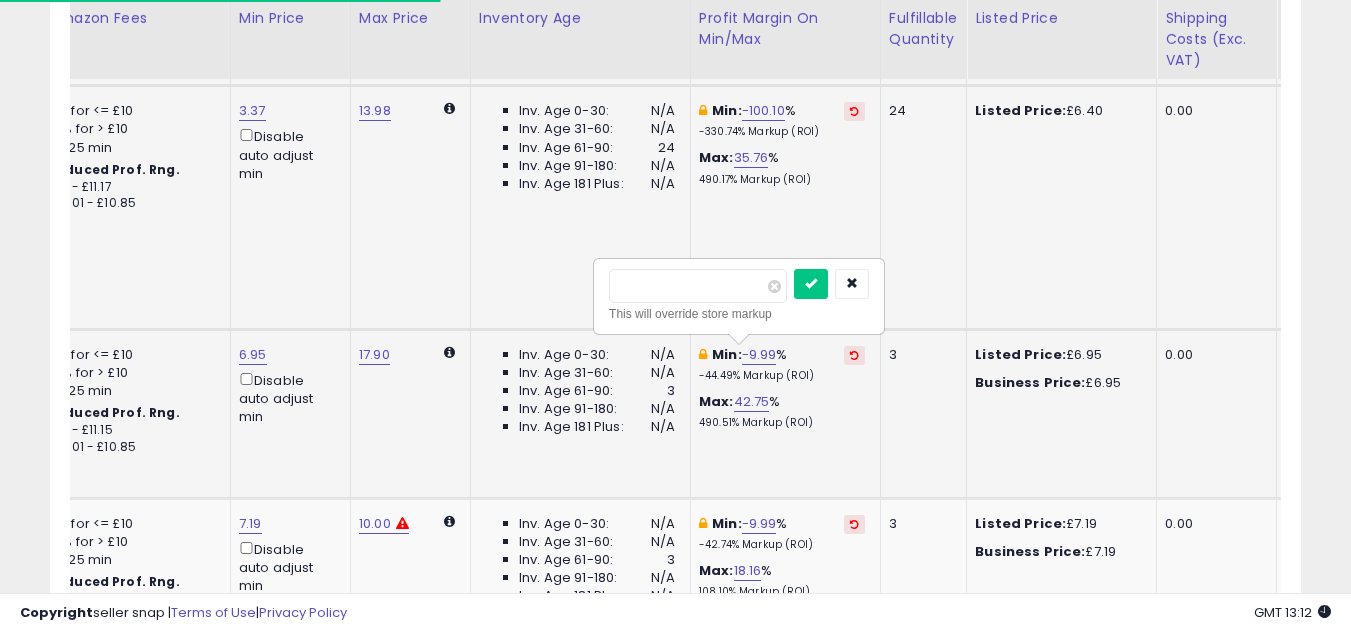 drag, startPoint x: 660, startPoint y: 279, endPoint x: 630, endPoint y: 280, distance: 30.016663 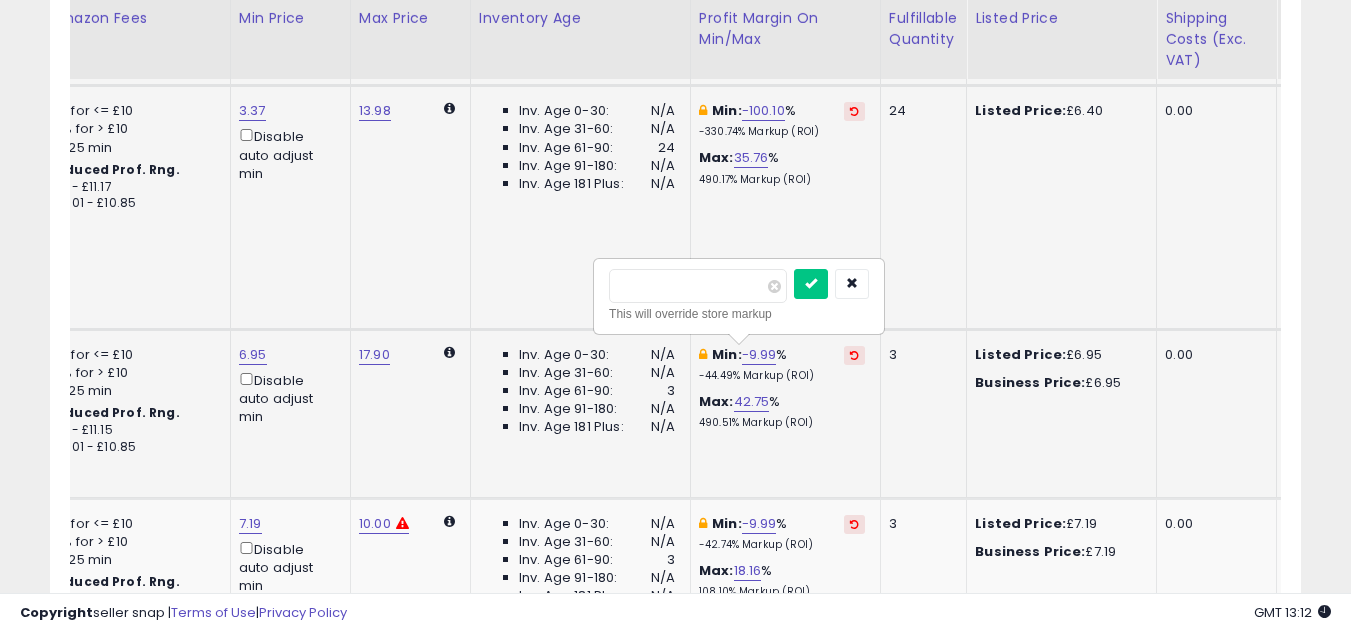 type on "****" 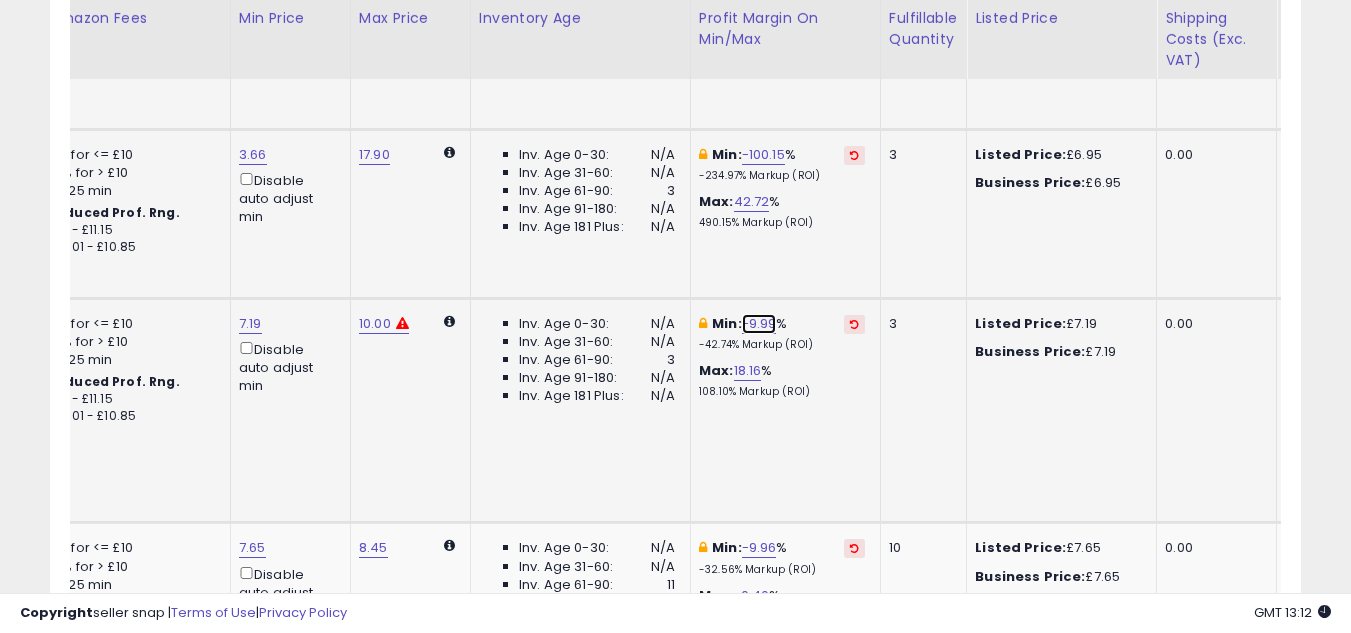 click on "-9.99" at bounding box center (759, 324) 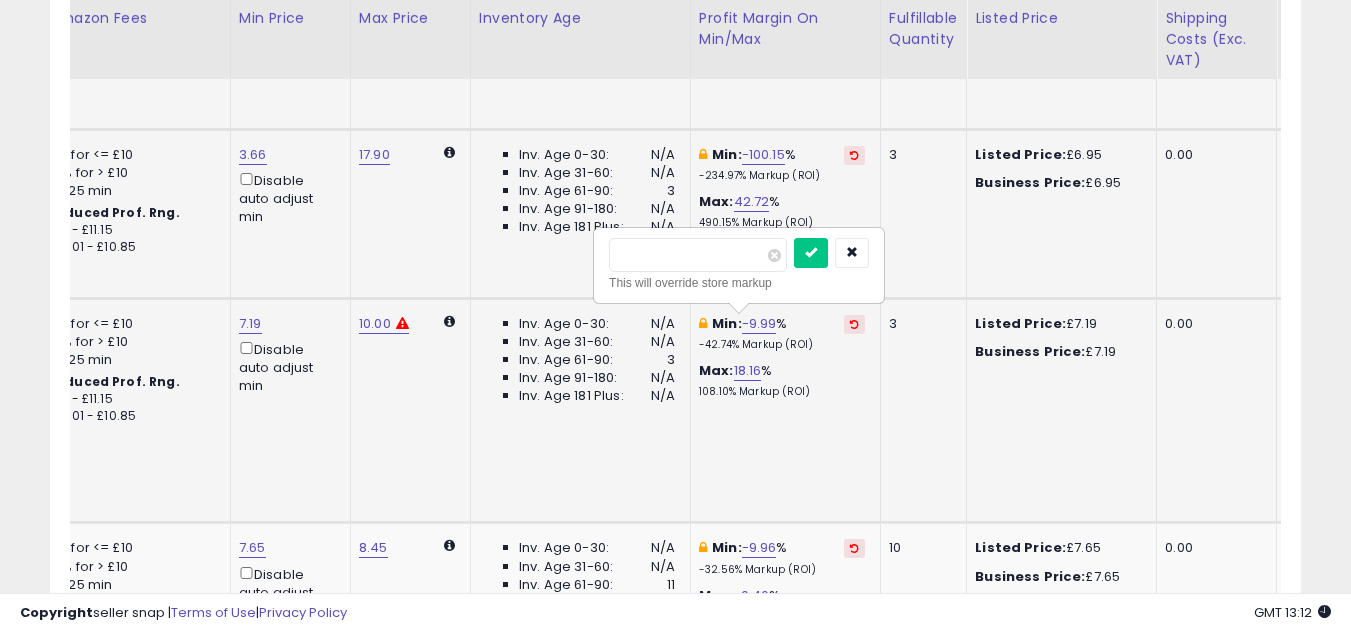 drag, startPoint x: 673, startPoint y: 259, endPoint x: 628, endPoint y: 249, distance: 46.09772 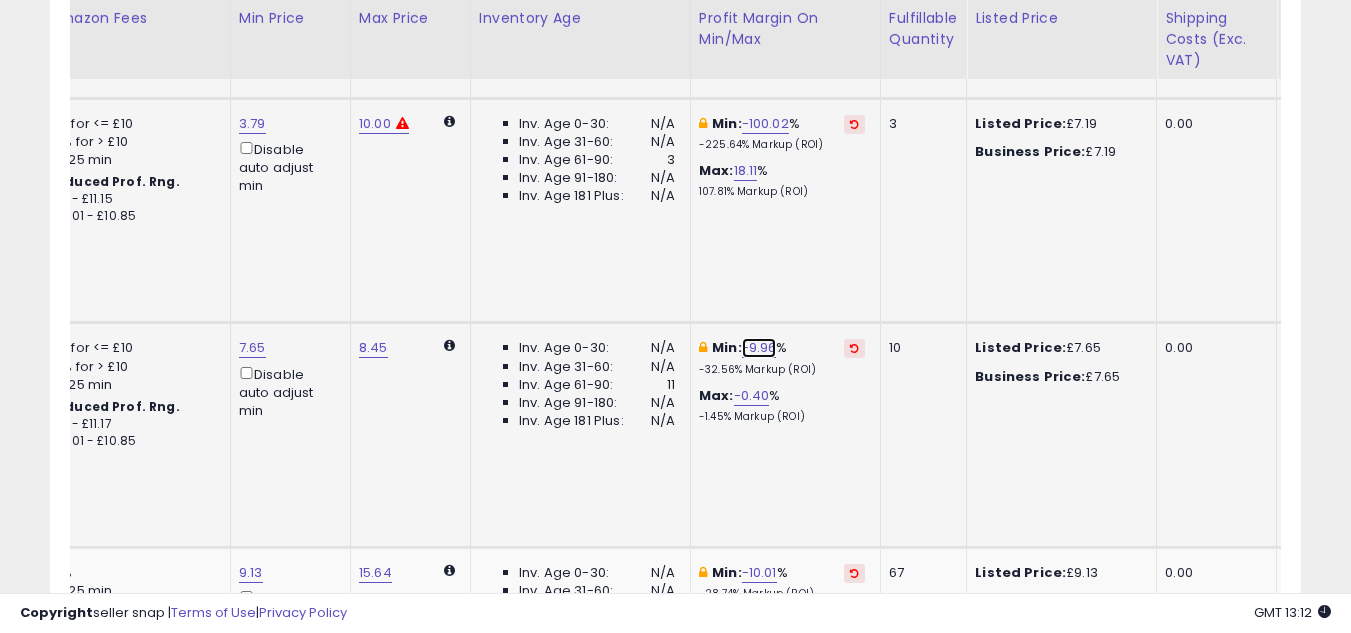 click on "-9.96" at bounding box center [759, 348] 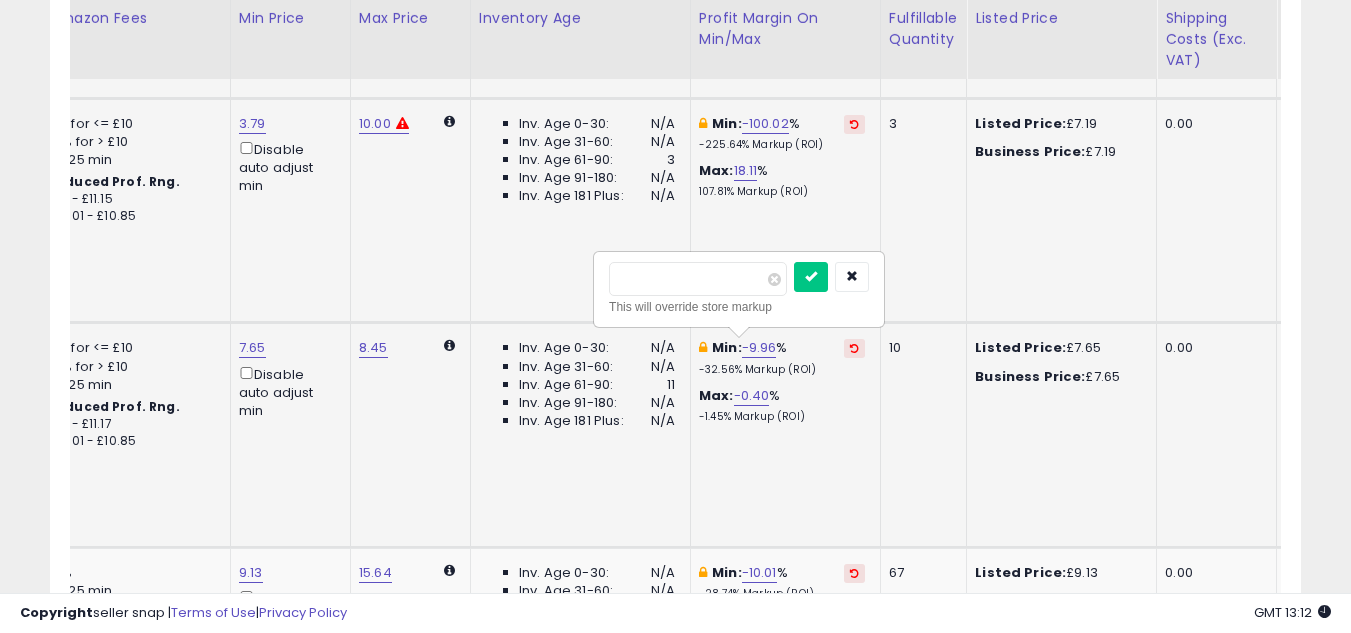 drag, startPoint x: 654, startPoint y: 272, endPoint x: 630, endPoint y: 266, distance: 24.738634 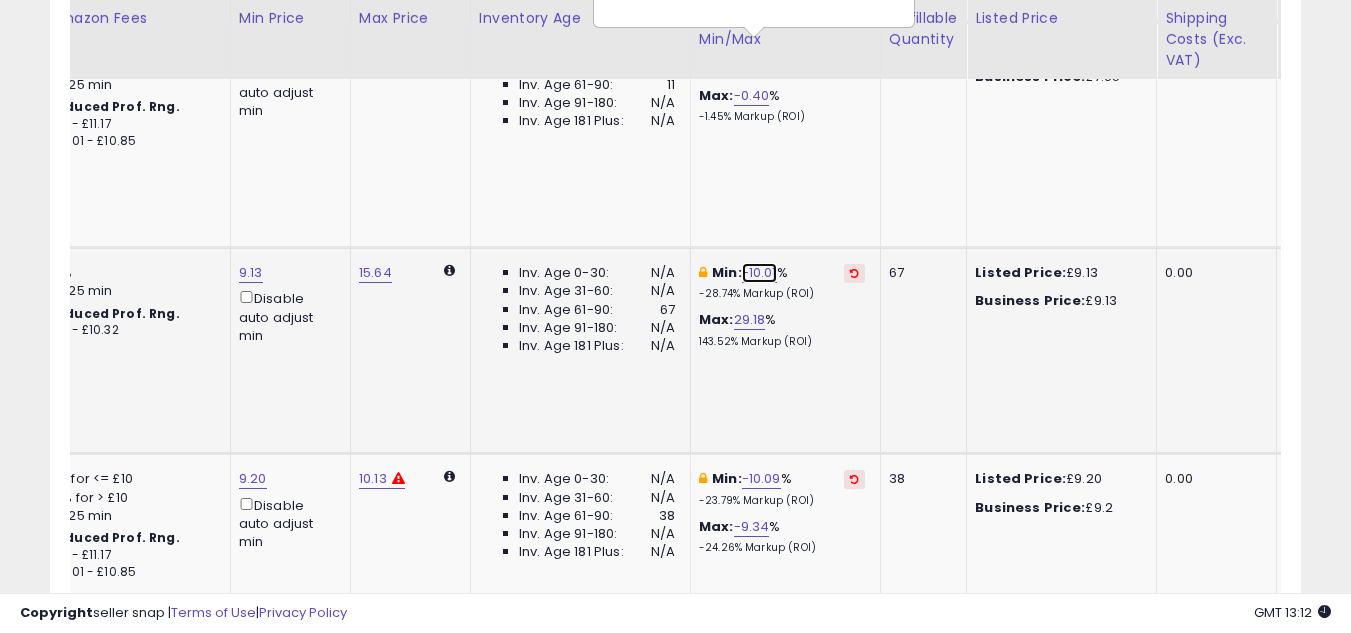 click on "-10.01" at bounding box center (759, 273) 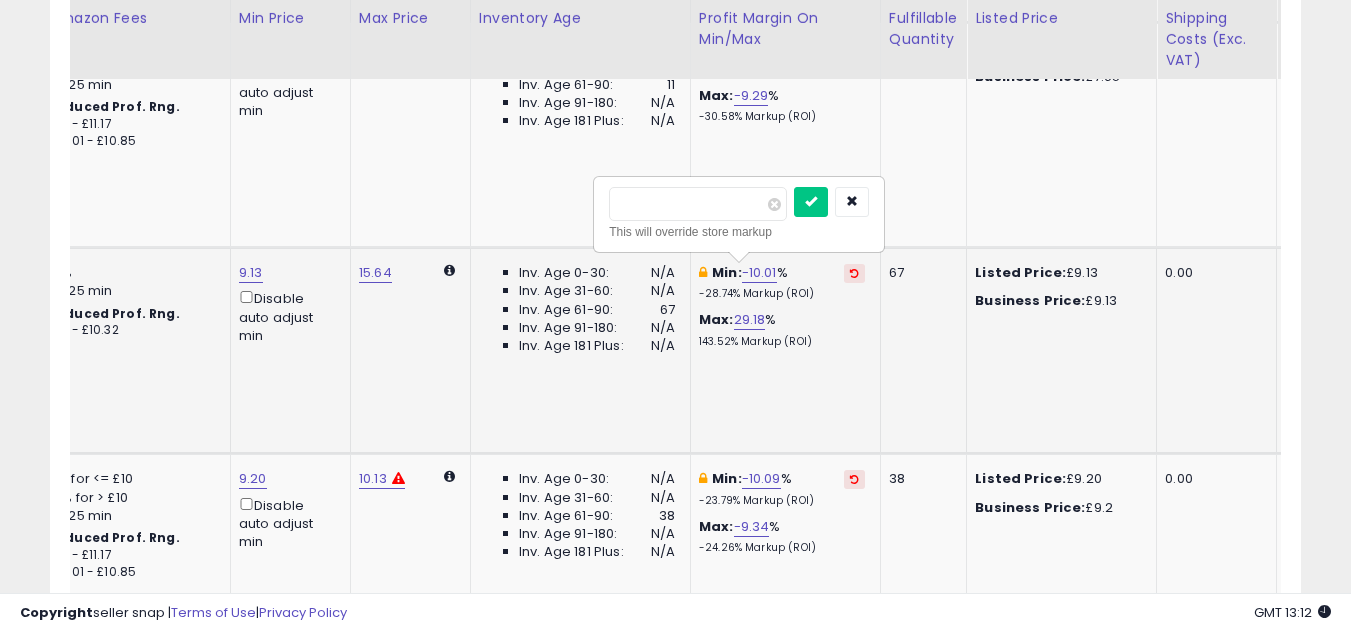click on "******" at bounding box center (698, 204) 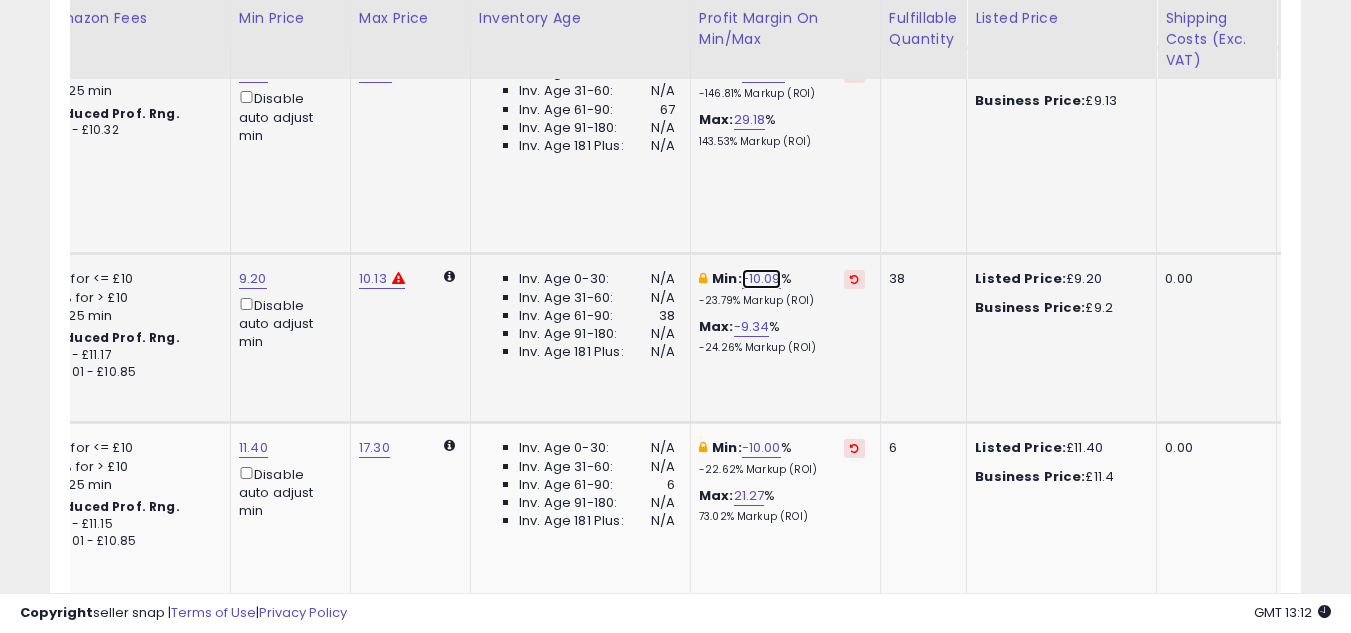 click on "-10.09" at bounding box center [761, 279] 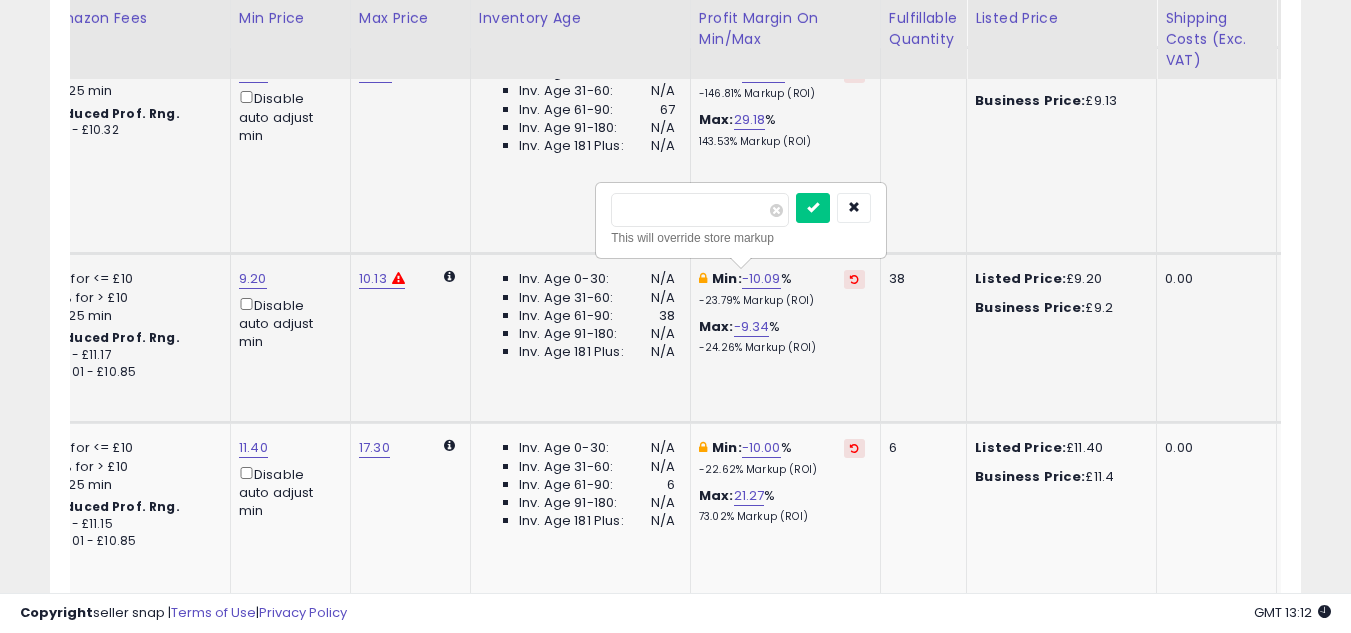 drag, startPoint x: 676, startPoint y: 201, endPoint x: 646, endPoint y: 200, distance: 30.016663 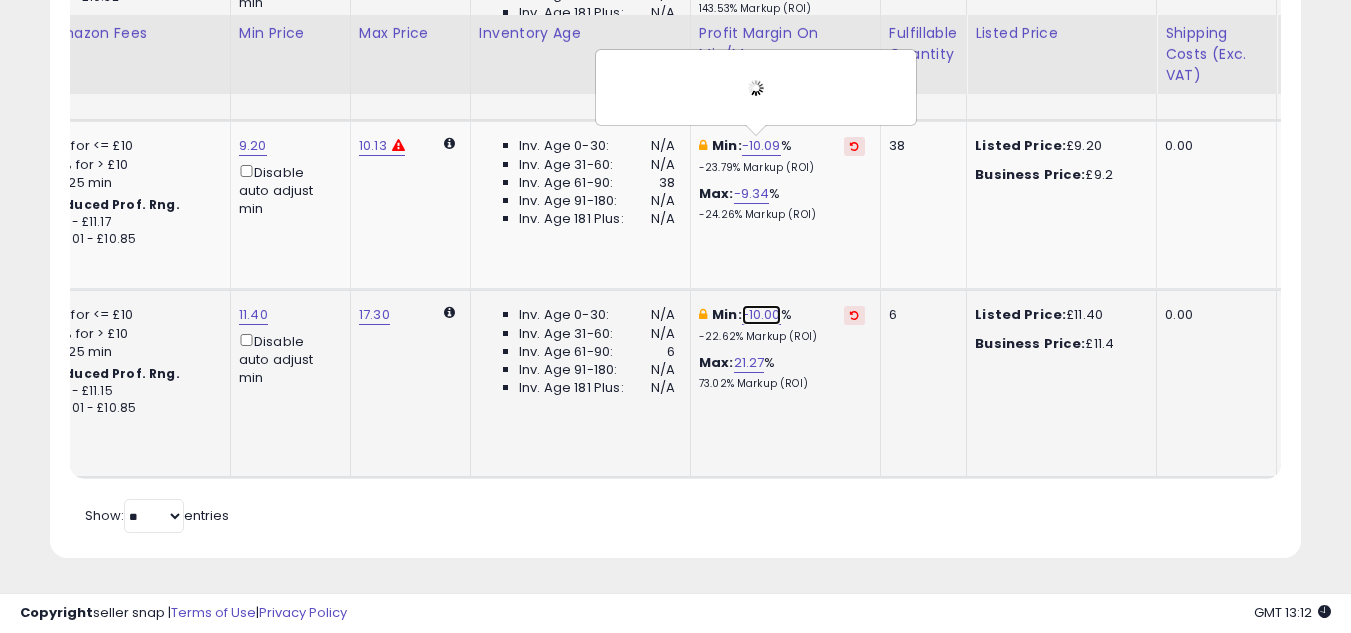 click on "-10.00" at bounding box center [761, 315] 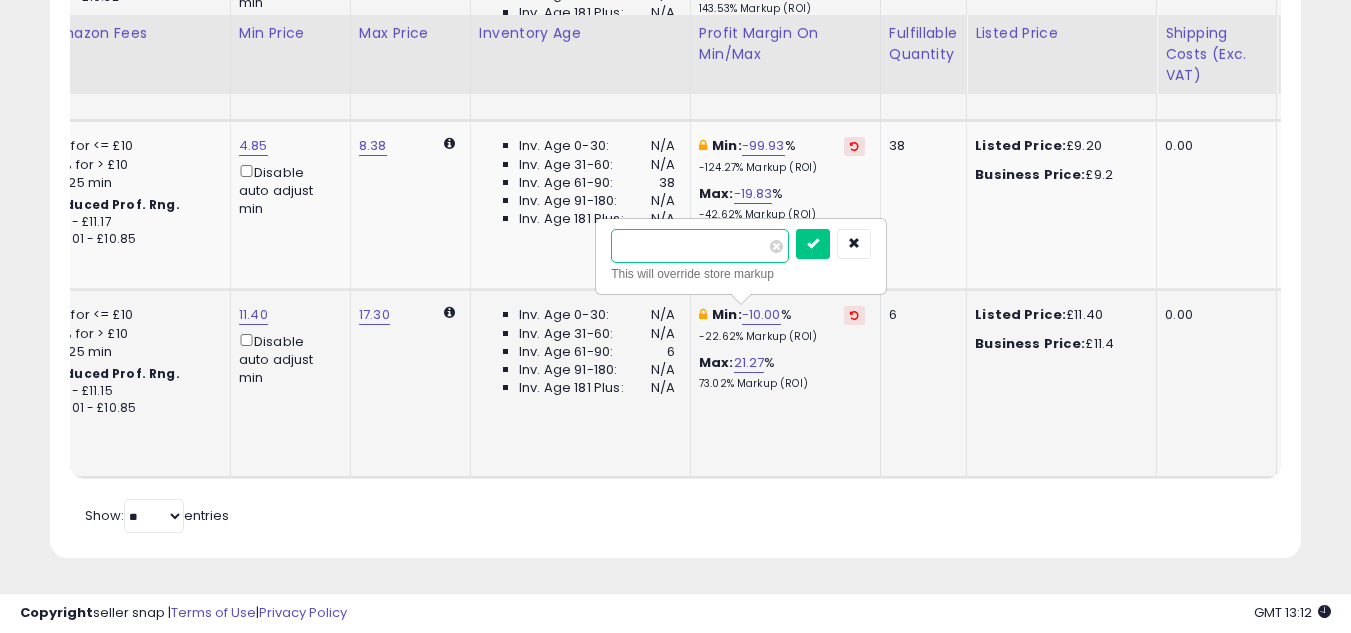 drag, startPoint x: 678, startPoint y: 237, endPoint x: 644, endPoint y: 230, distance: 34.713108 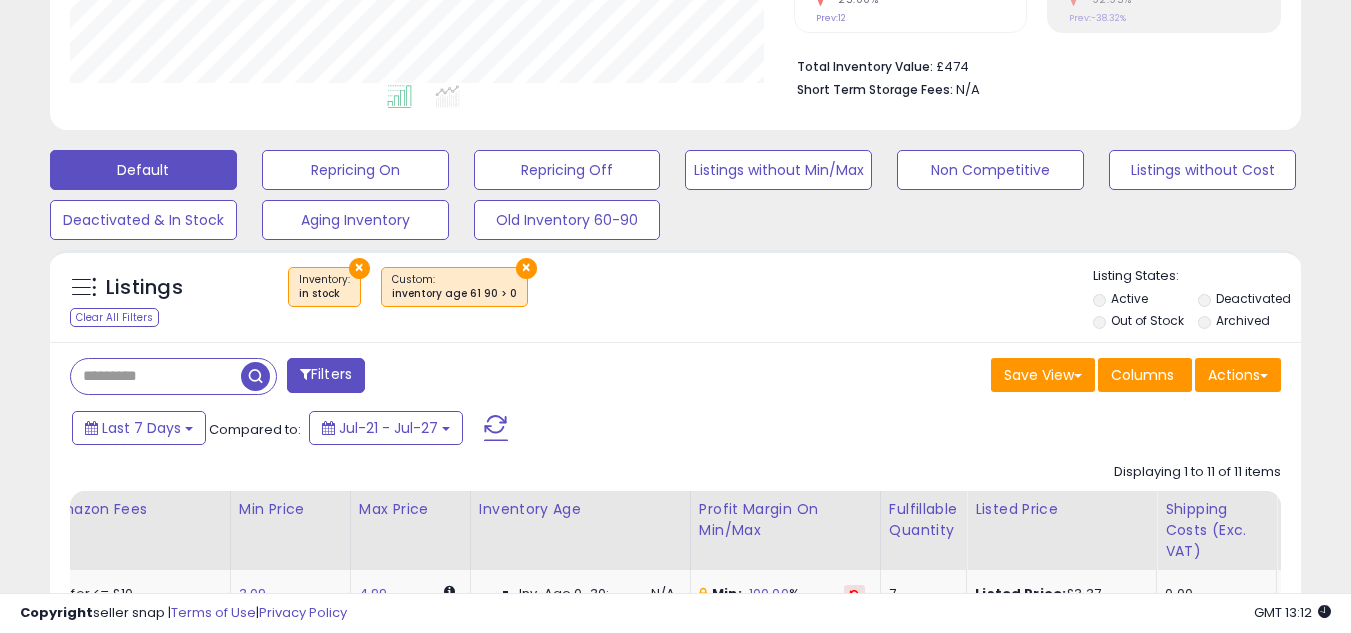 click on "Filters" at bounding box center [326, 375] 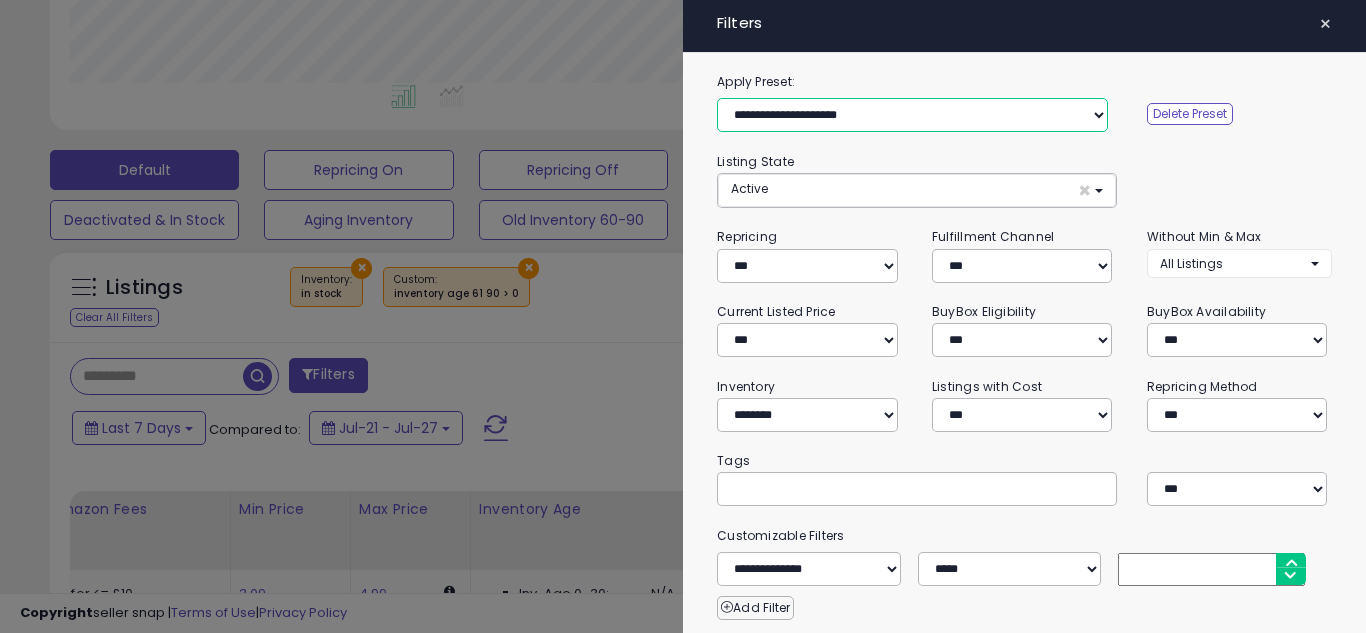 click on "**********" at bounding box center [912, 115] 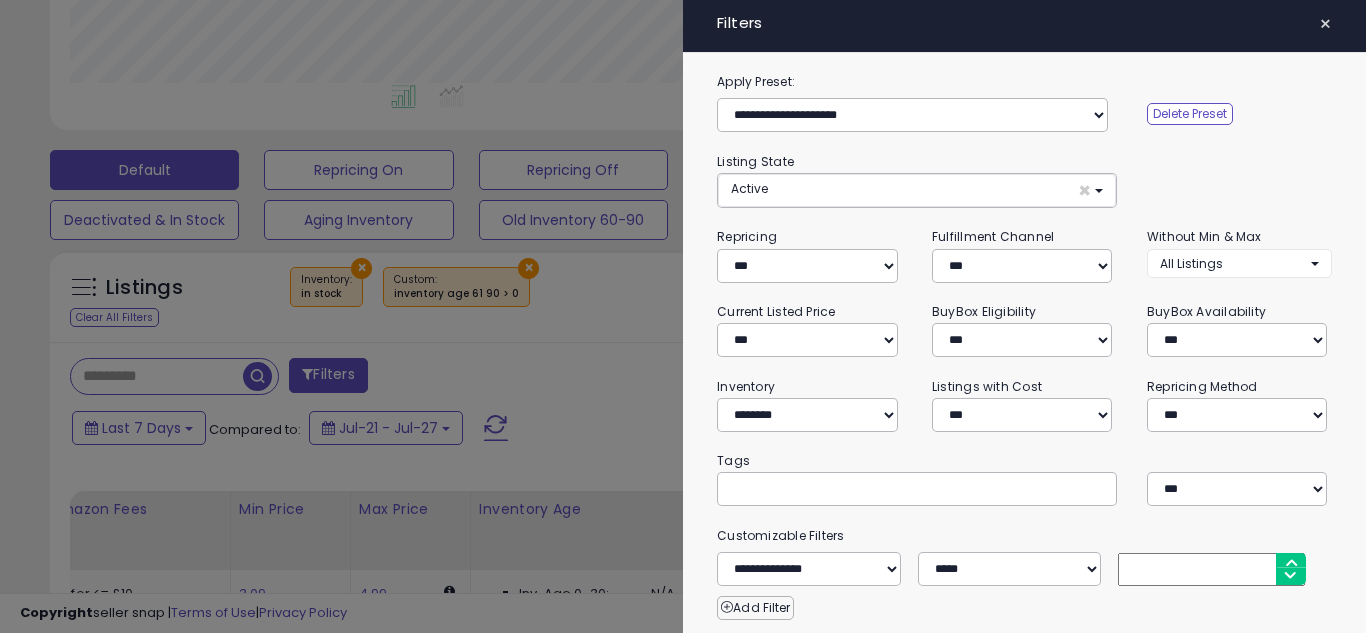 click on "Apply Preset:" at bounding box center [1024, 82] 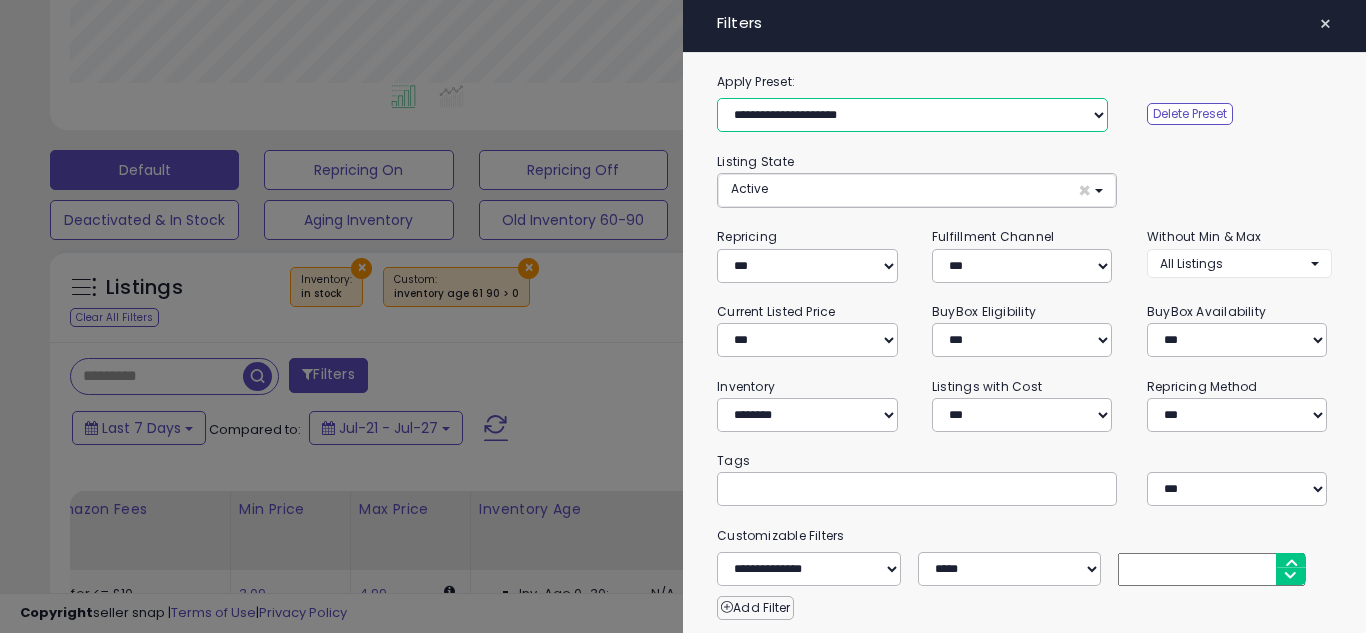 click on "**********" at bounding box center (912, 115) 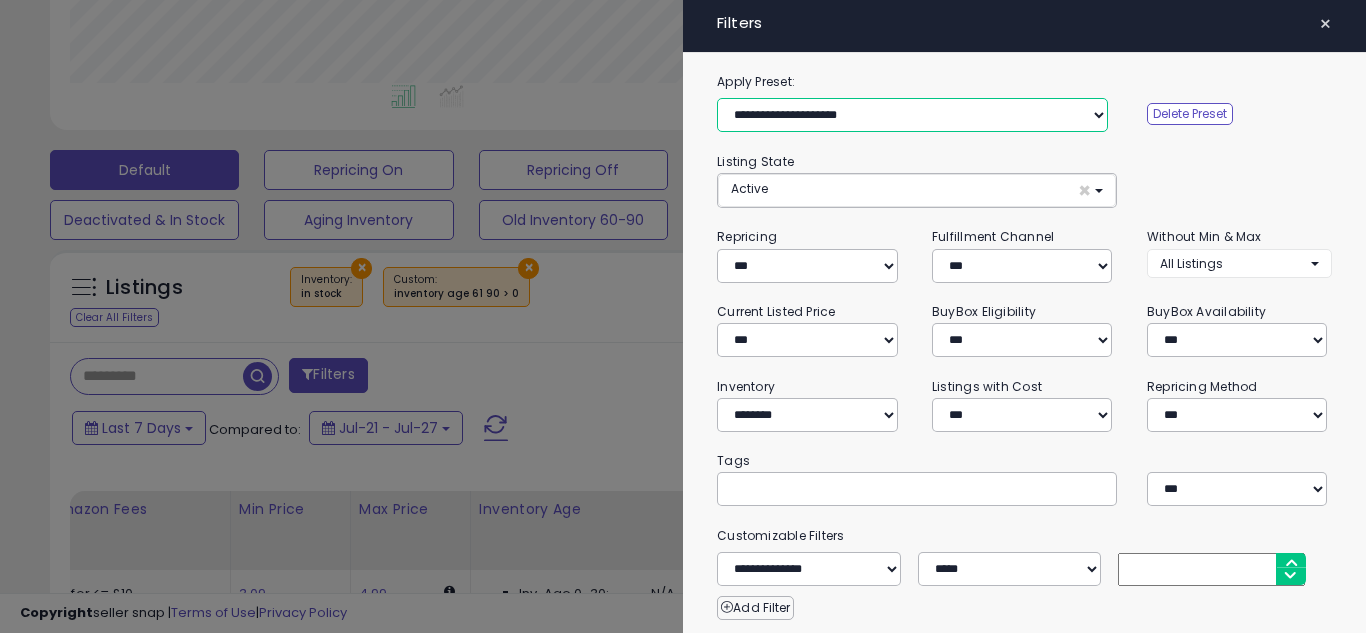 select on "**********" 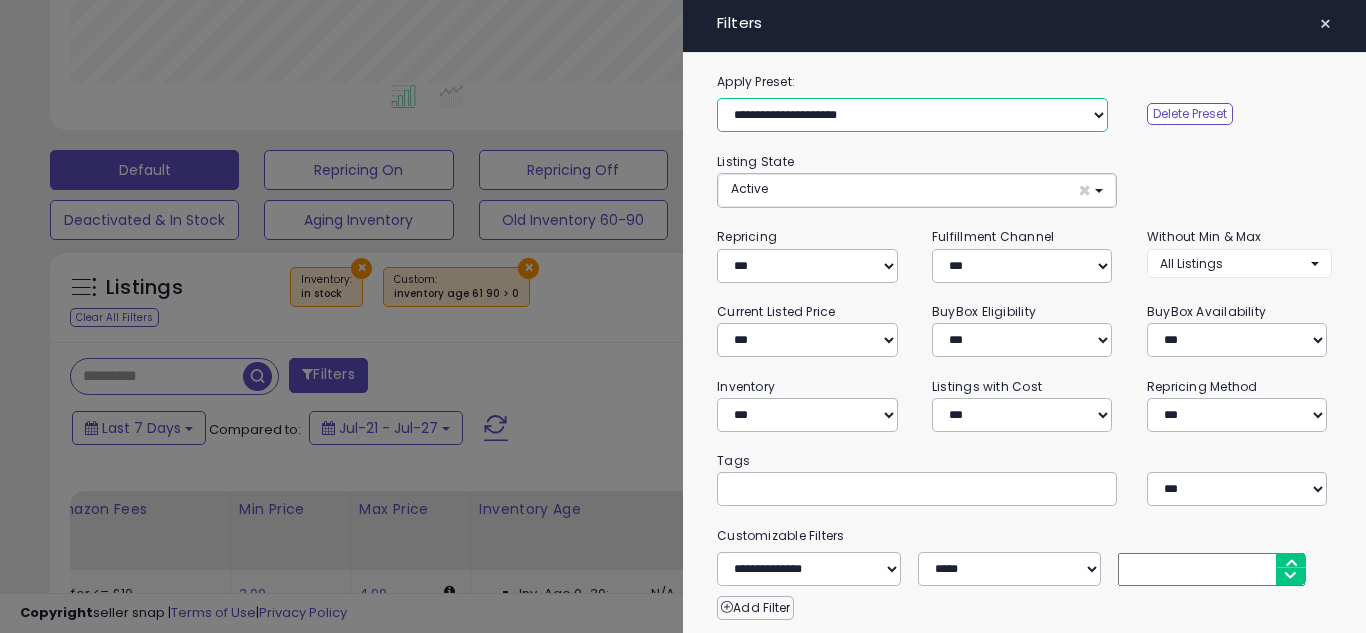 select on "**********" 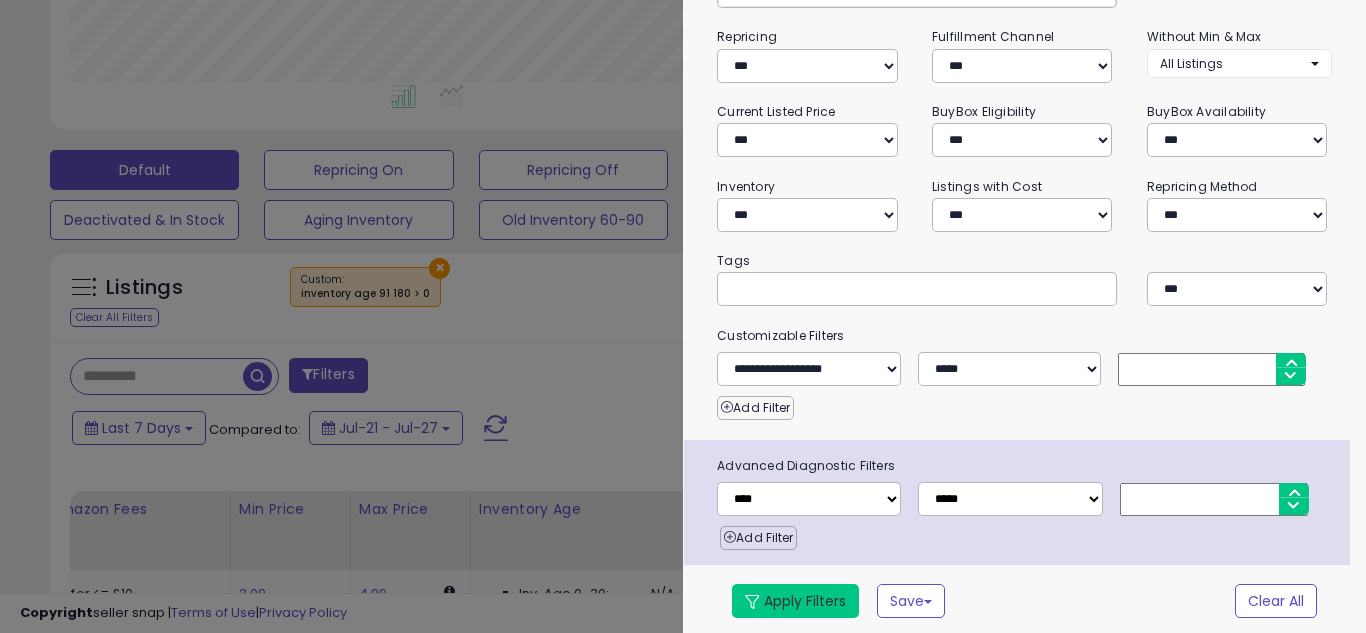 click on "Apply Filters" at bounding box center (795, 601) 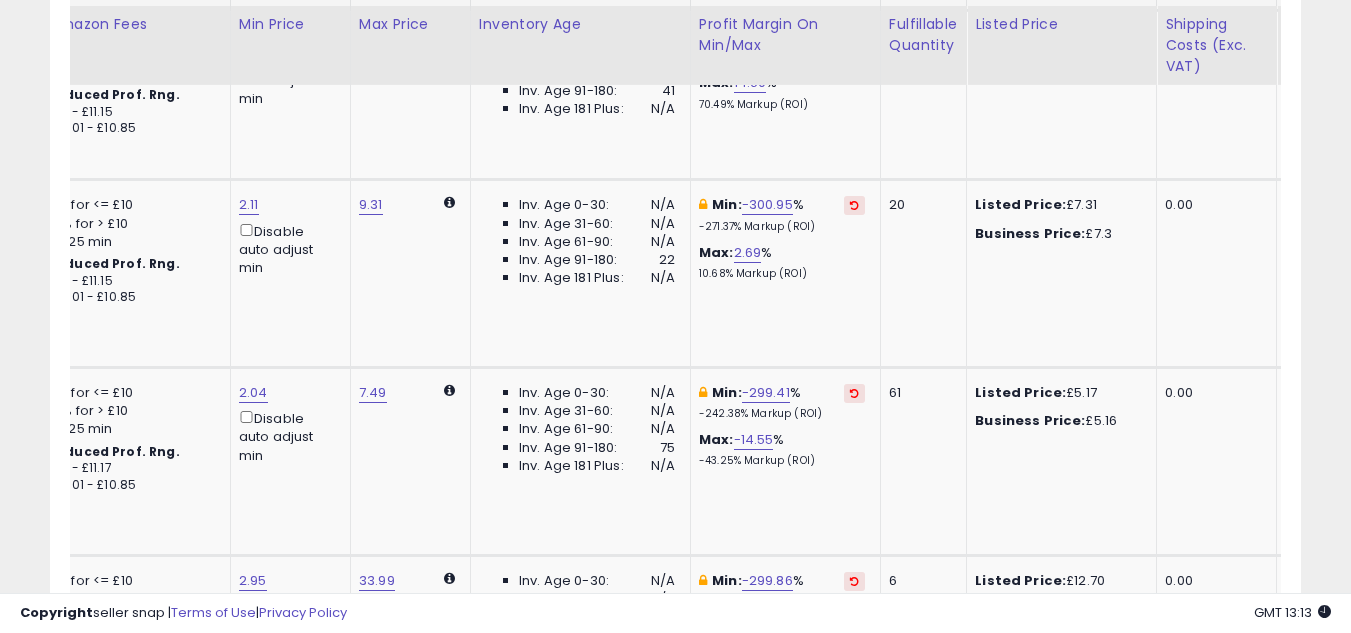scroll, scrollTop: 2442, scrollLeft: 0, axis: vertical 